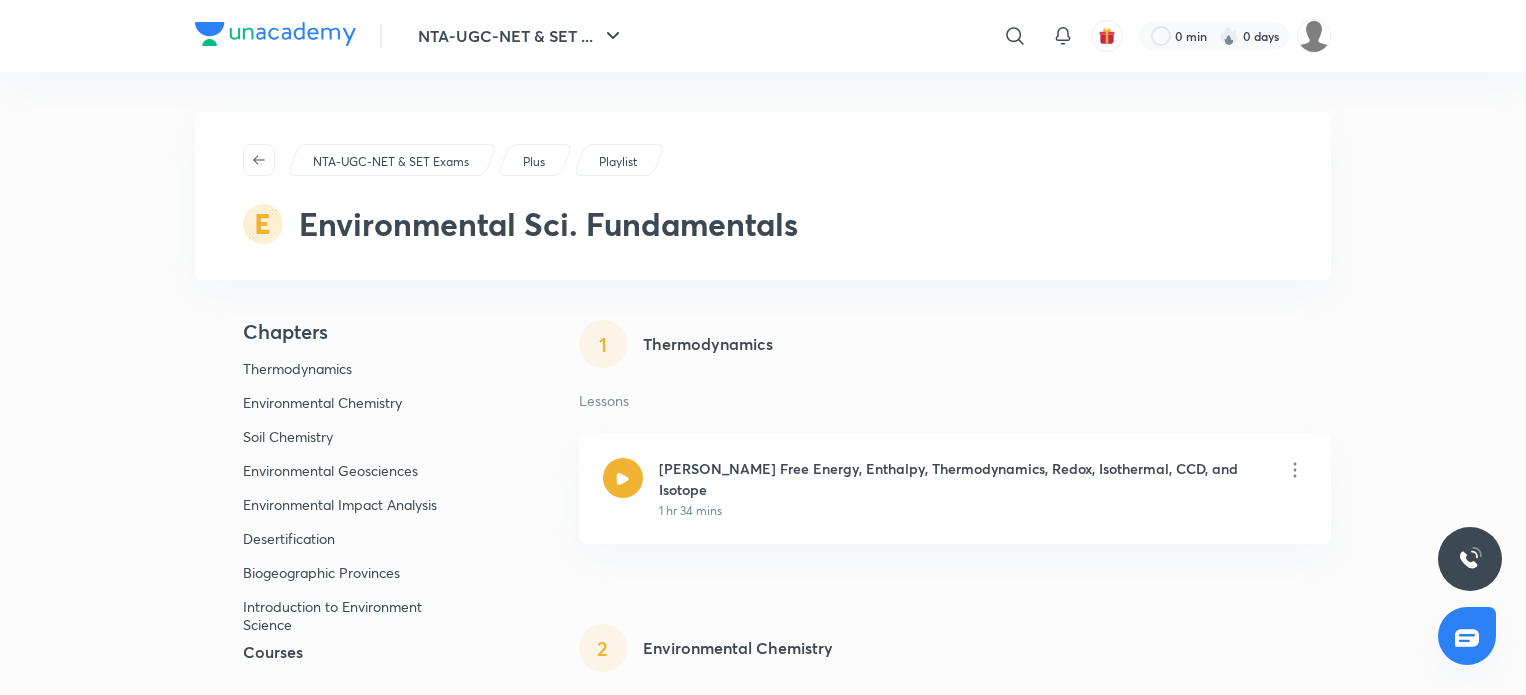 scroll, scrollTop: 0, scrollLeft: 0, axis: both 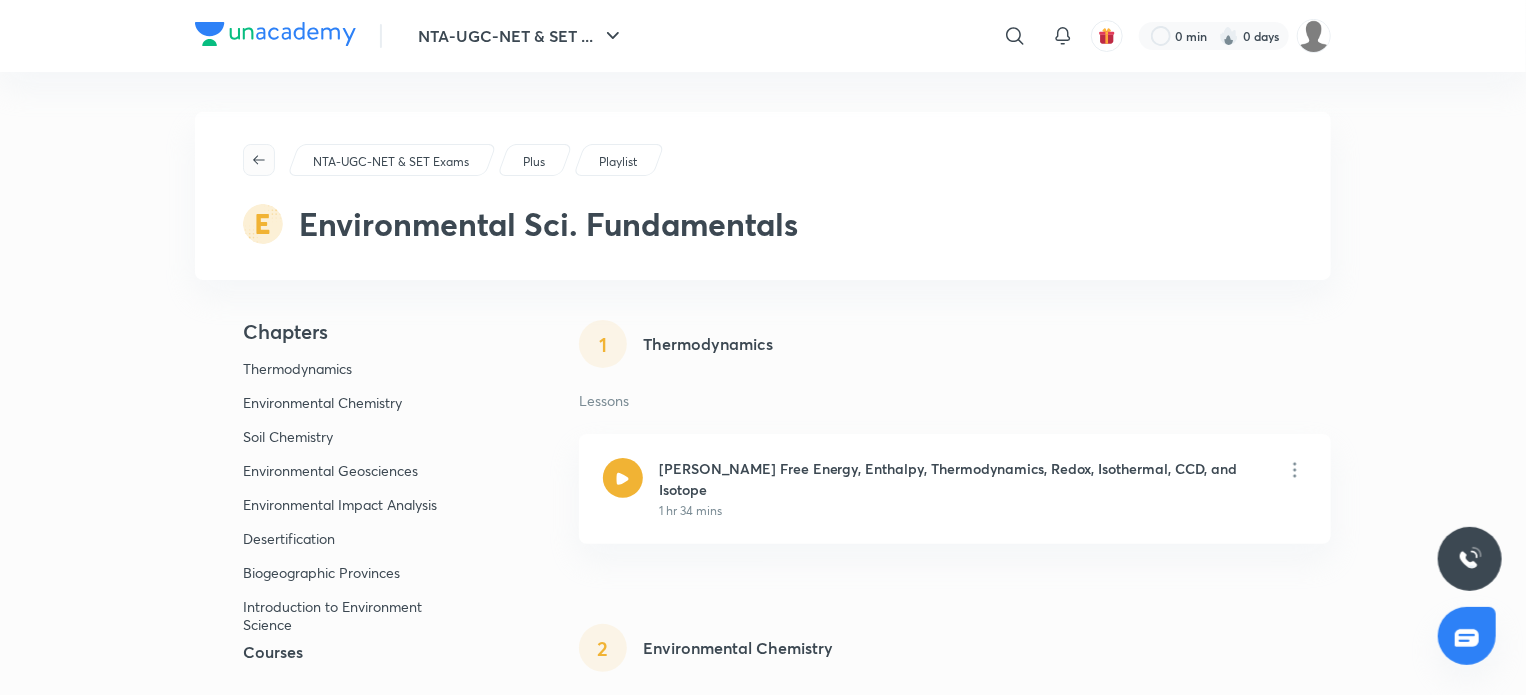 click 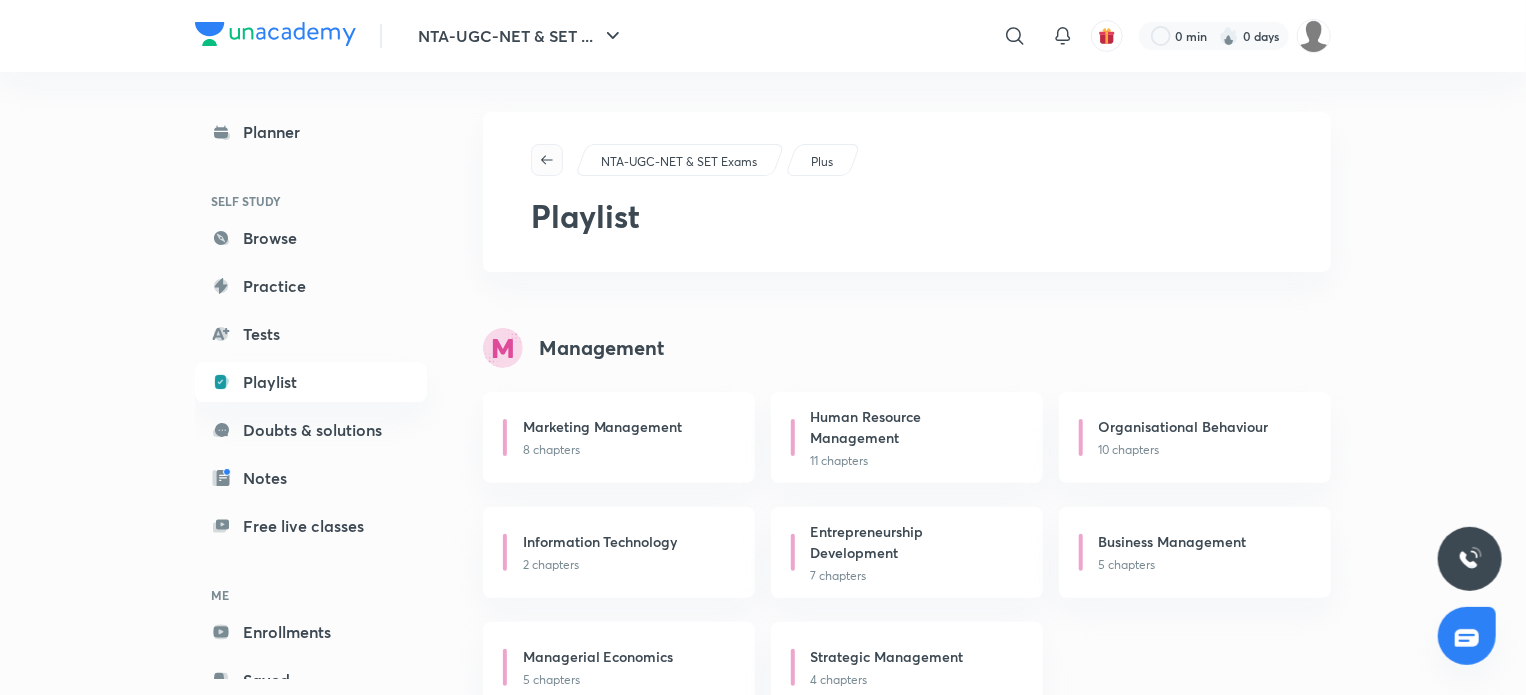 click 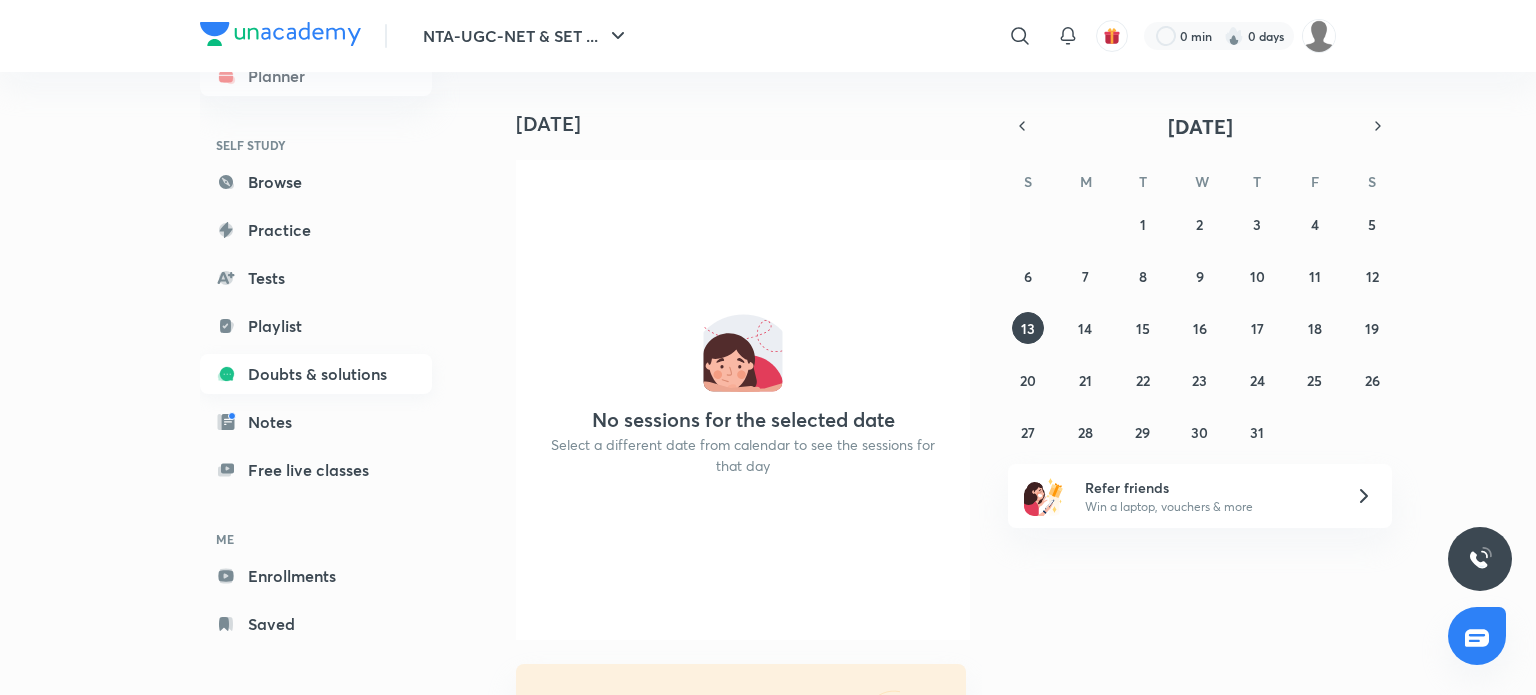 scroll, scrollTop: 60, scrollLeft: 0, axis: vertical 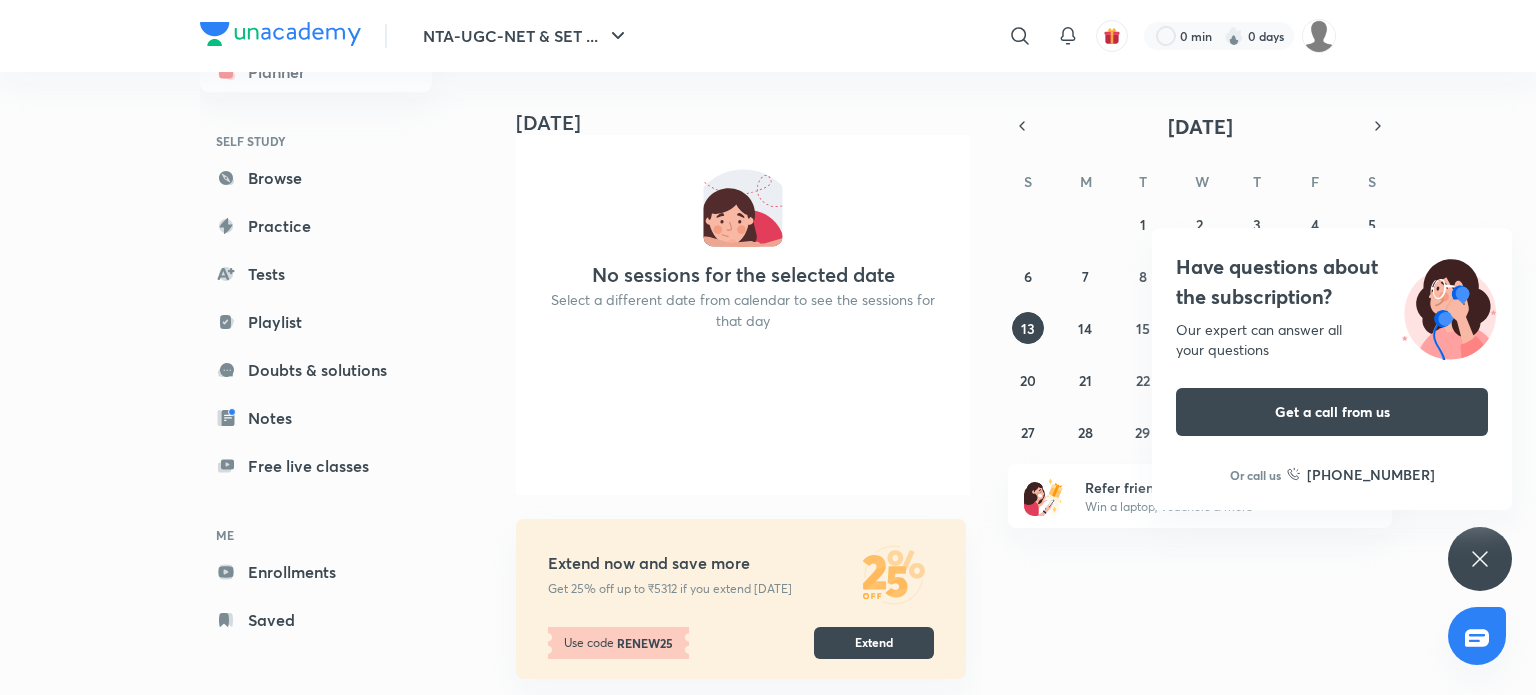 click 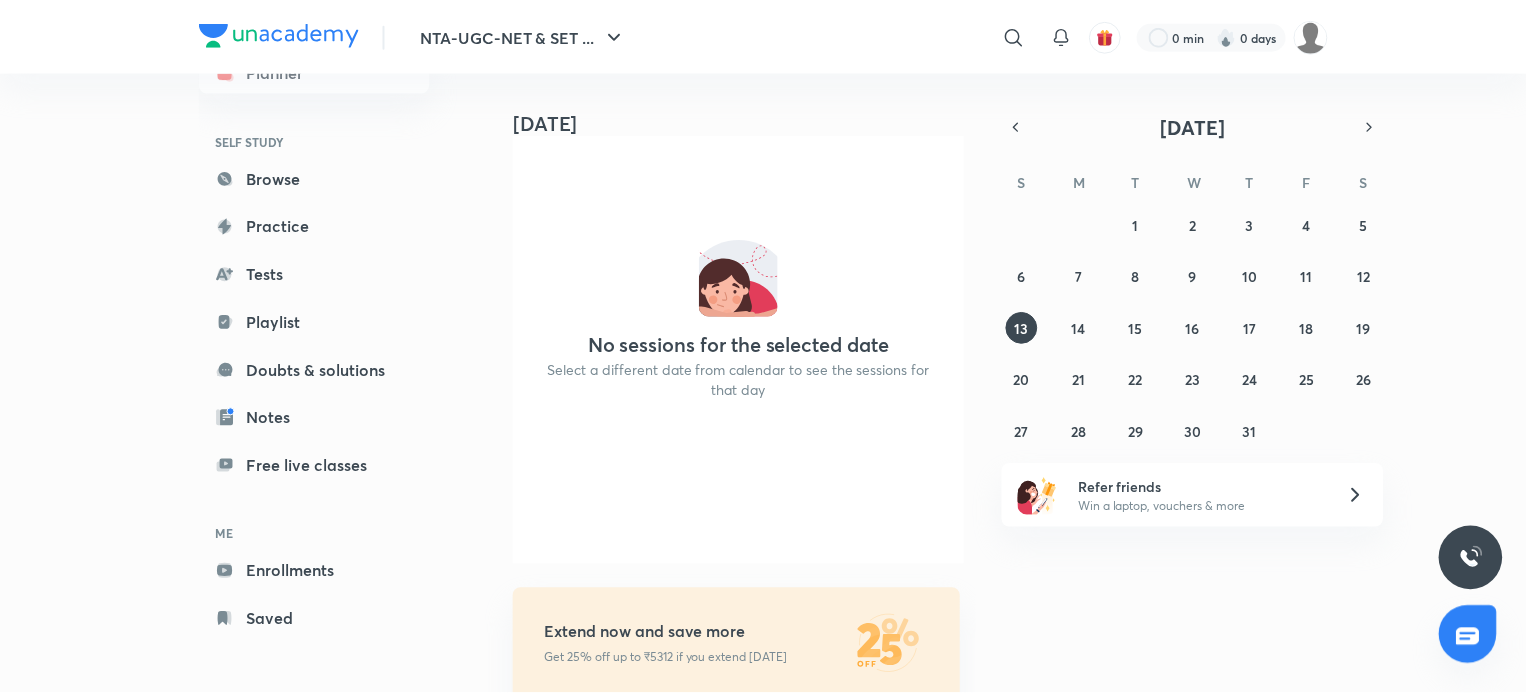 scroll, scrollTop: 160, scrollLeft: 0, axis: vertical 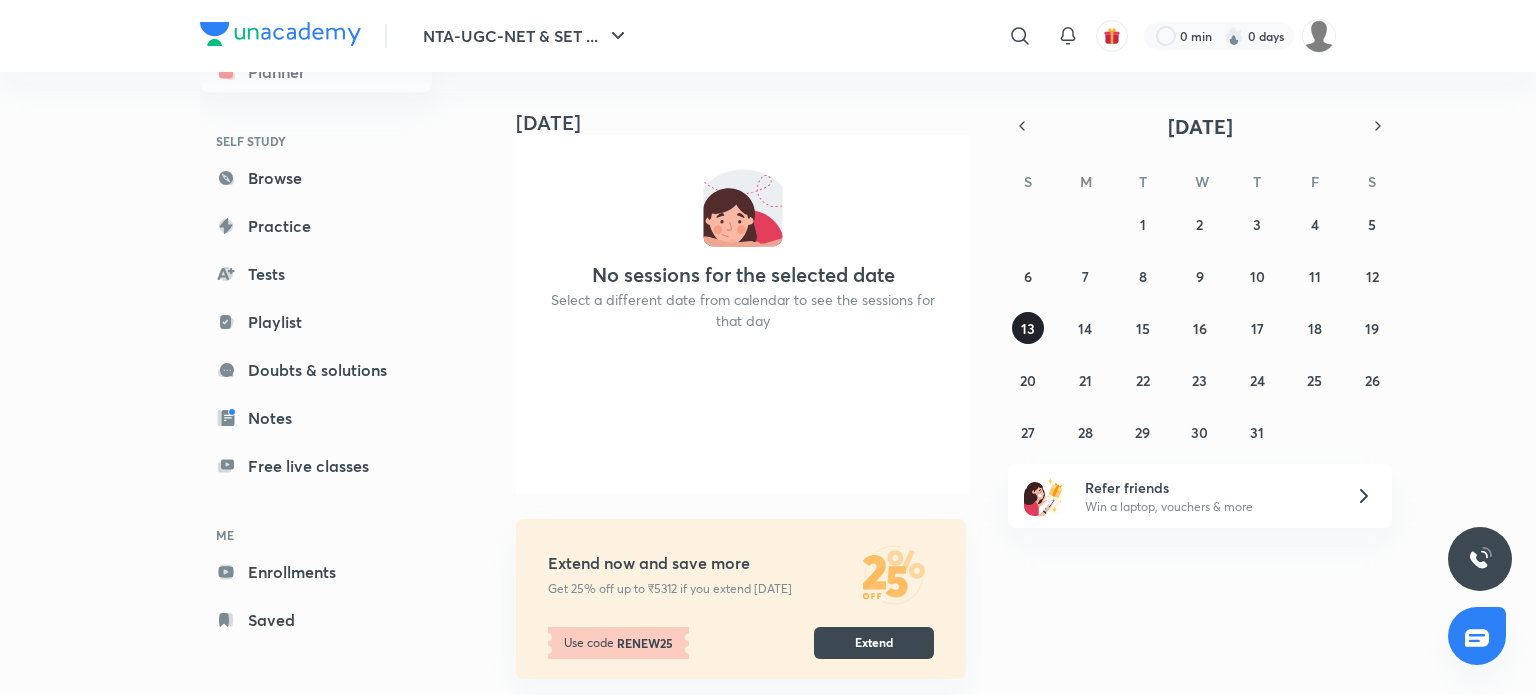 click on "13" at bounding box center (1028, 328) 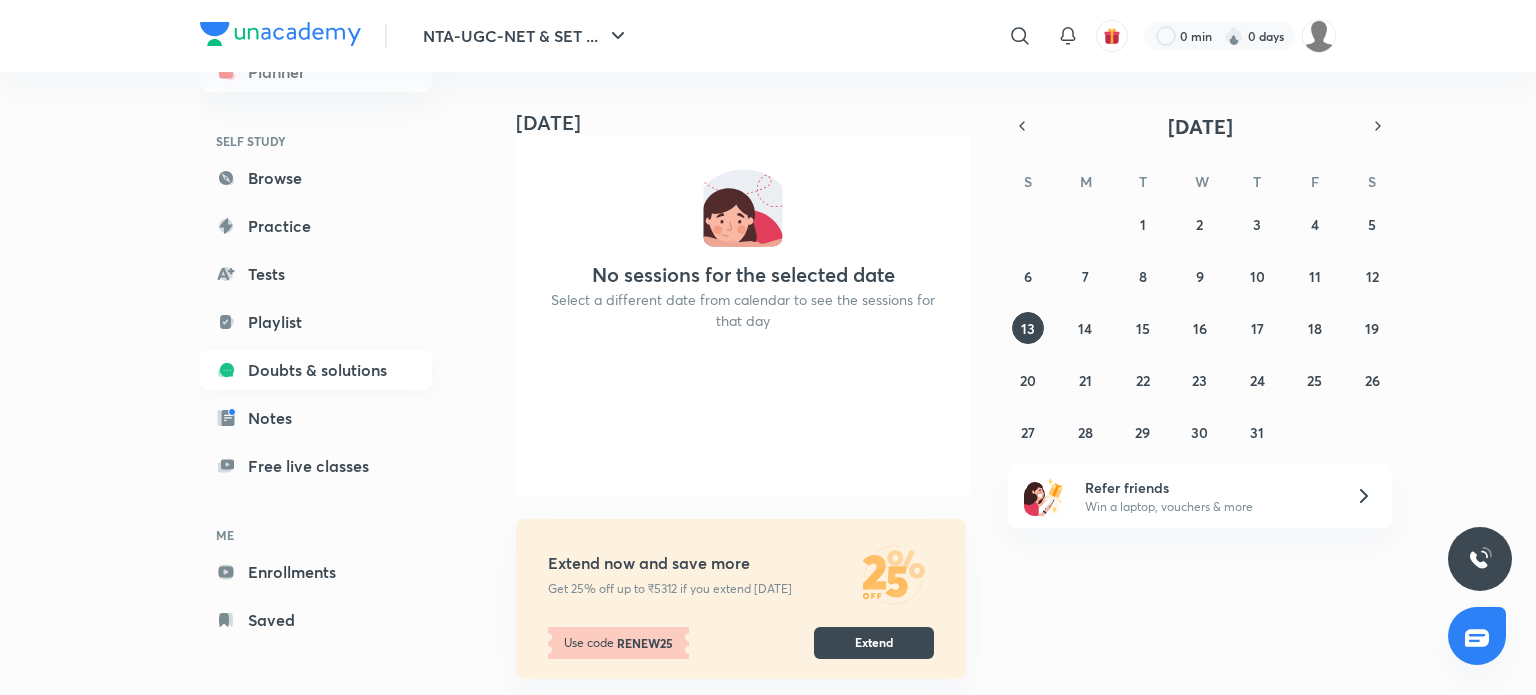 click on "Doubts & solutions" at bounding box center [316, 370] 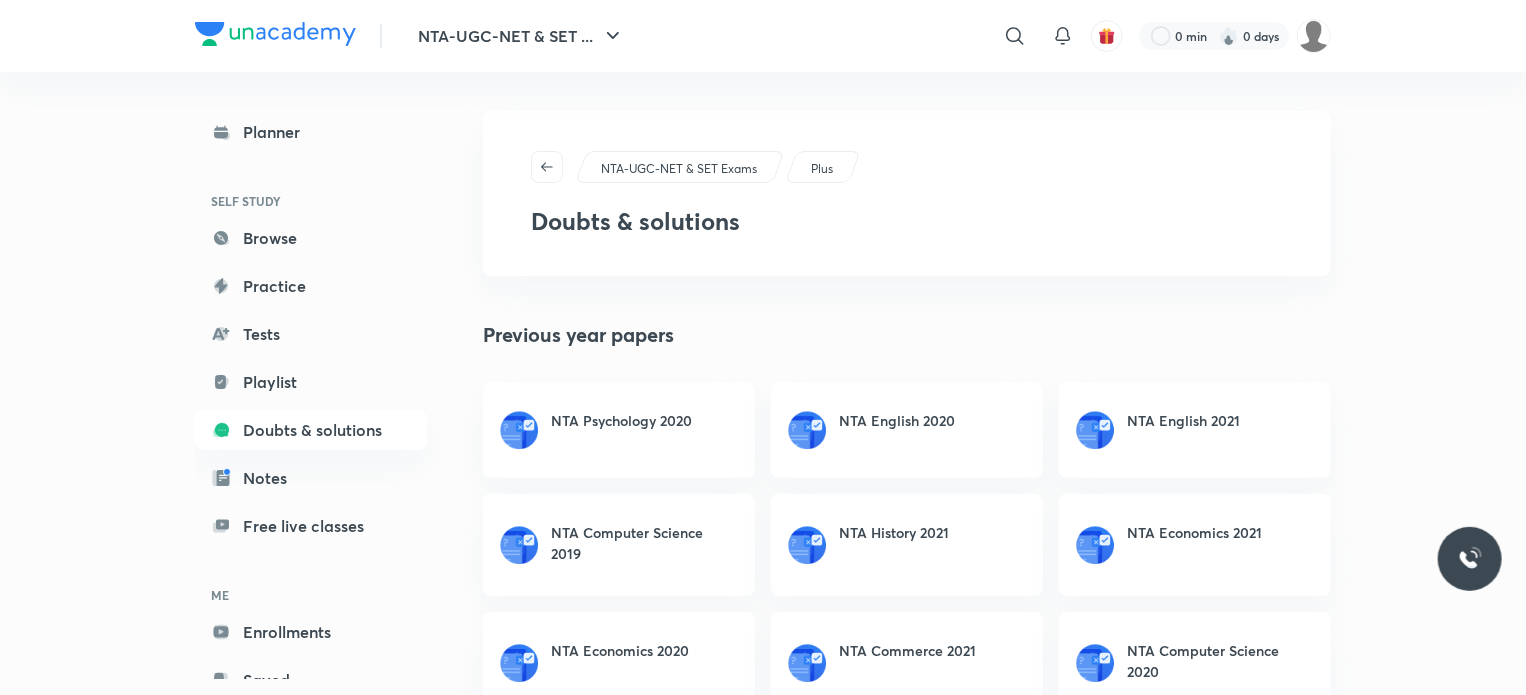 scroll, scrollTop: 392, scrollLeft: 0, axis: vertical 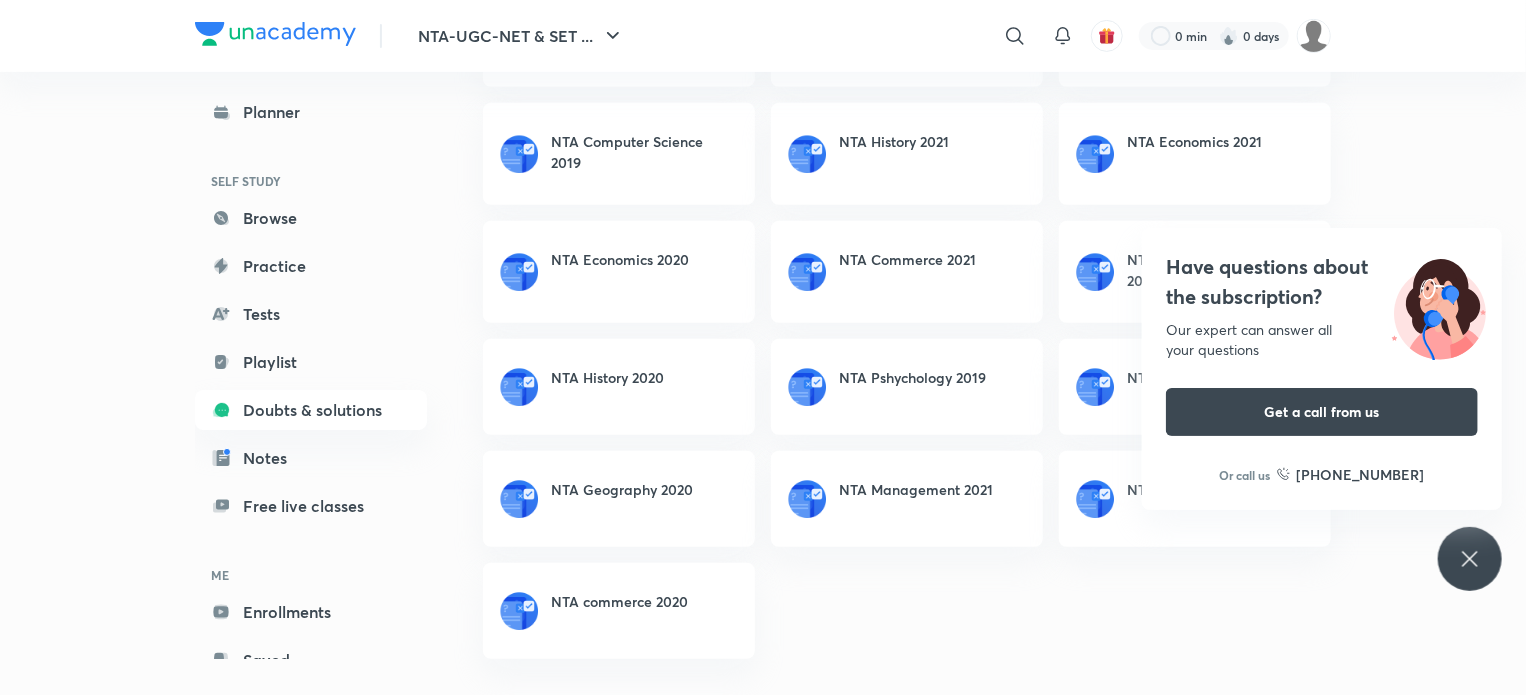click 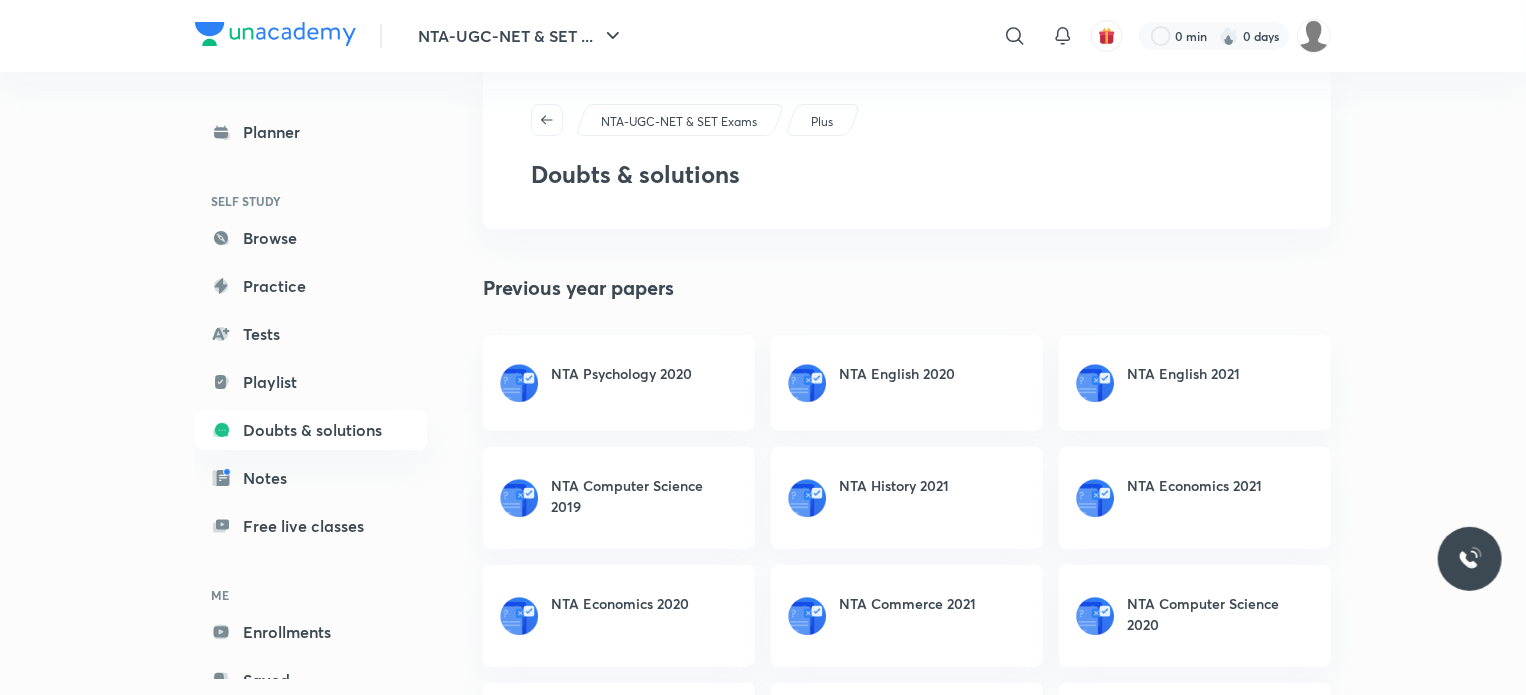 scroll, scrollTop: 0, scrollLeft: 0, axis: both 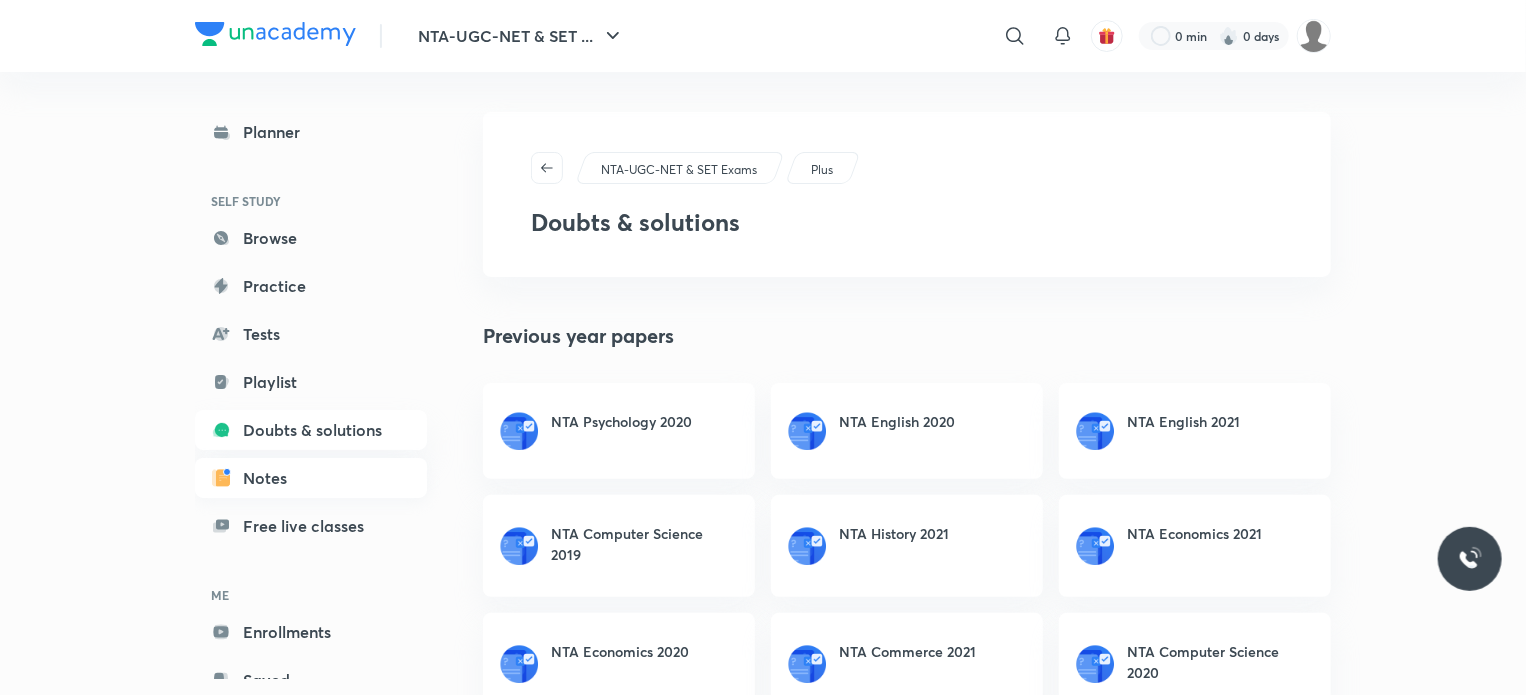 click on "Notes" at bounding box center [311, 478] 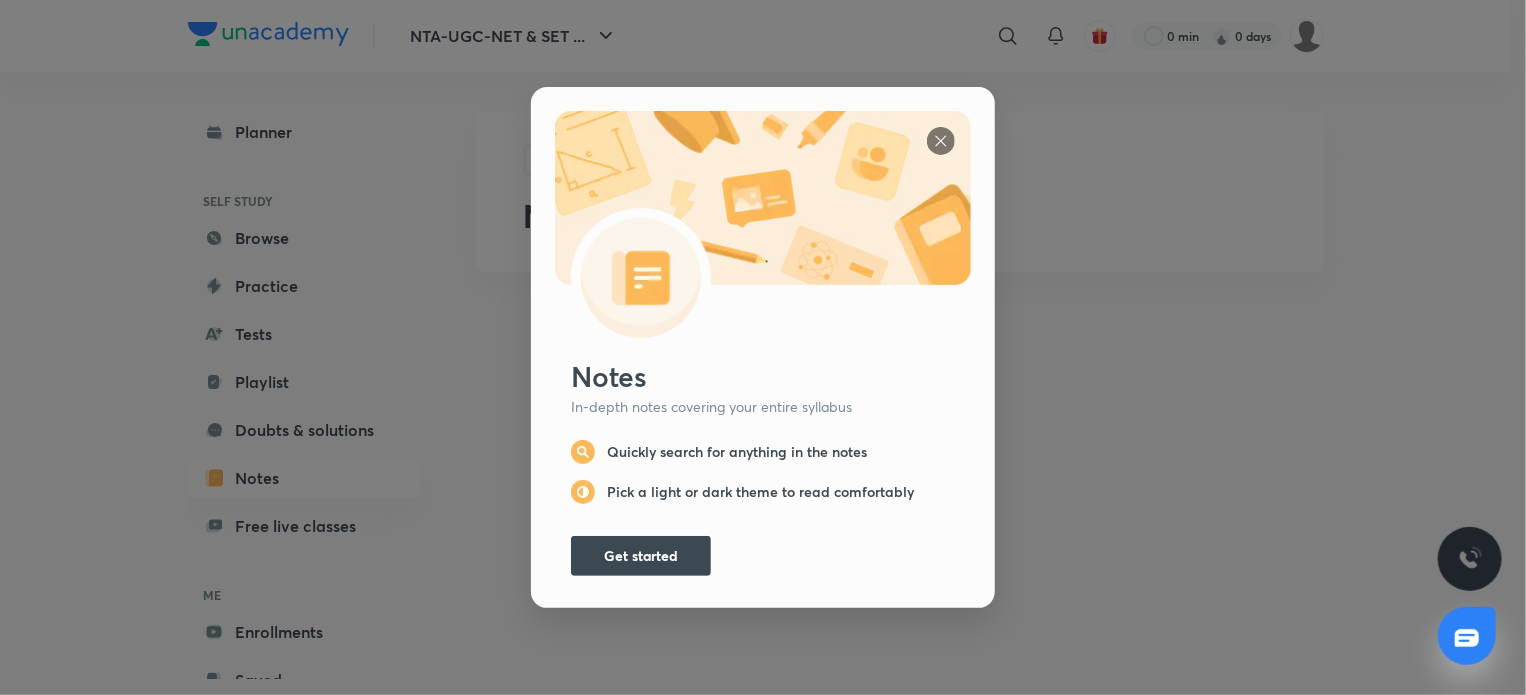 scroll, scrollTop: 0, scrollLeft: 0, axis: both 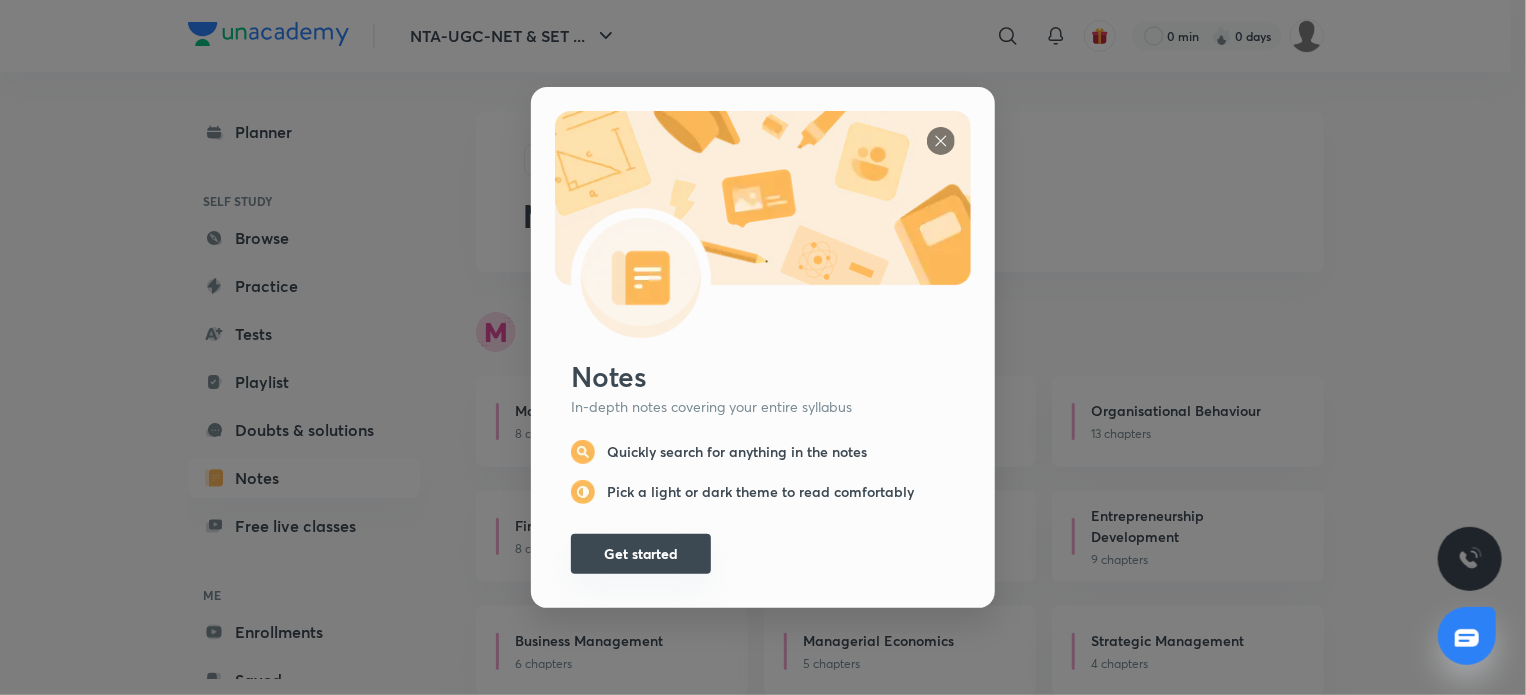 click on "Get started" at bounding box center [641, 554] 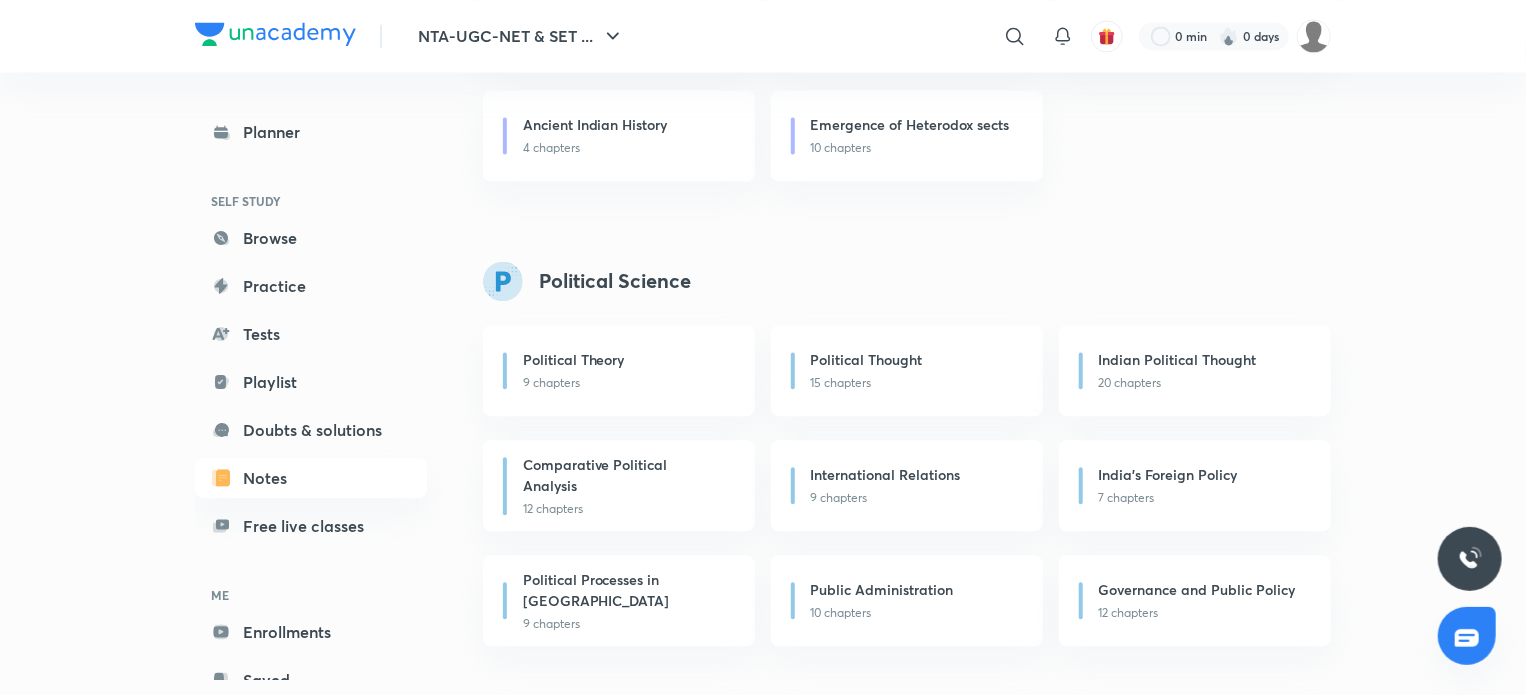 scroll, scrollTop: 2363, scrollLeft: 0, axis: vertical 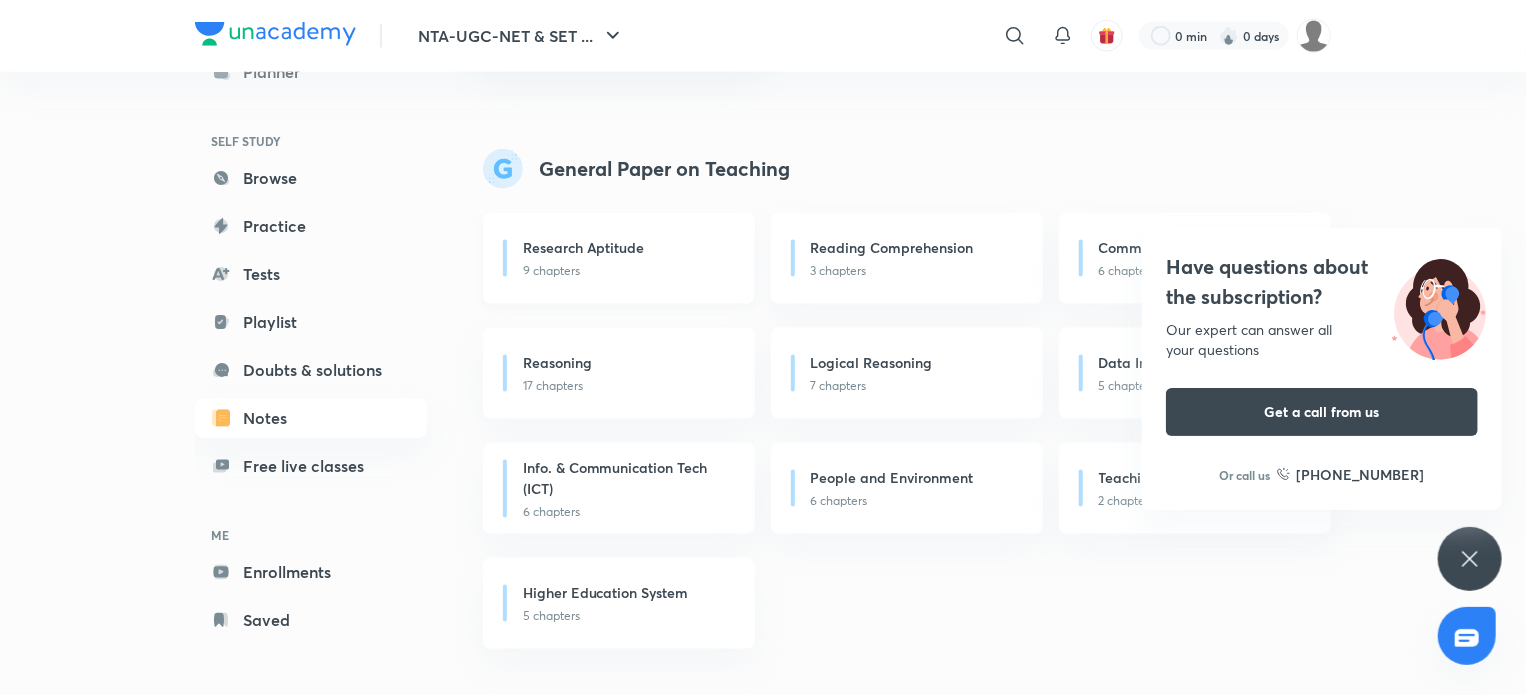 click on "Research Aptitude" at bounding box center (584, 247) 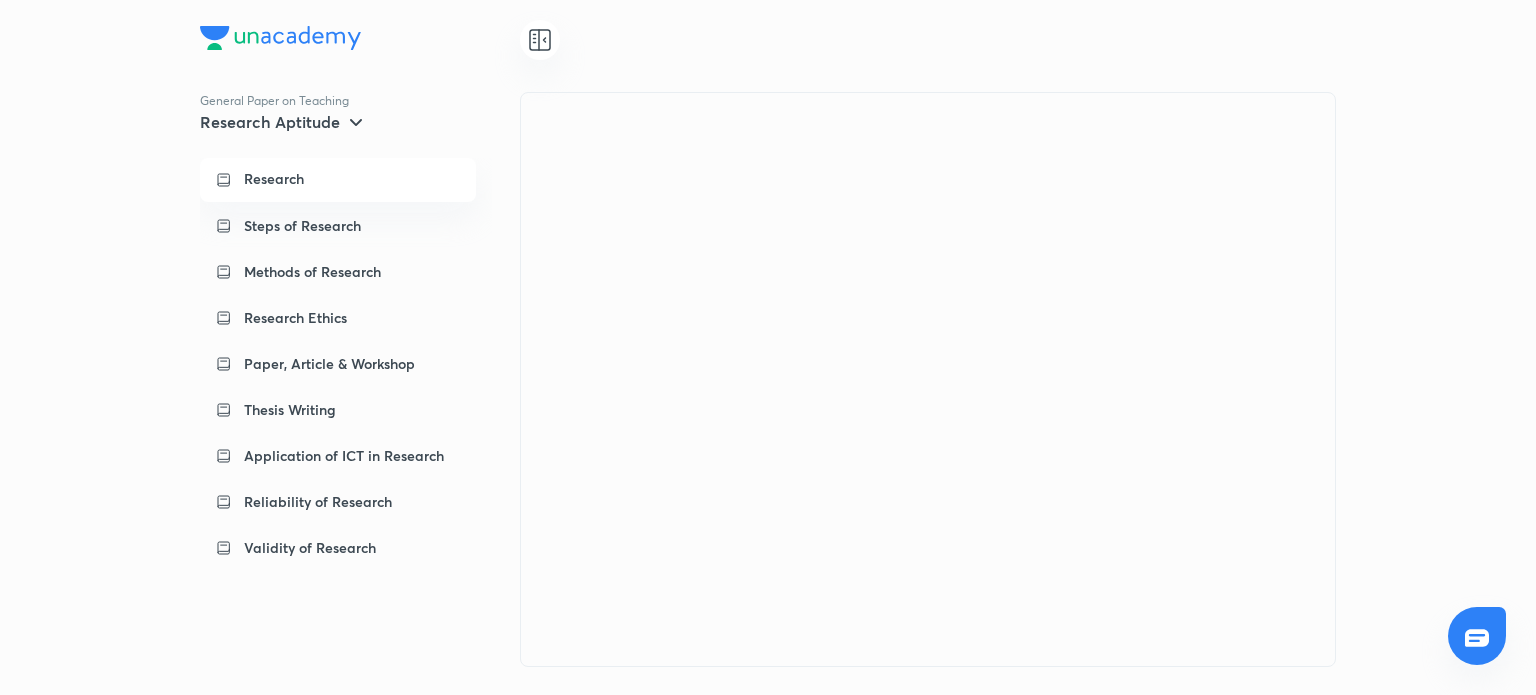 scroll, scrollTop: 0, scrollLeft: 0, axis: both 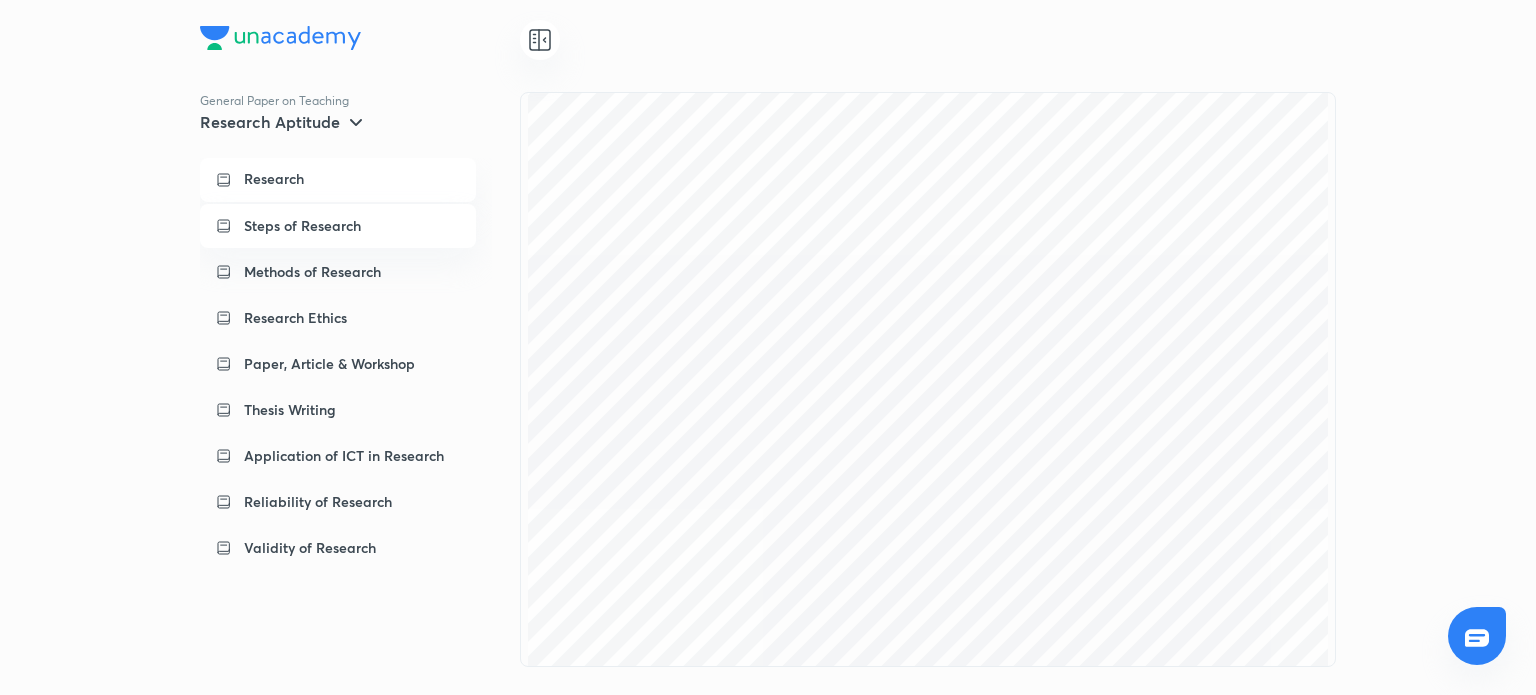 click on "Steps of Research" at bounding box center [302, 226] 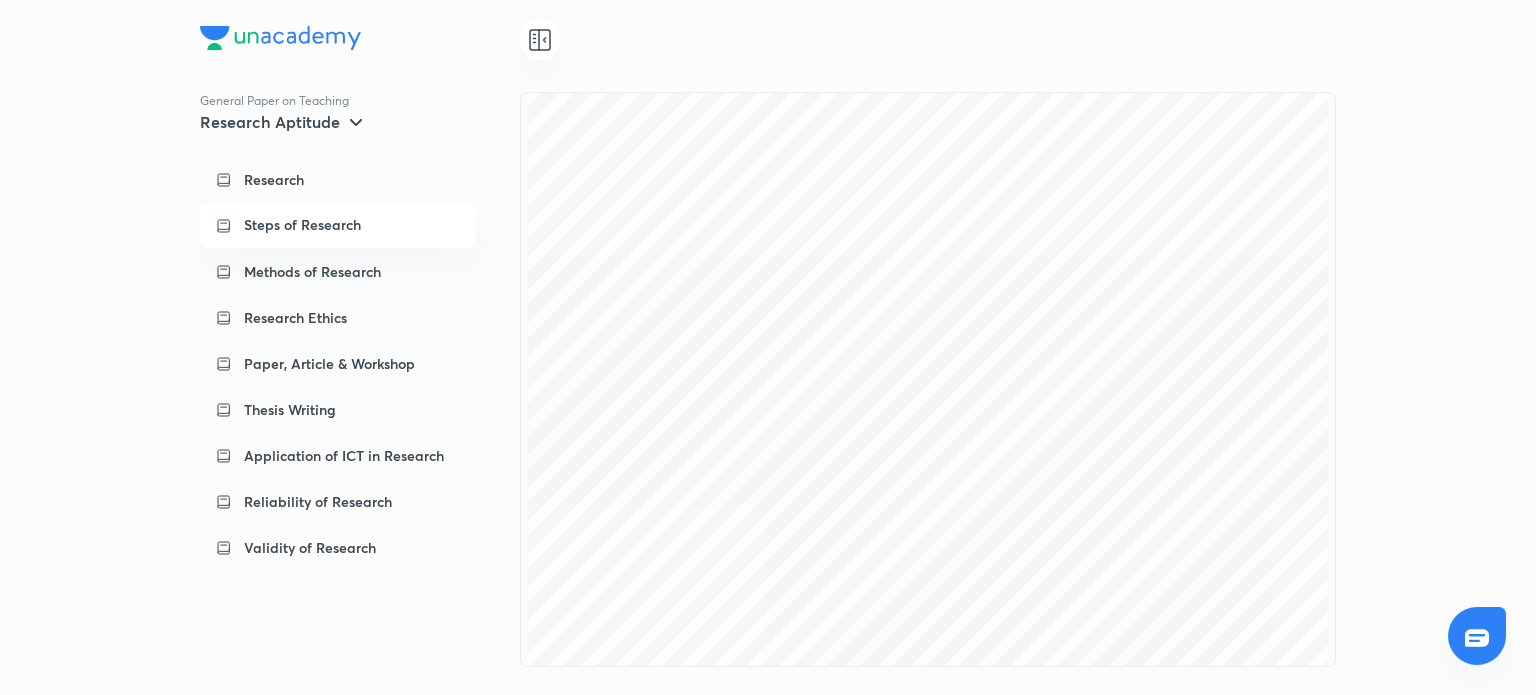 scroll, scrollTop: 15974, scrollLeft: 0, axis: vertical 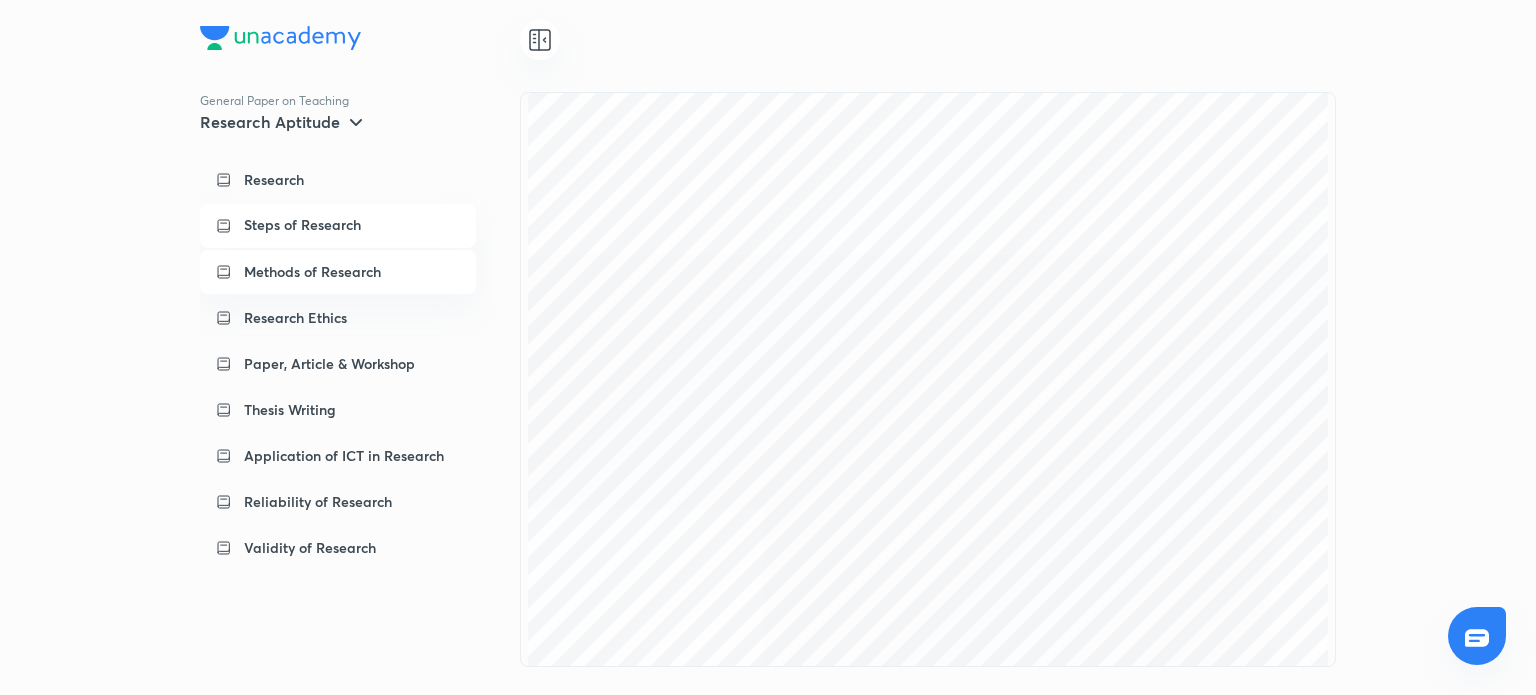click on "Methods of Research" at bounding box center [312, 272] 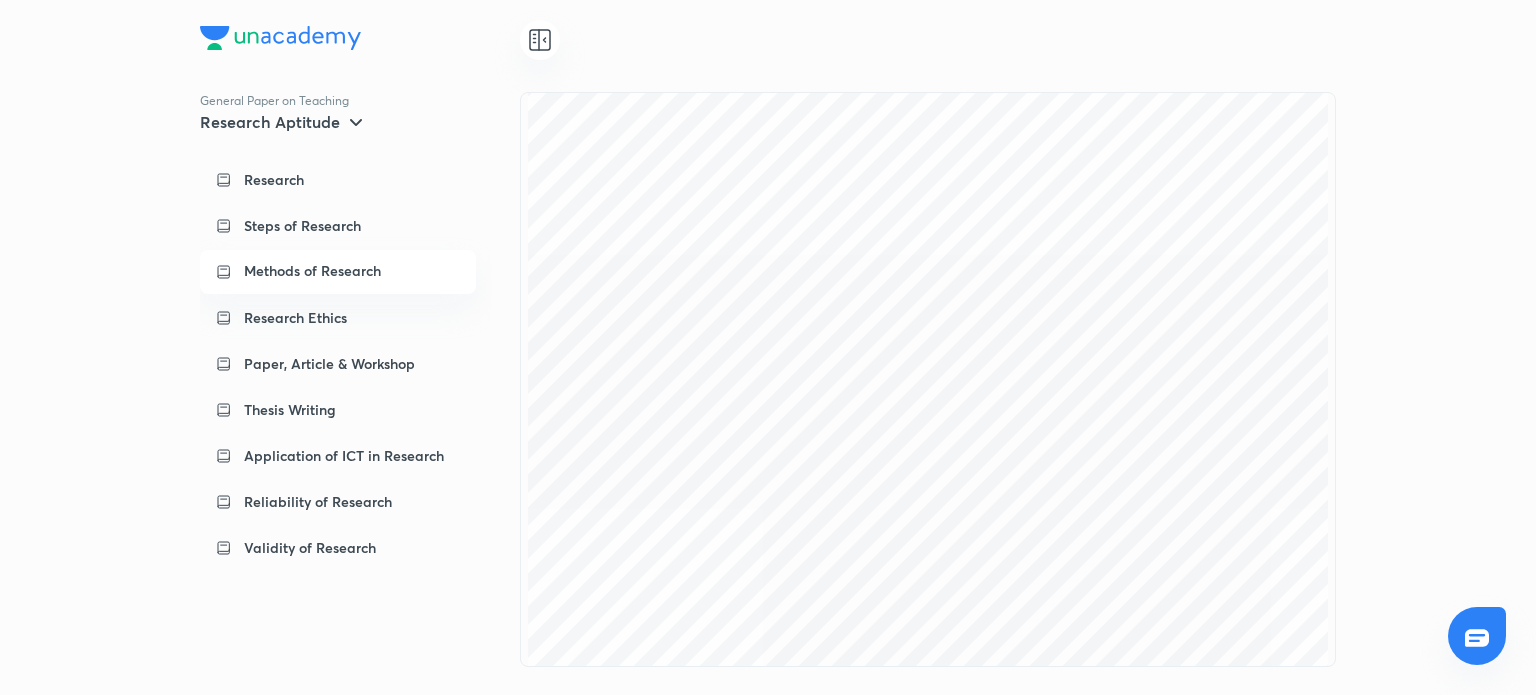 scroll, scrollTop: 15974, scrollLeft: 0, axis: vertical 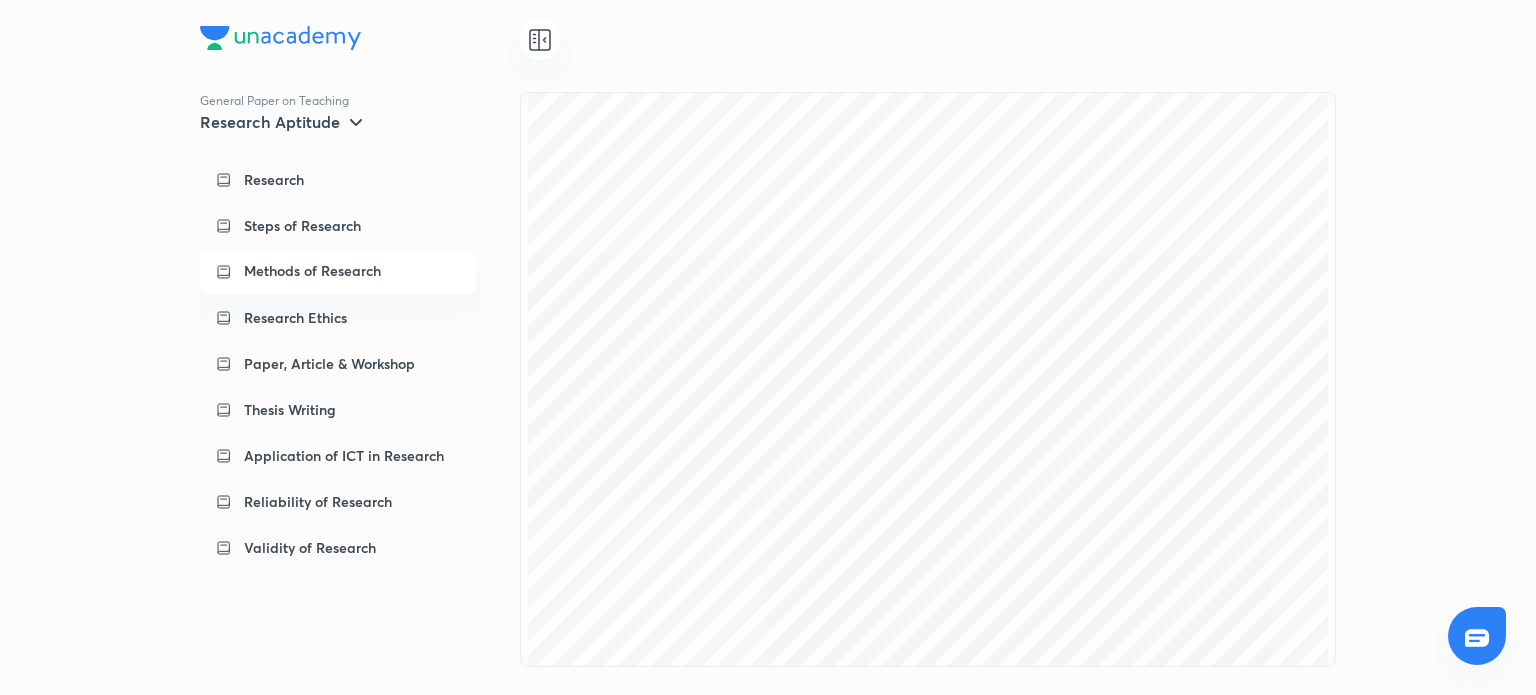 click on "Methods of Research" at bounding box center [312, 271] 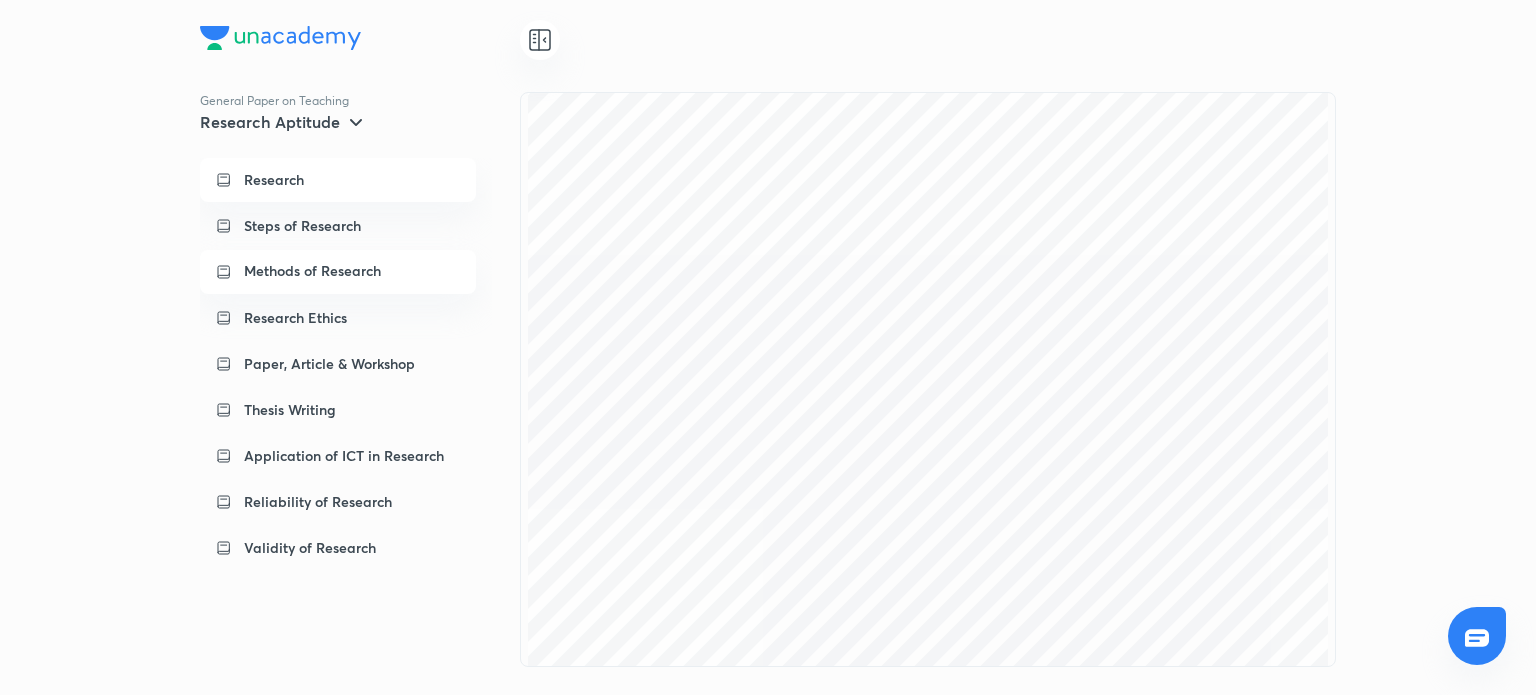 click on "Research" at bounding box center [274, 180] 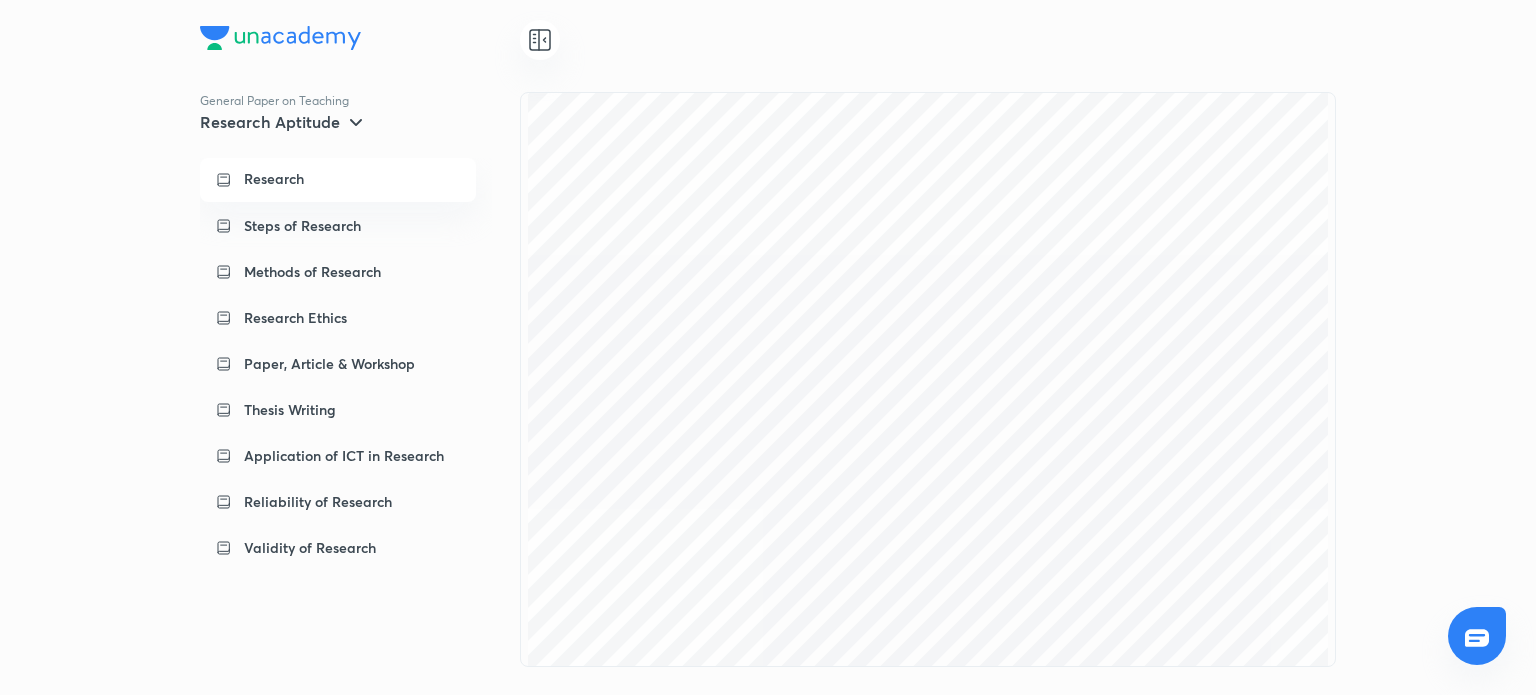 scroll, scrollTop: 13529, scrollLeft: 0, axis: vertical 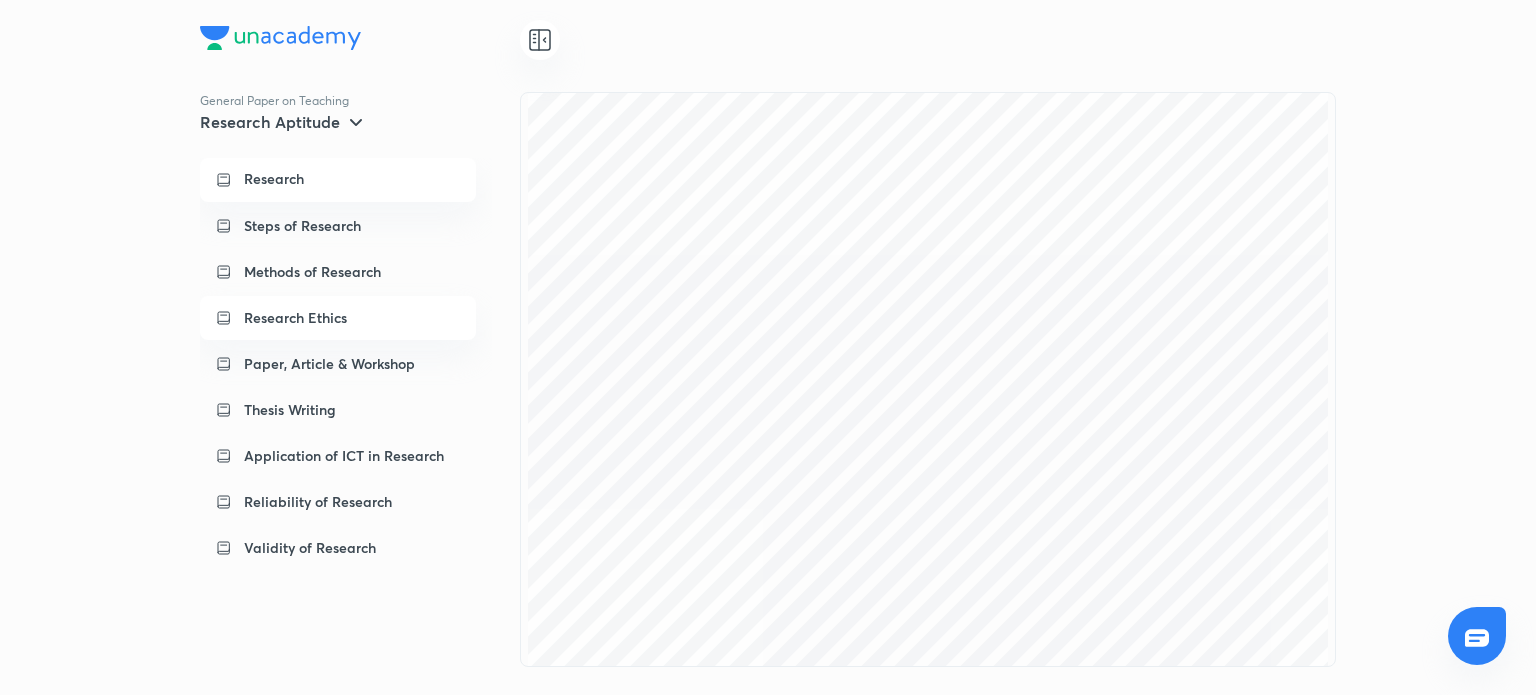 click on "Research Ethics" at bounding box center [295, 318] 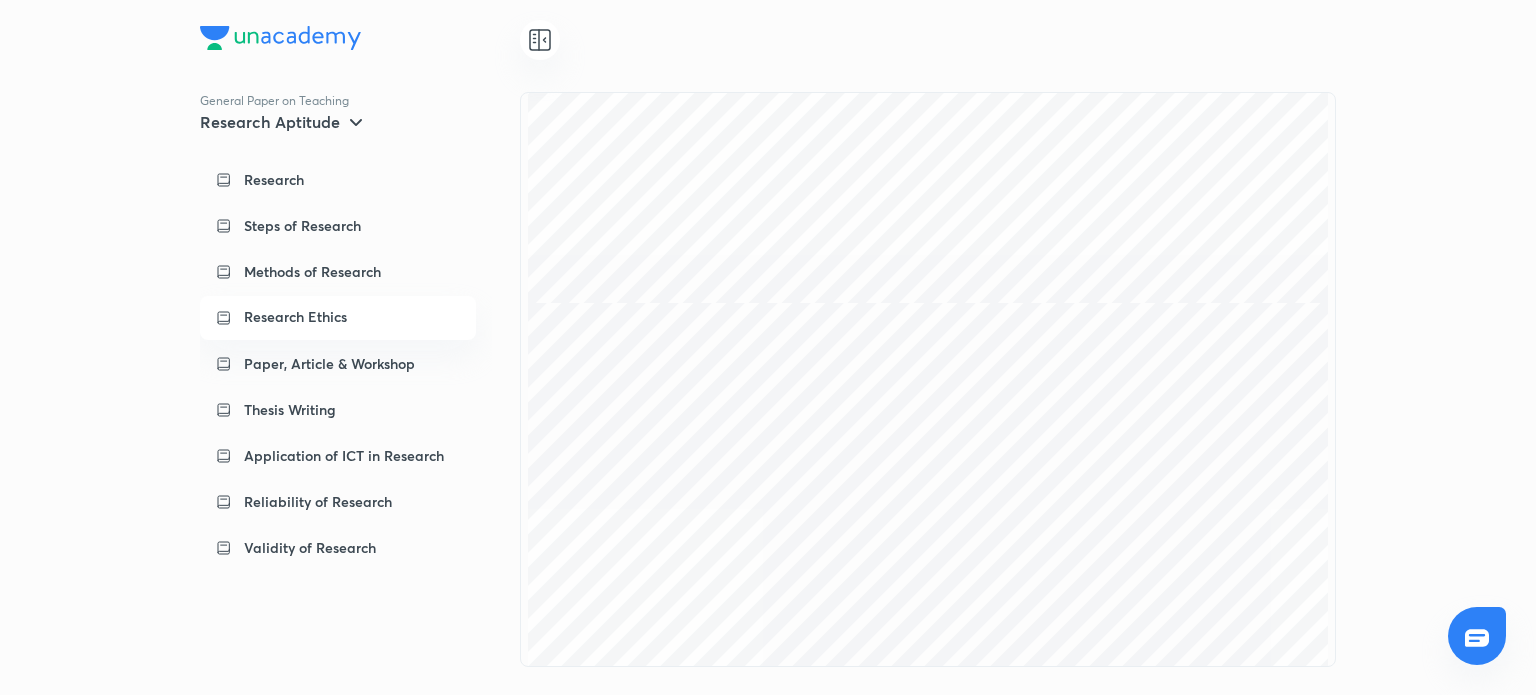 scroll, scrollTop: 2900, scrollLeft: 0, axis: vertical 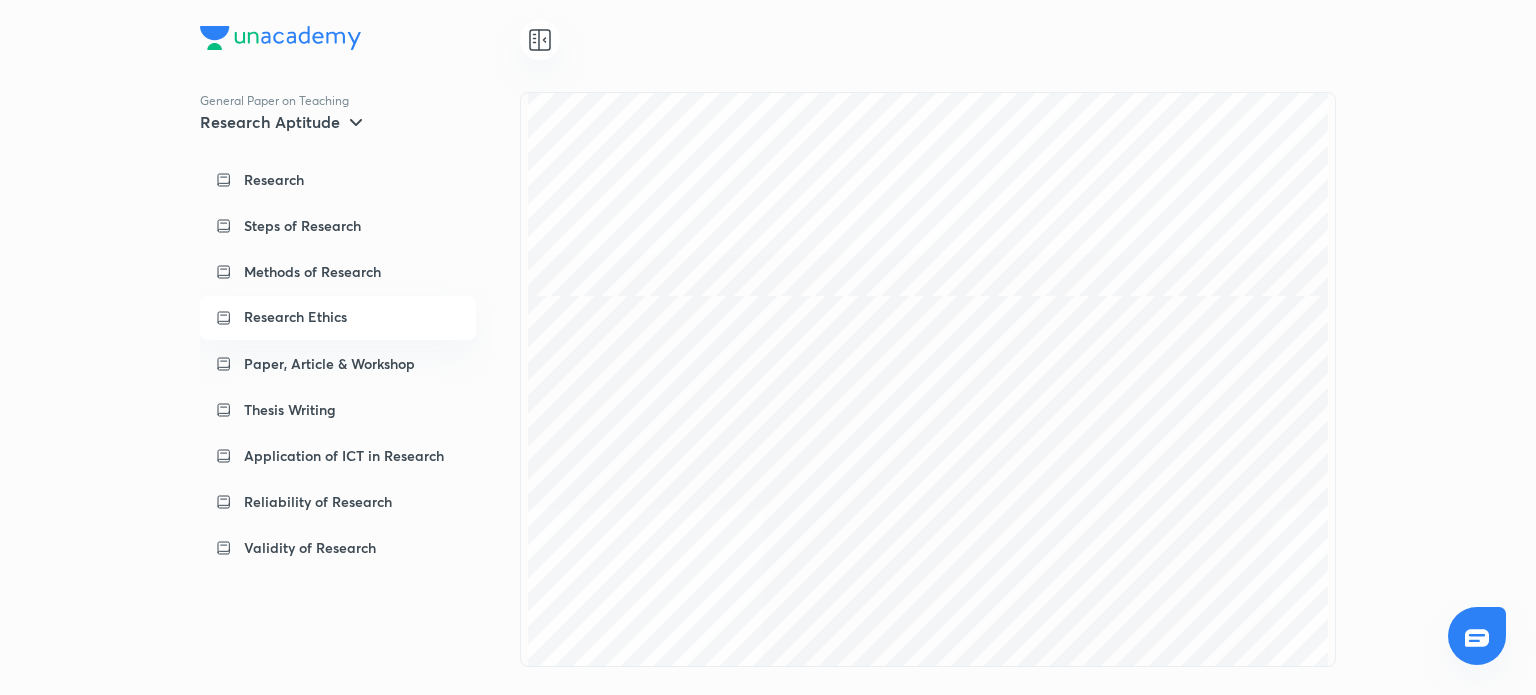 click 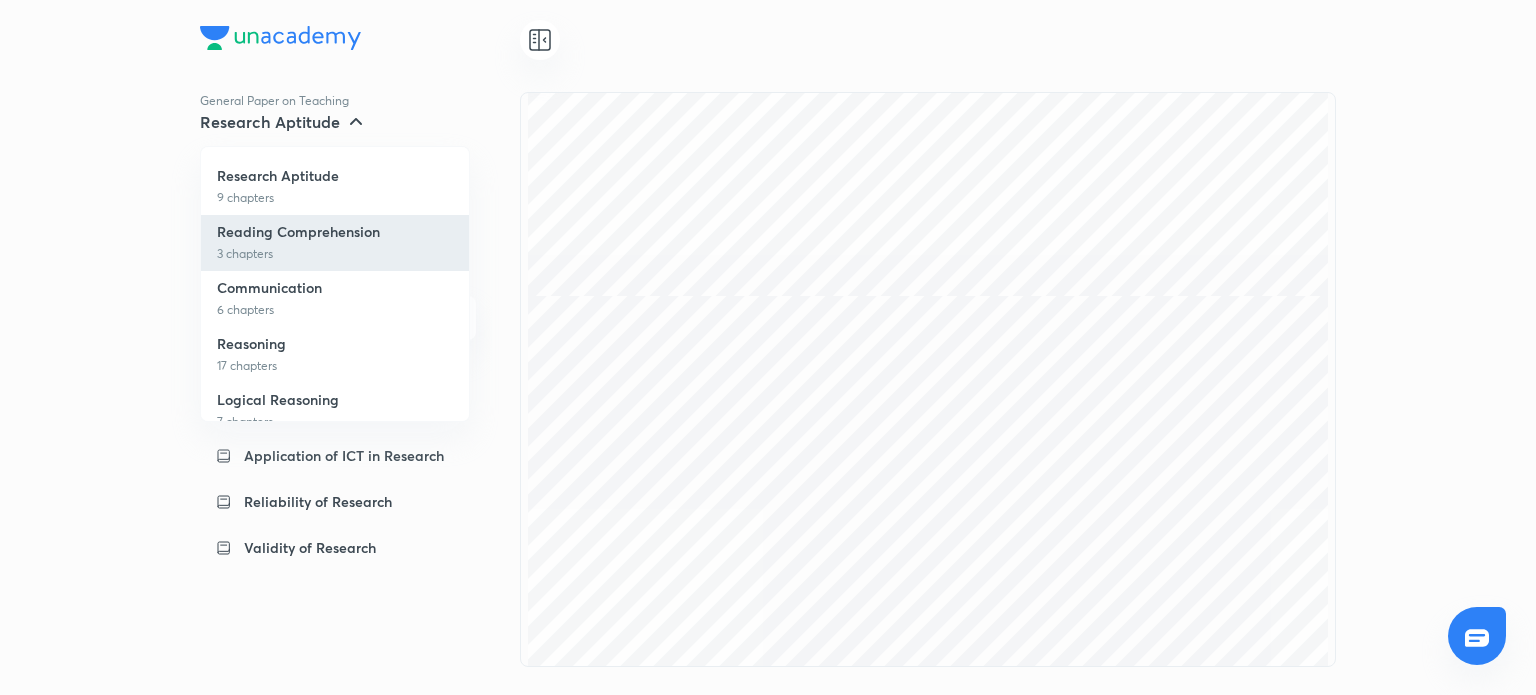 click on "Reading Comprehension" at bounding box center [298, 232] 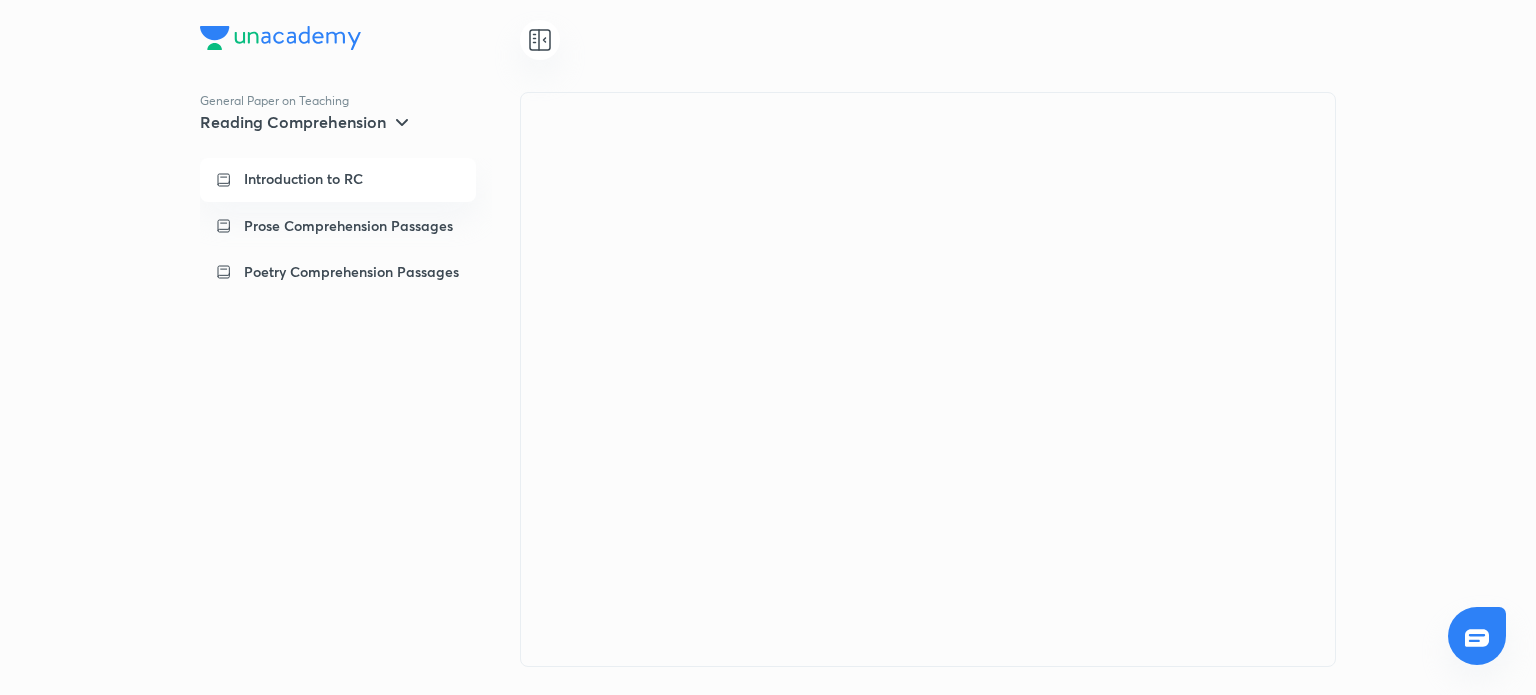 scroll, scrollTop: 0, scrollLeft: 0, axis: both 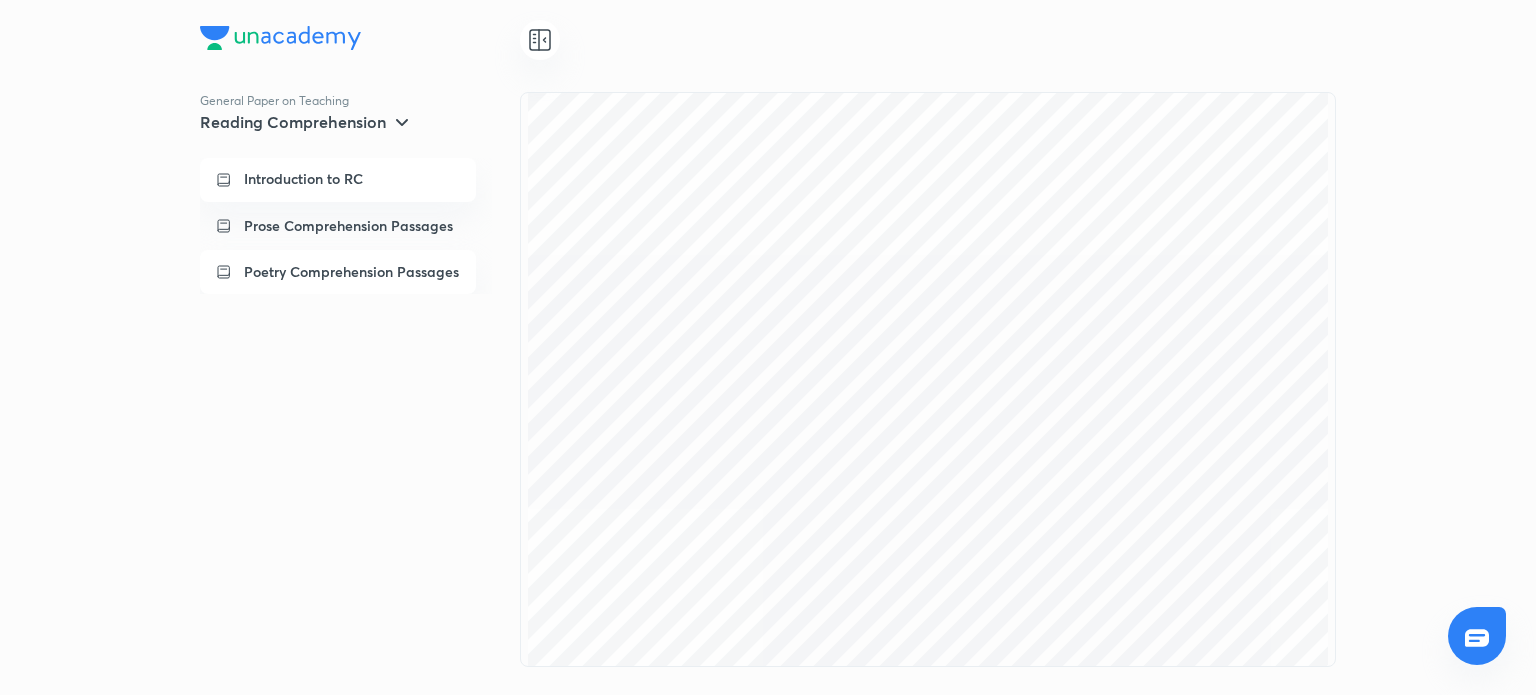 click on "Poetry Comprehension Passages" at bounding box center [351, 272] 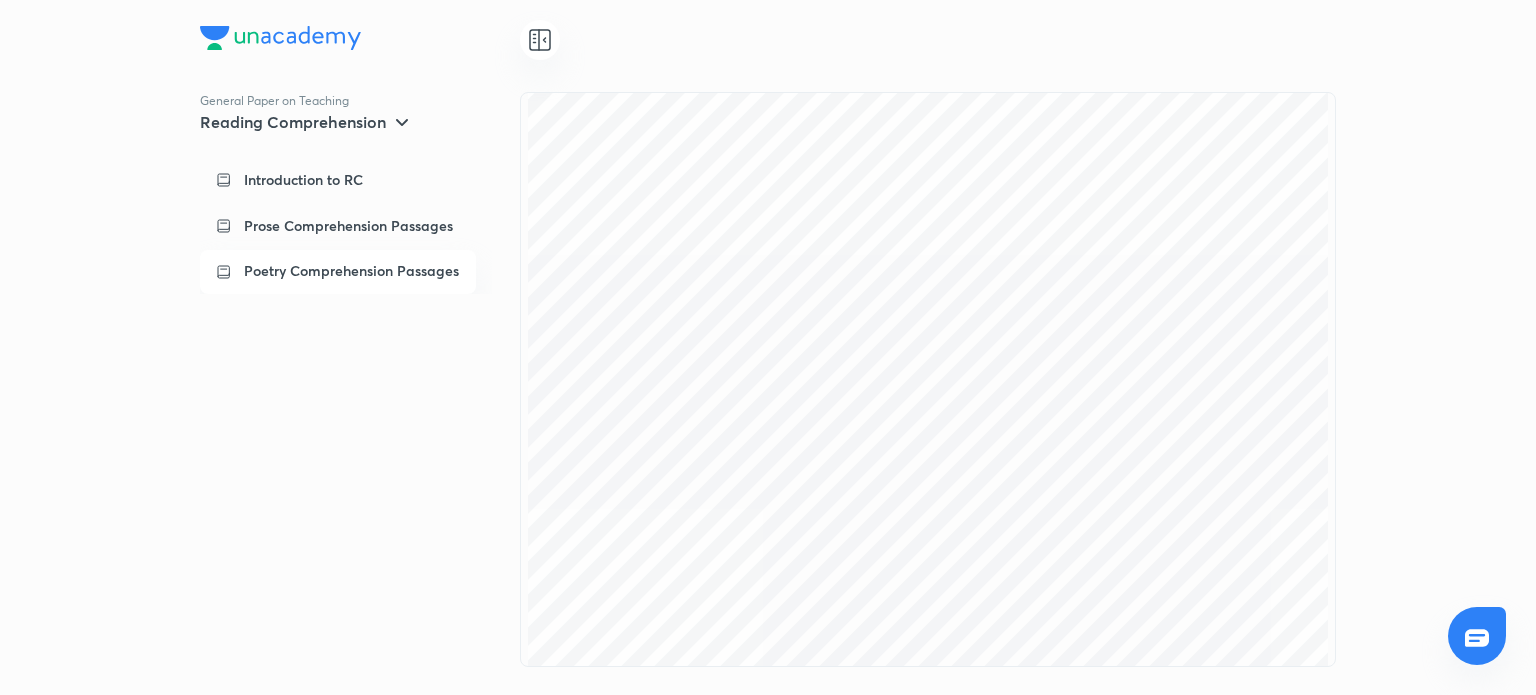 scroll, scrollTop: 55276, scrollLeft: 0, axis: vertical 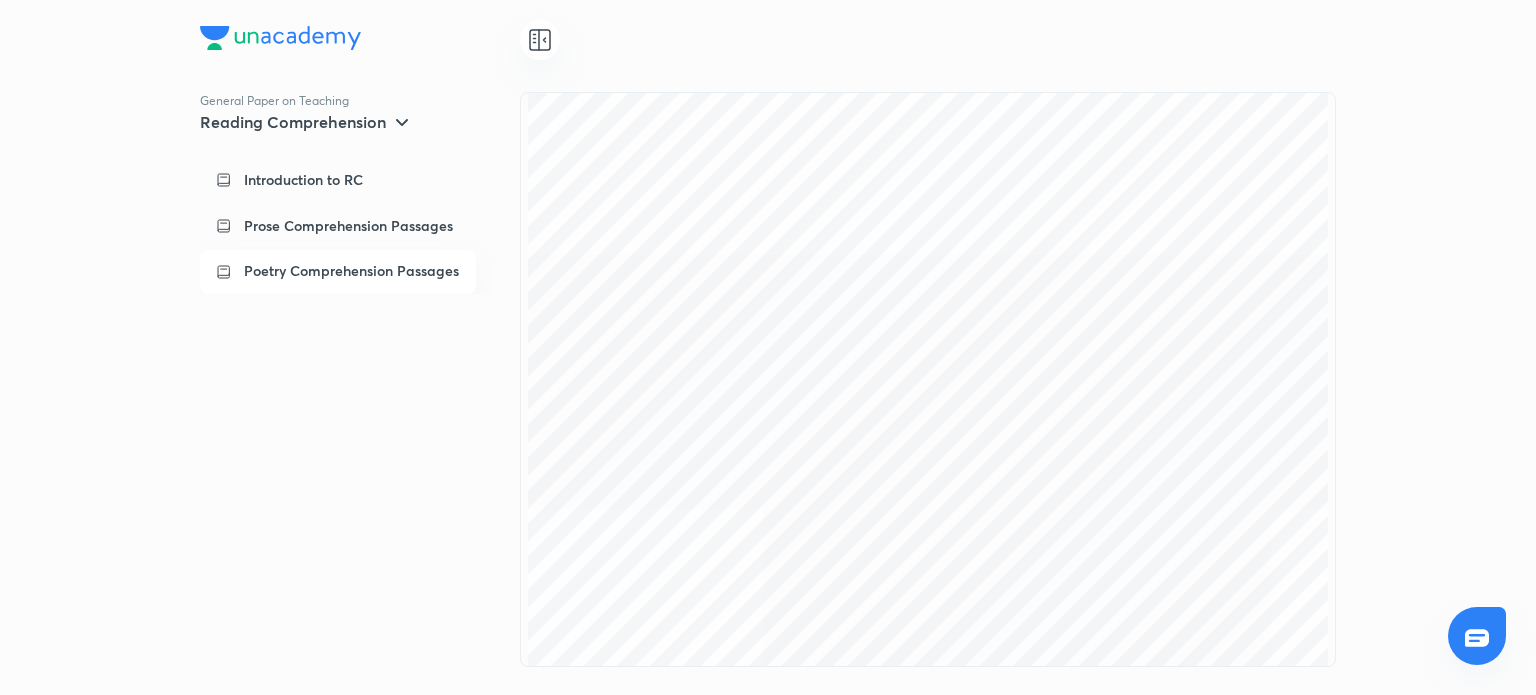 click on "Poetry Comprehension Passages" at bounding box center (351, 271) 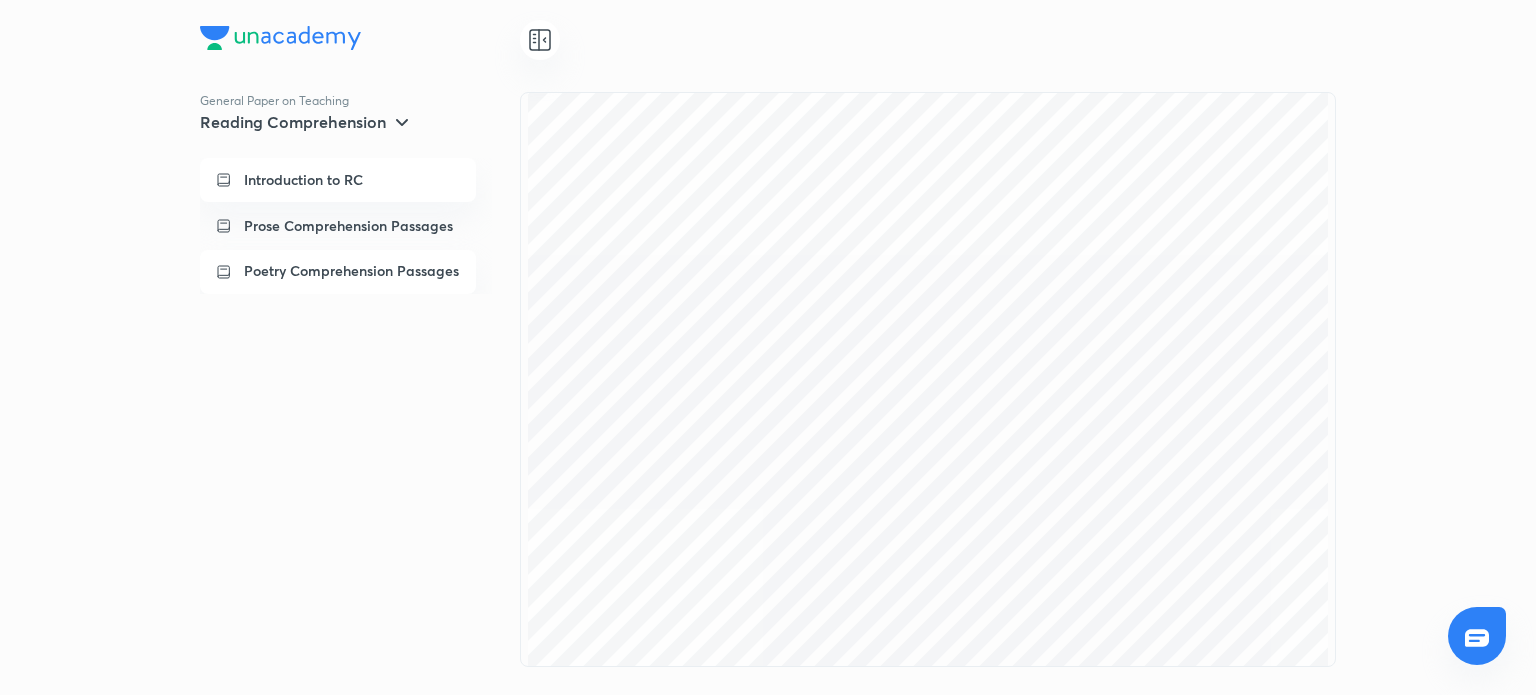 click on "Introduction to RC" at bounding box center [303, 180] 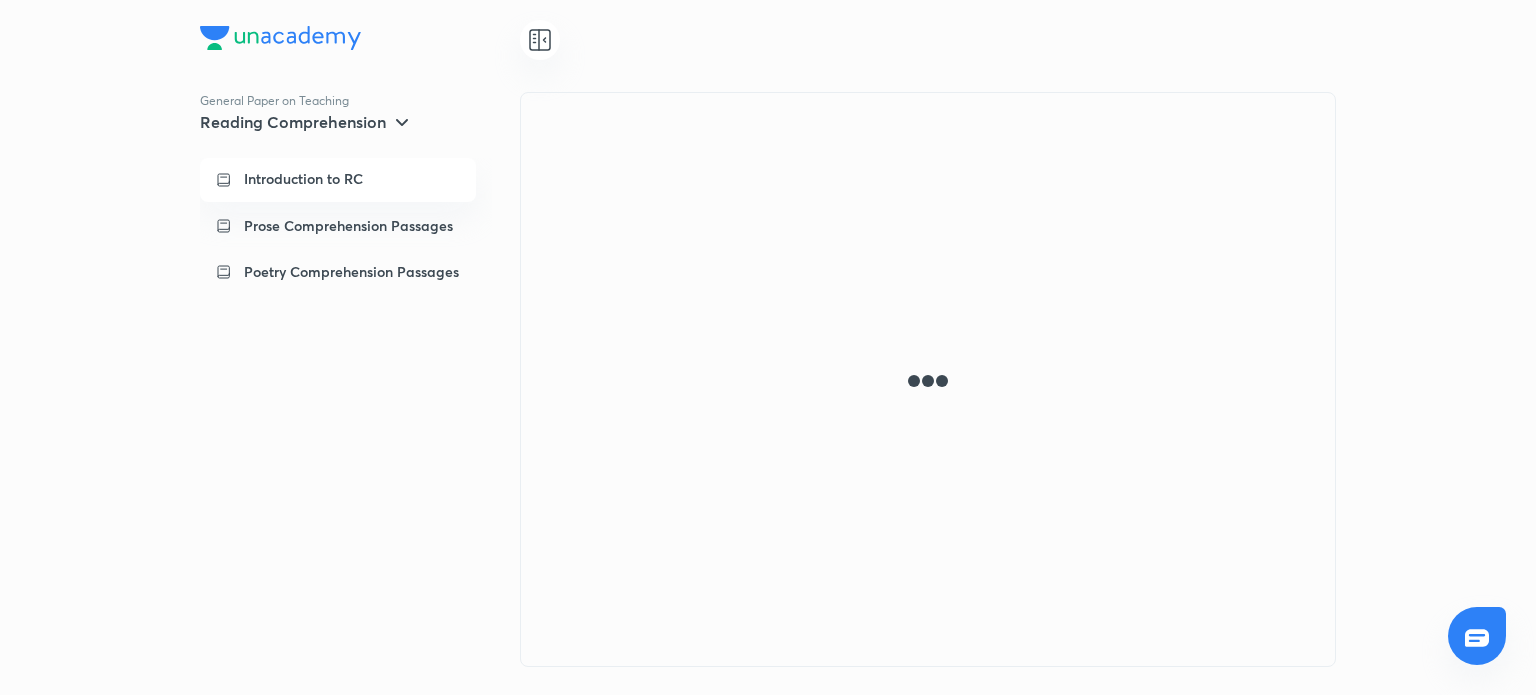 scroll, scrollTop: 0, scrollLeft: 0, axis: both 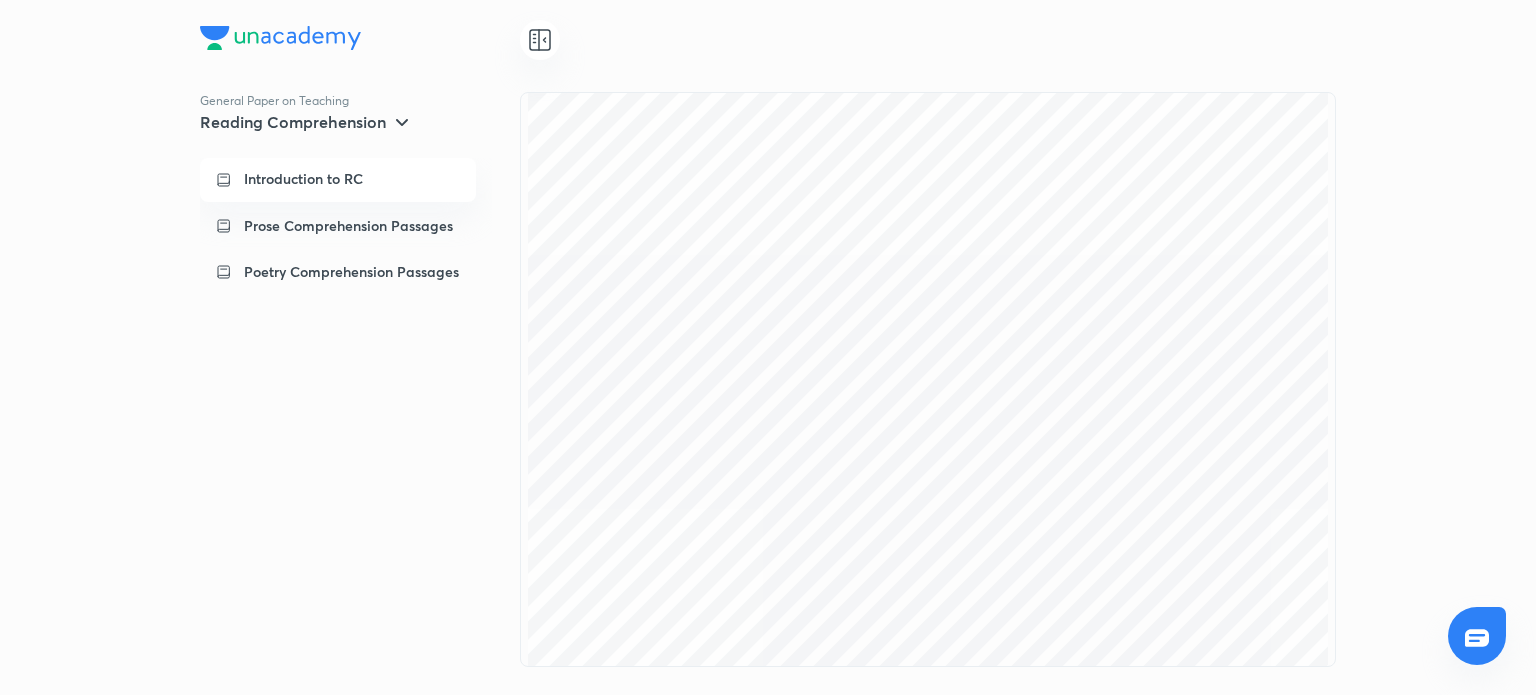 click 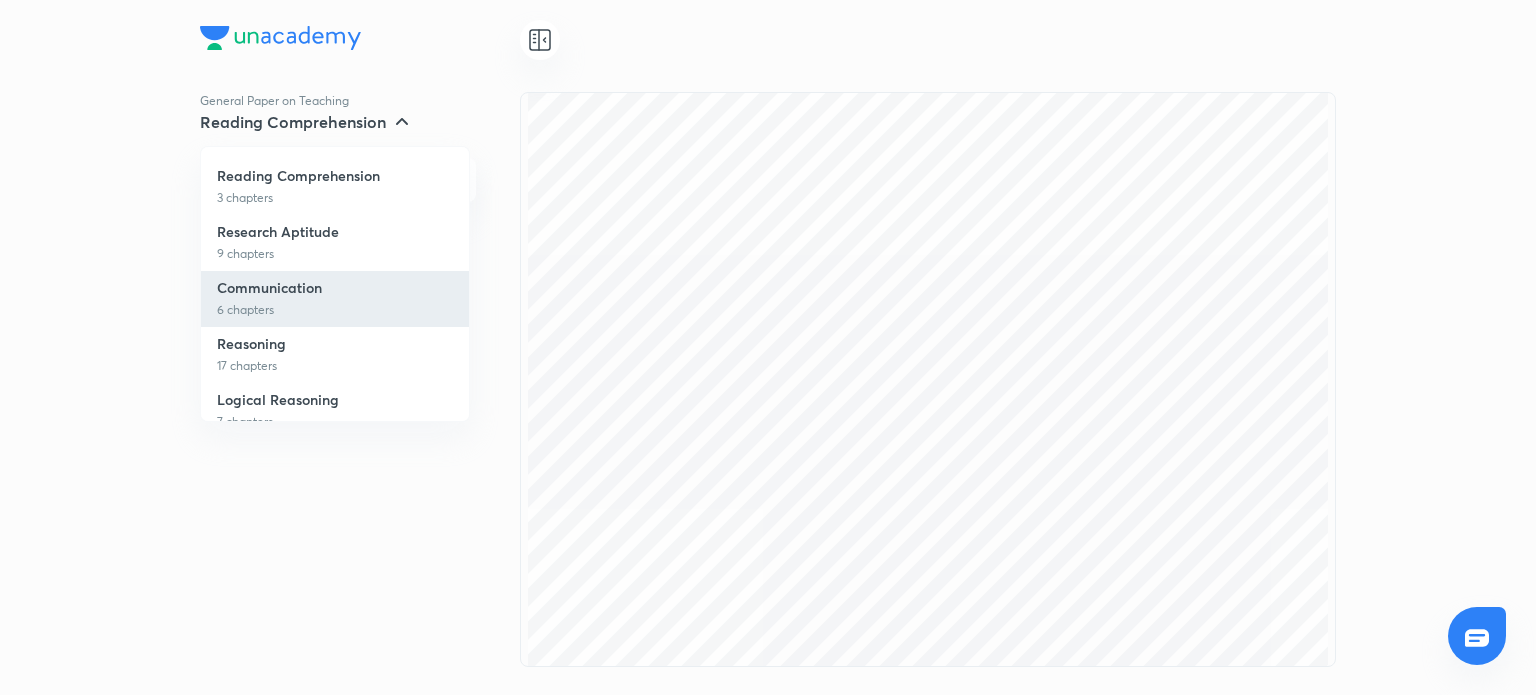 click on "Communication" at bounding box center (269, 288) 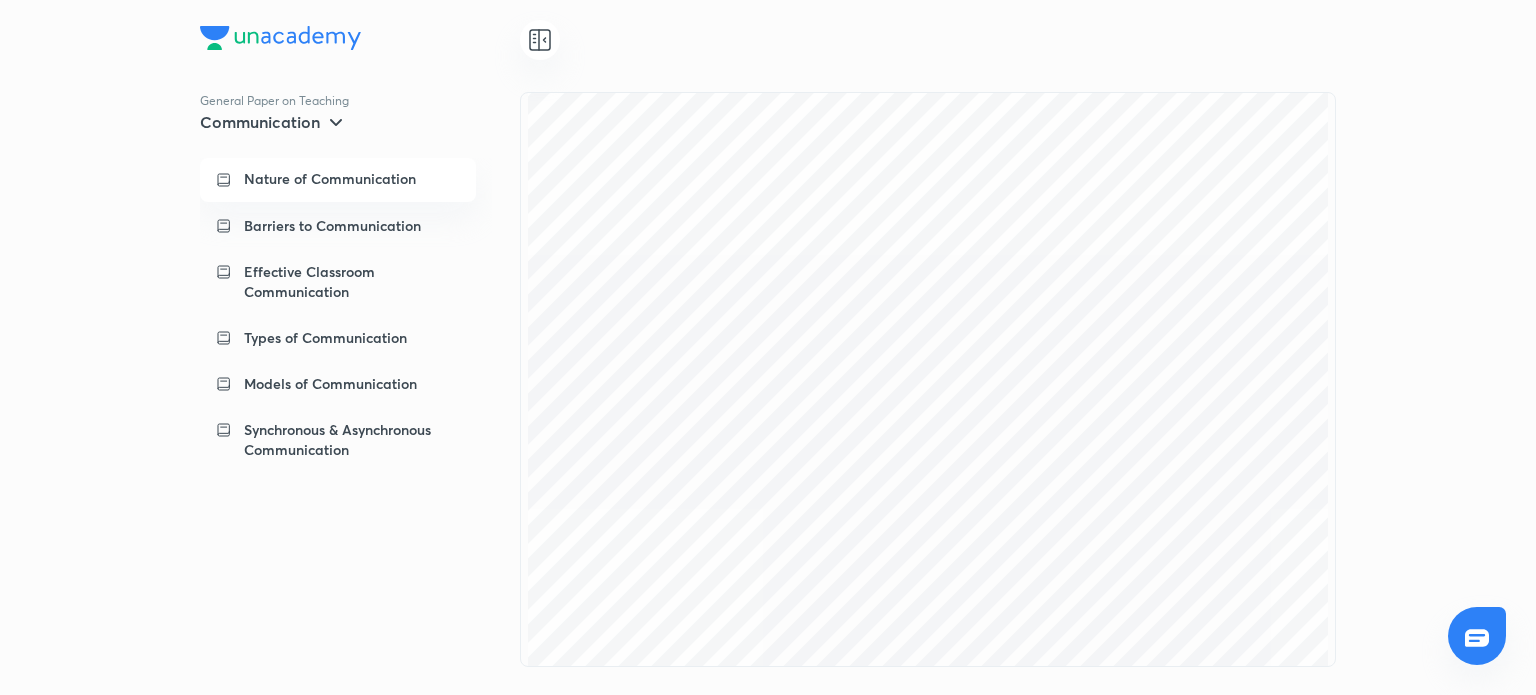 scroll, scrollTop: 4452, scrollLeft: 0, axis: vertical 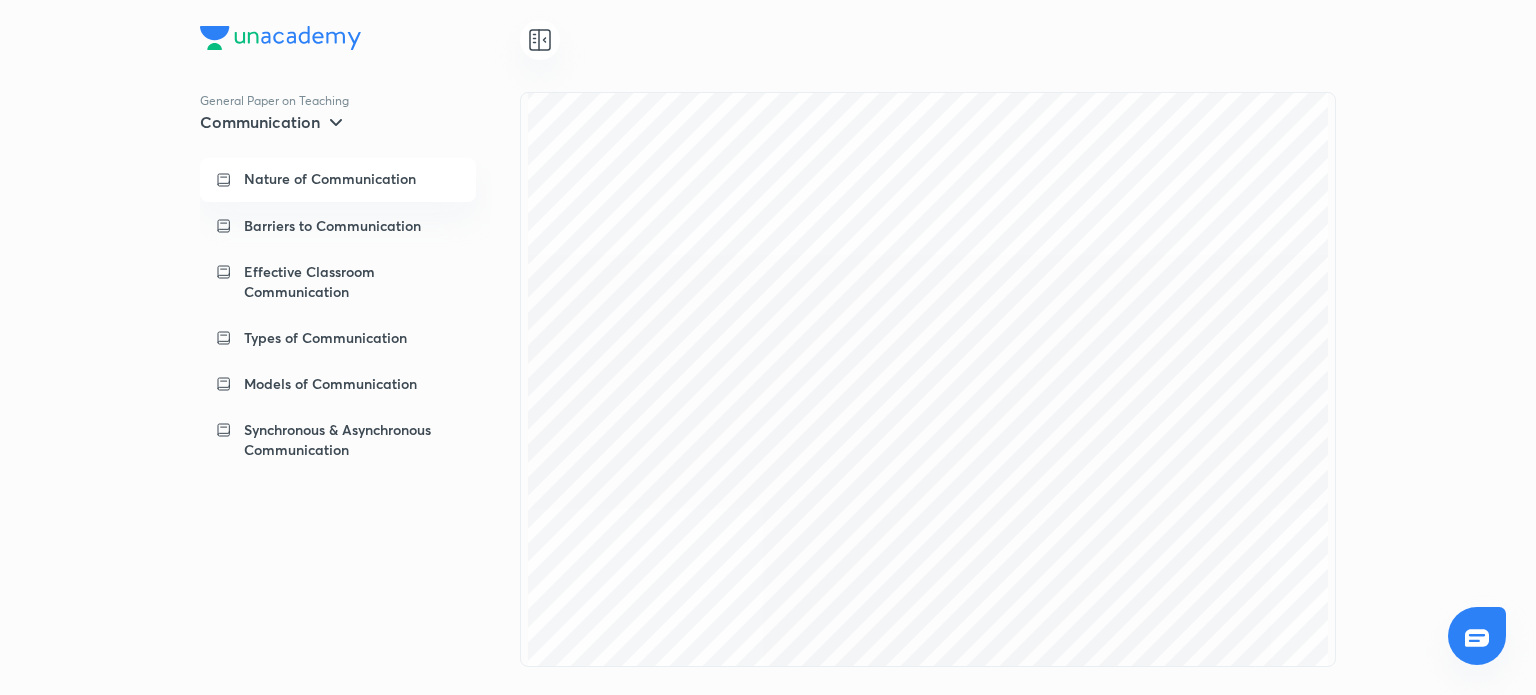 click on "Nature of Communication" at bounding box center (330, 179) 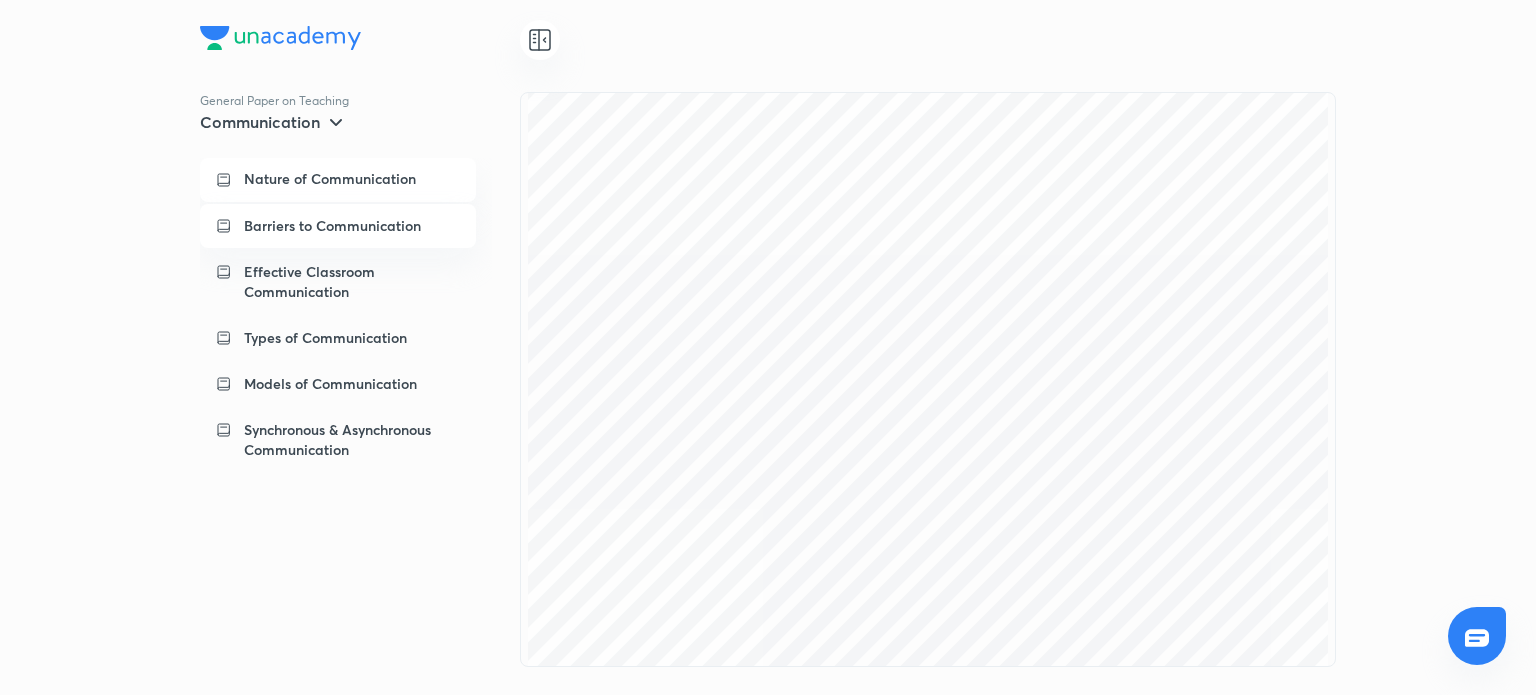 click 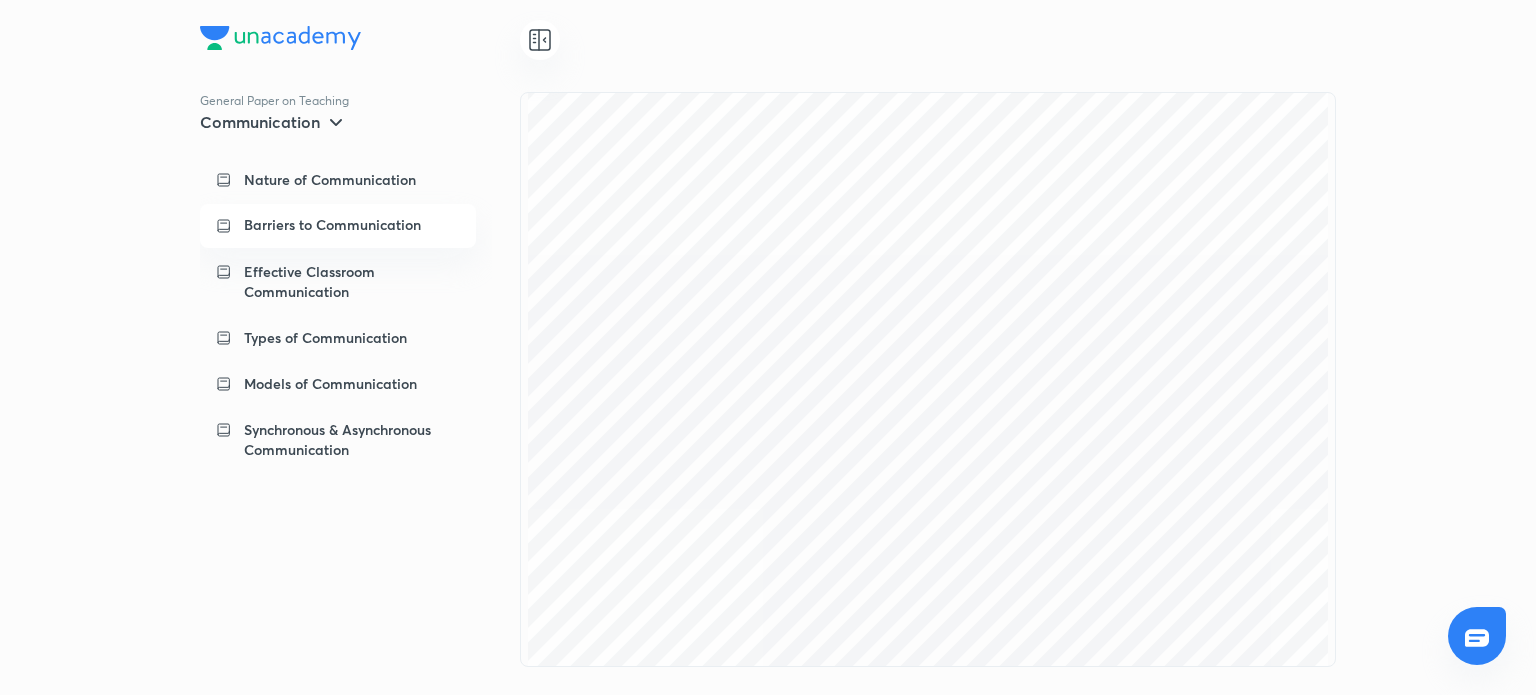 click 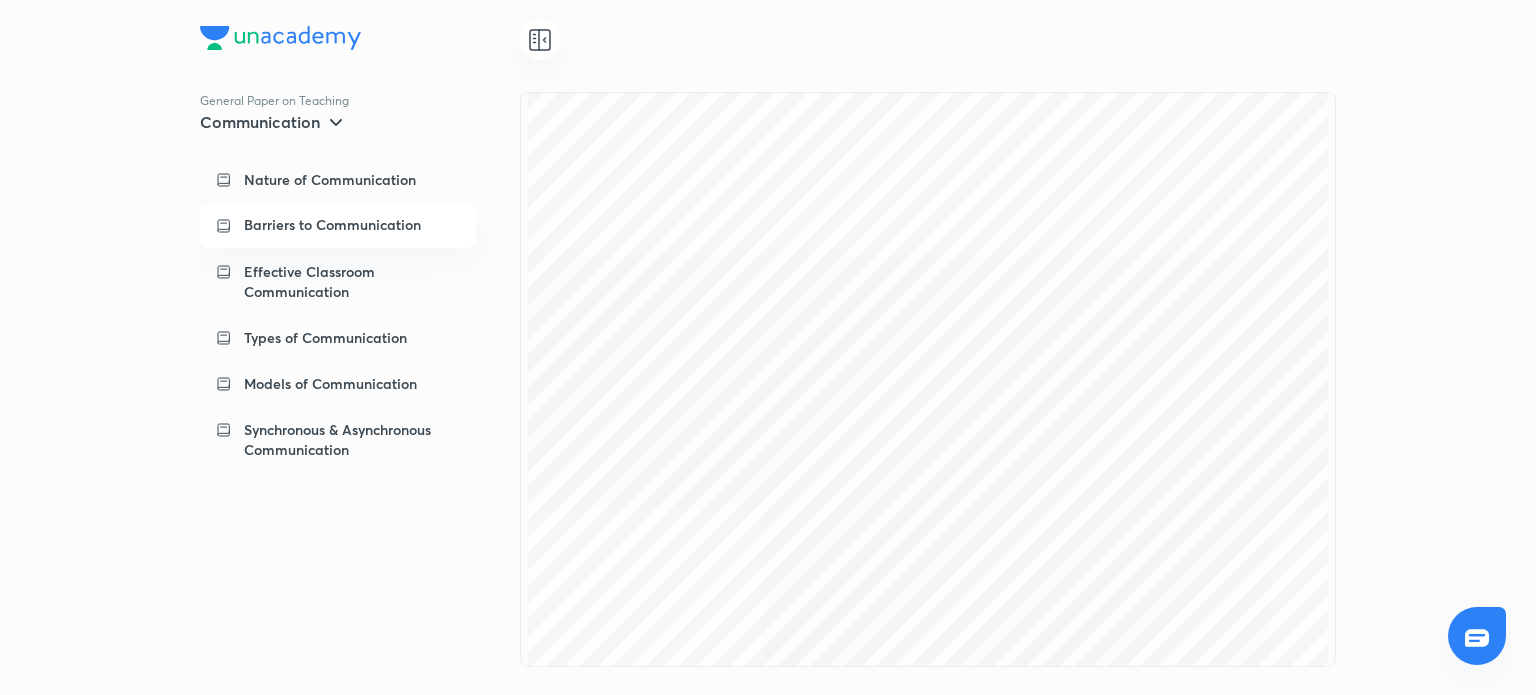 scroll, scrollTop: 80962, scrollLeft: 0, axis: vertical 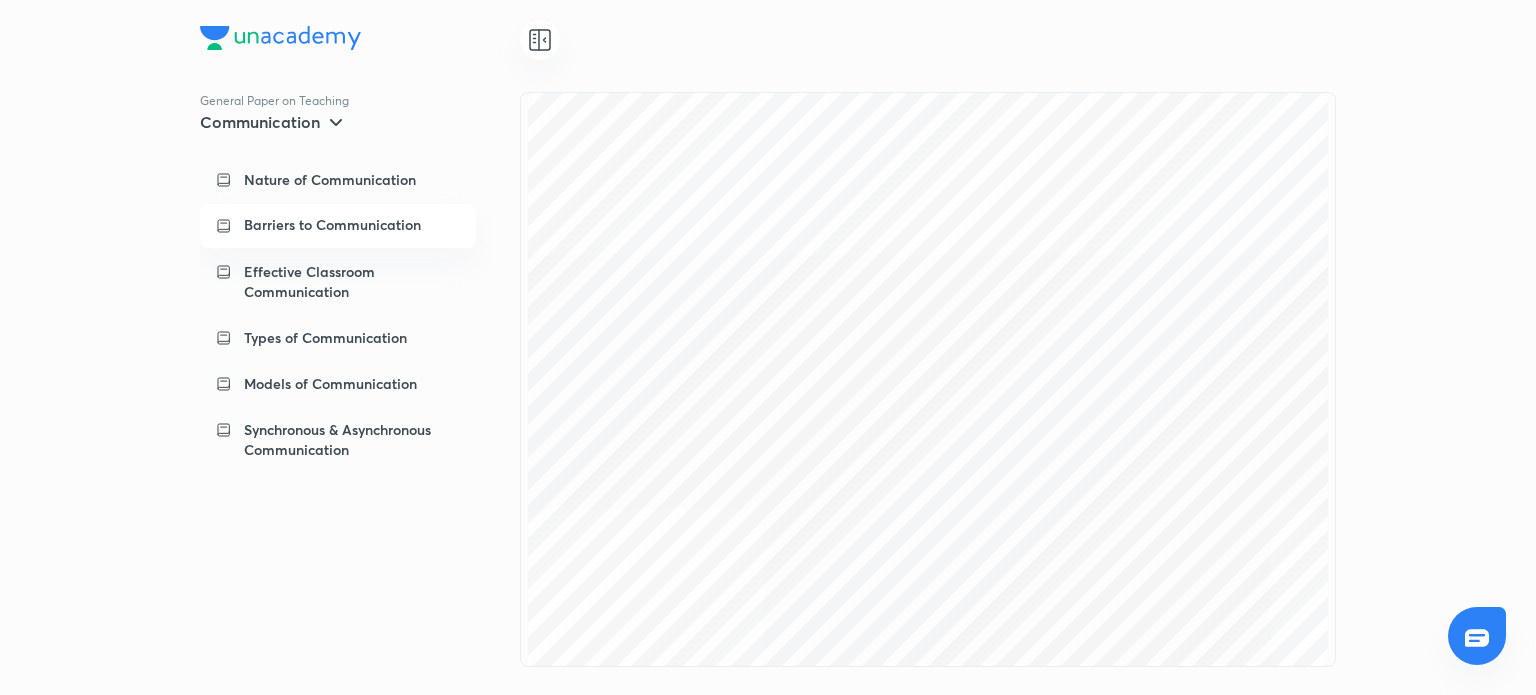 click 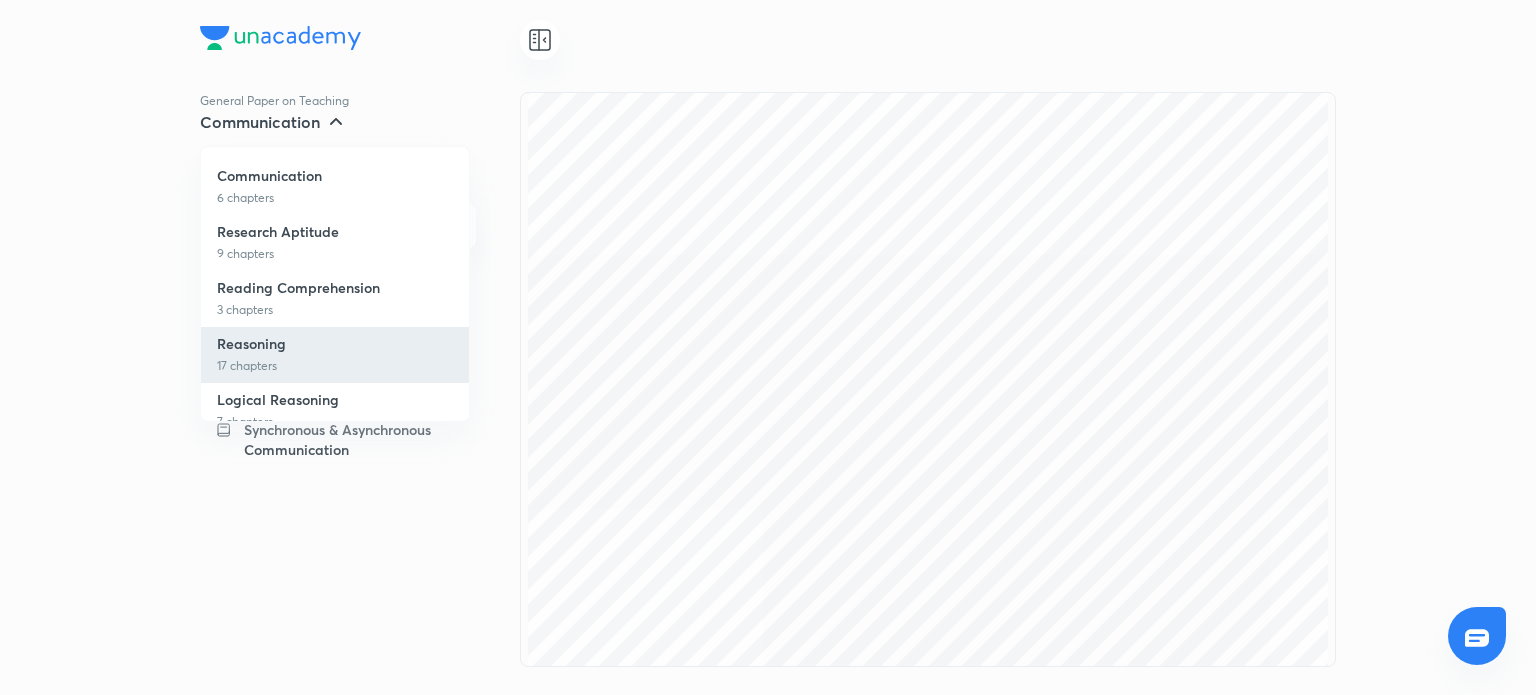 click on "Reasoning" at bounding box center (251, 344) 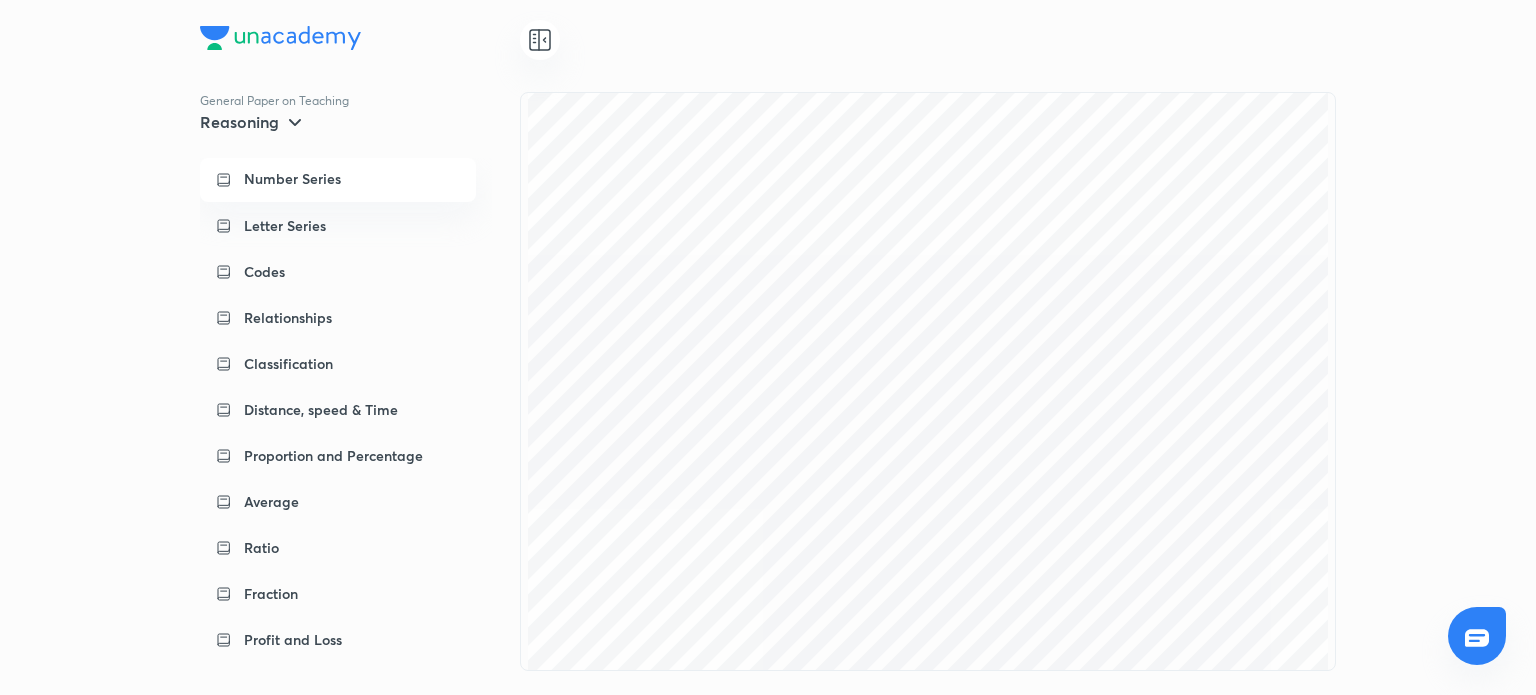 scroll, scrollTop: 44086, scrollLeft: 0, axis: vertical 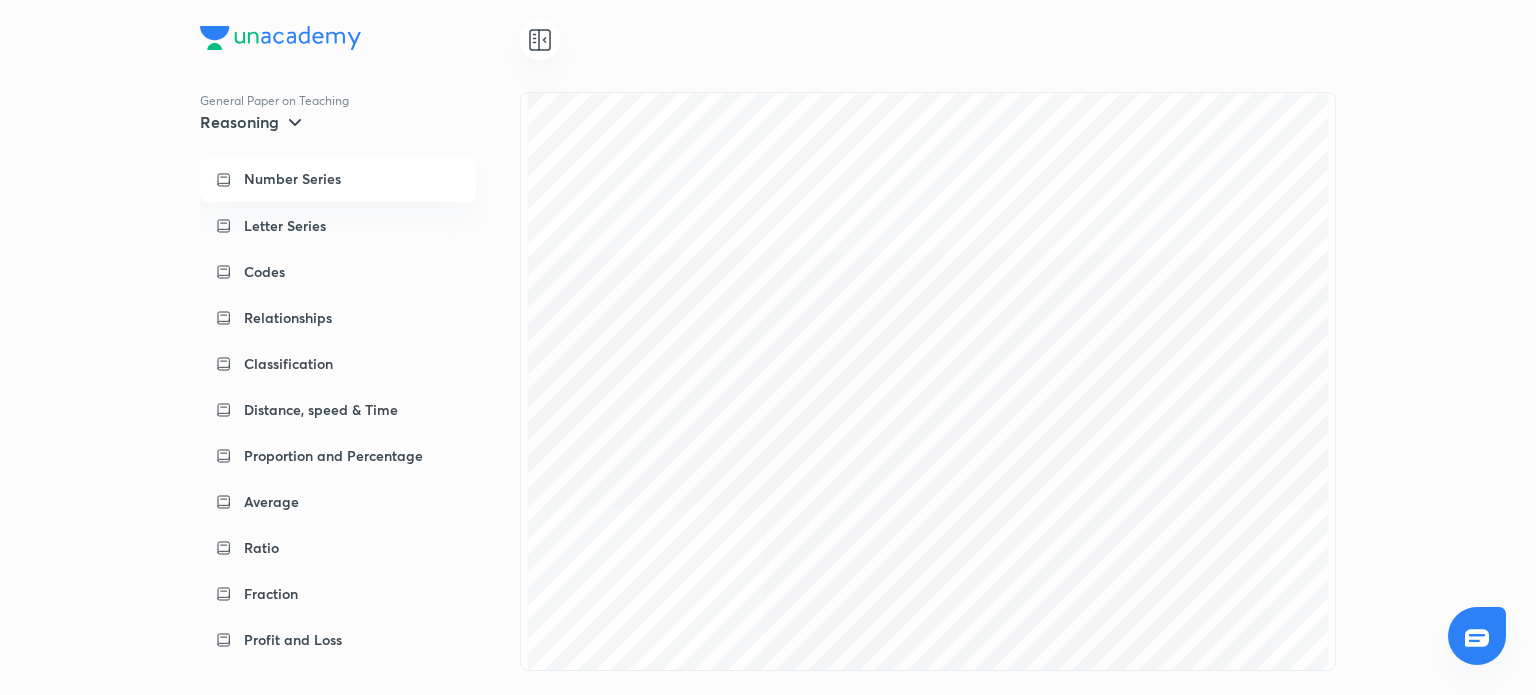 click 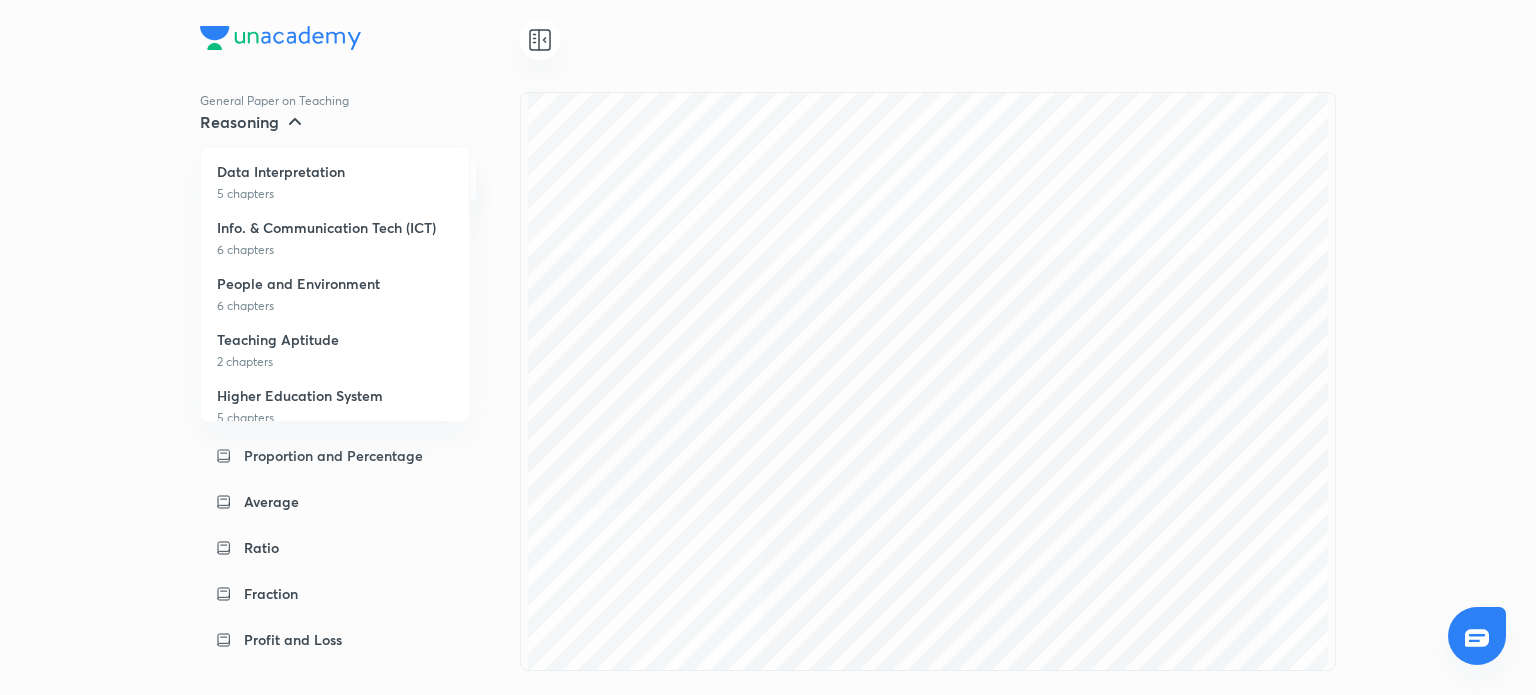 scroll, scrollTop: 309, scrollLeft: 0, axis: vertical 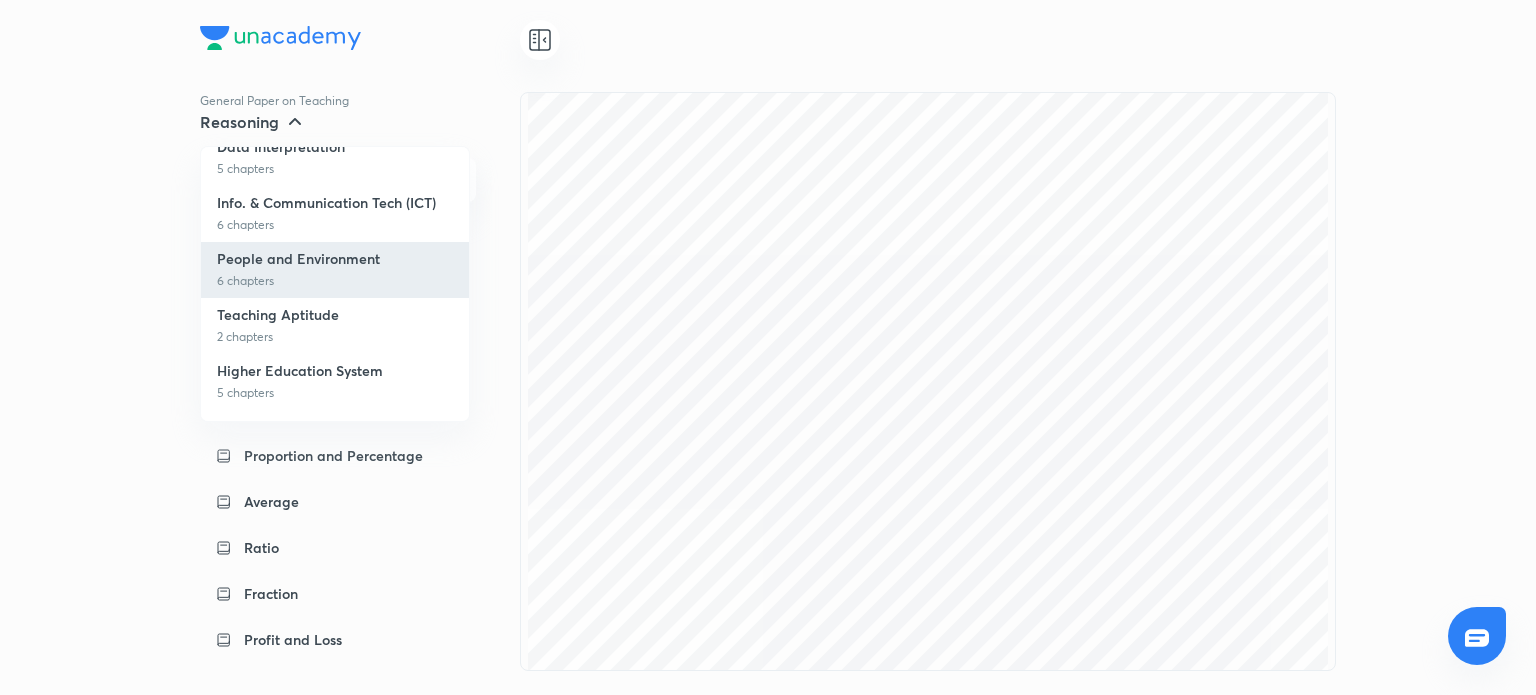 click on "People and Environment 6   chapters" at bounding box center (335, 270) 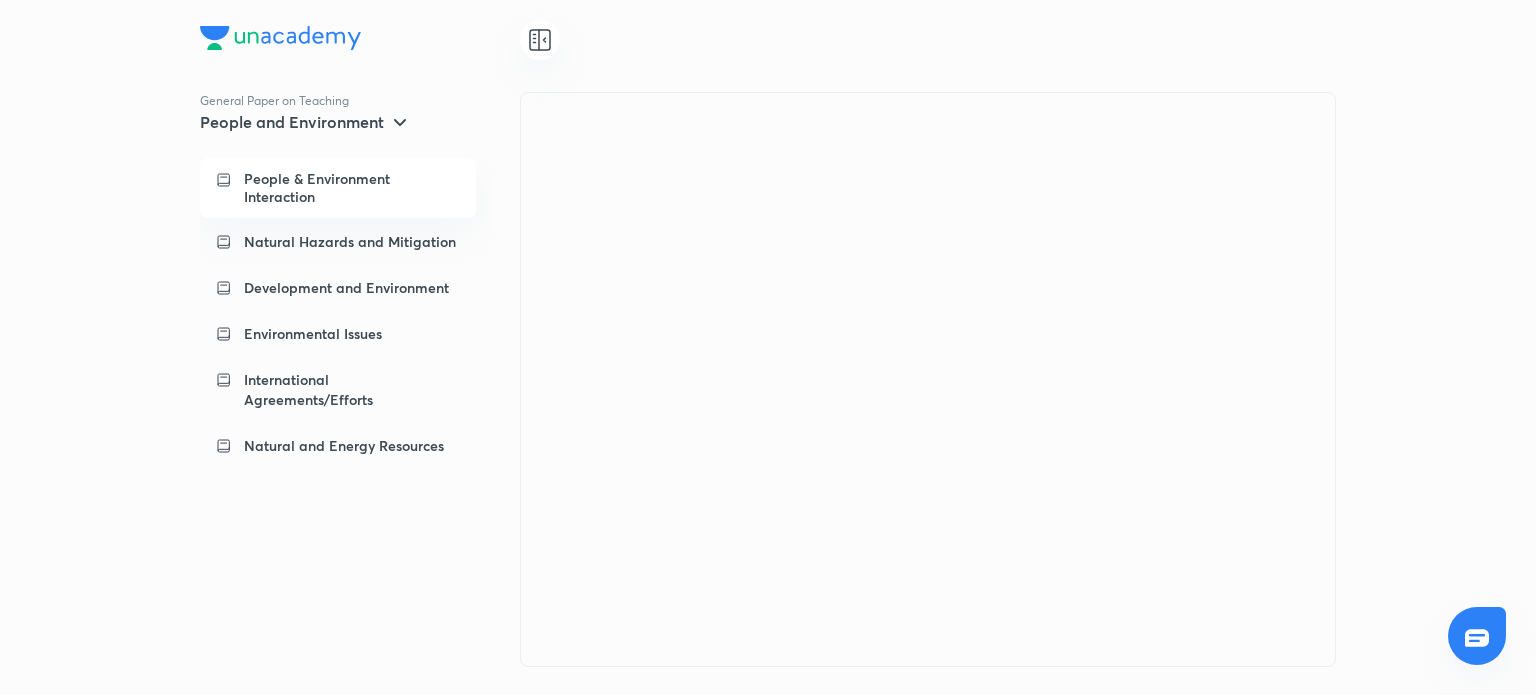 scroll, scrollTop: 0, scrollLeft: 0, axis: both 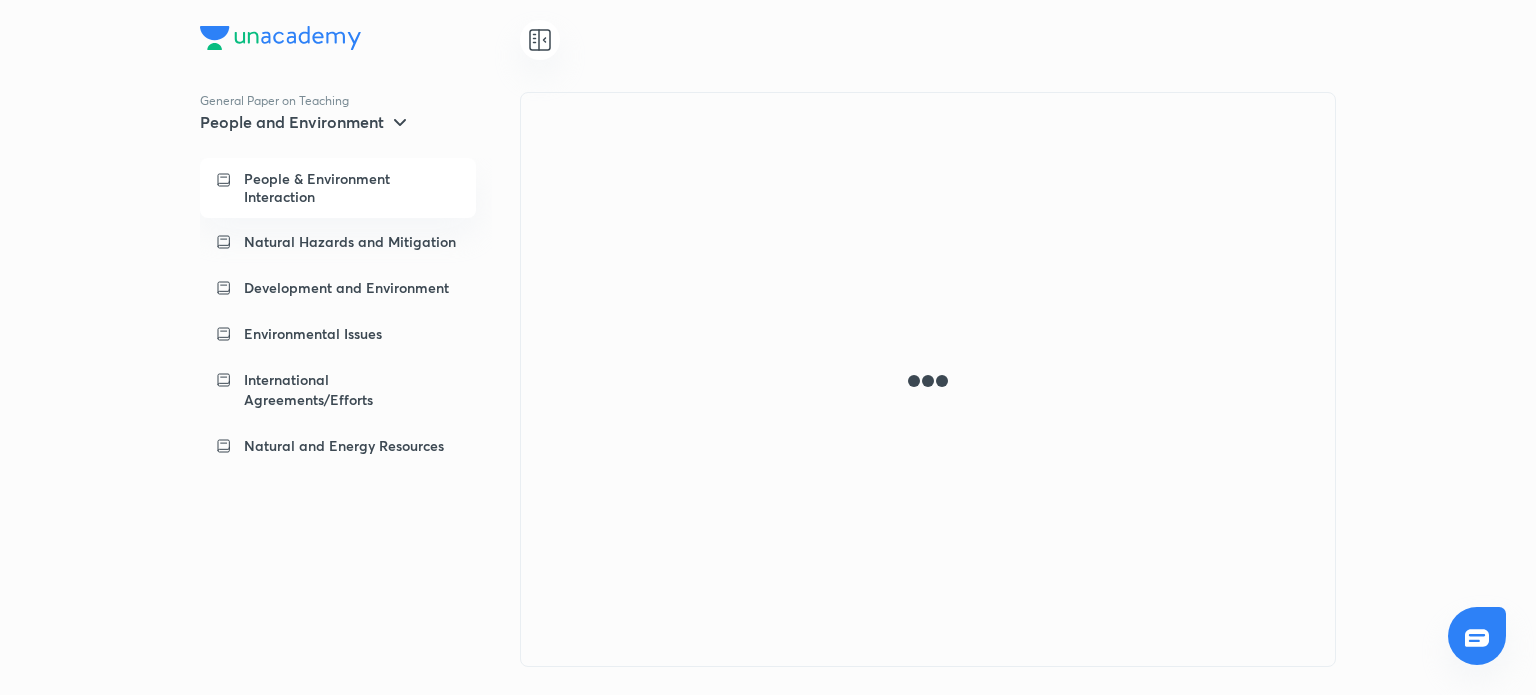 click 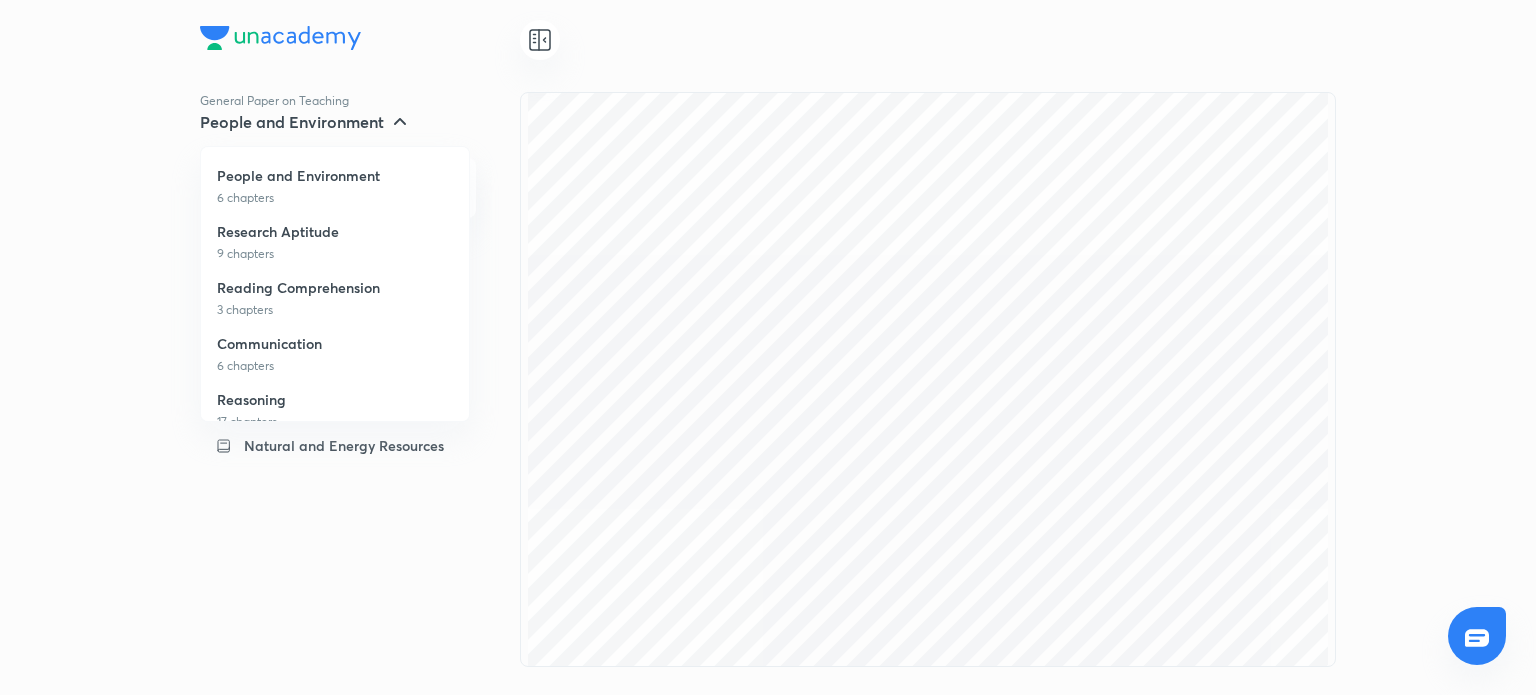 click on "People and Environment" at bounding box center (298, 176) 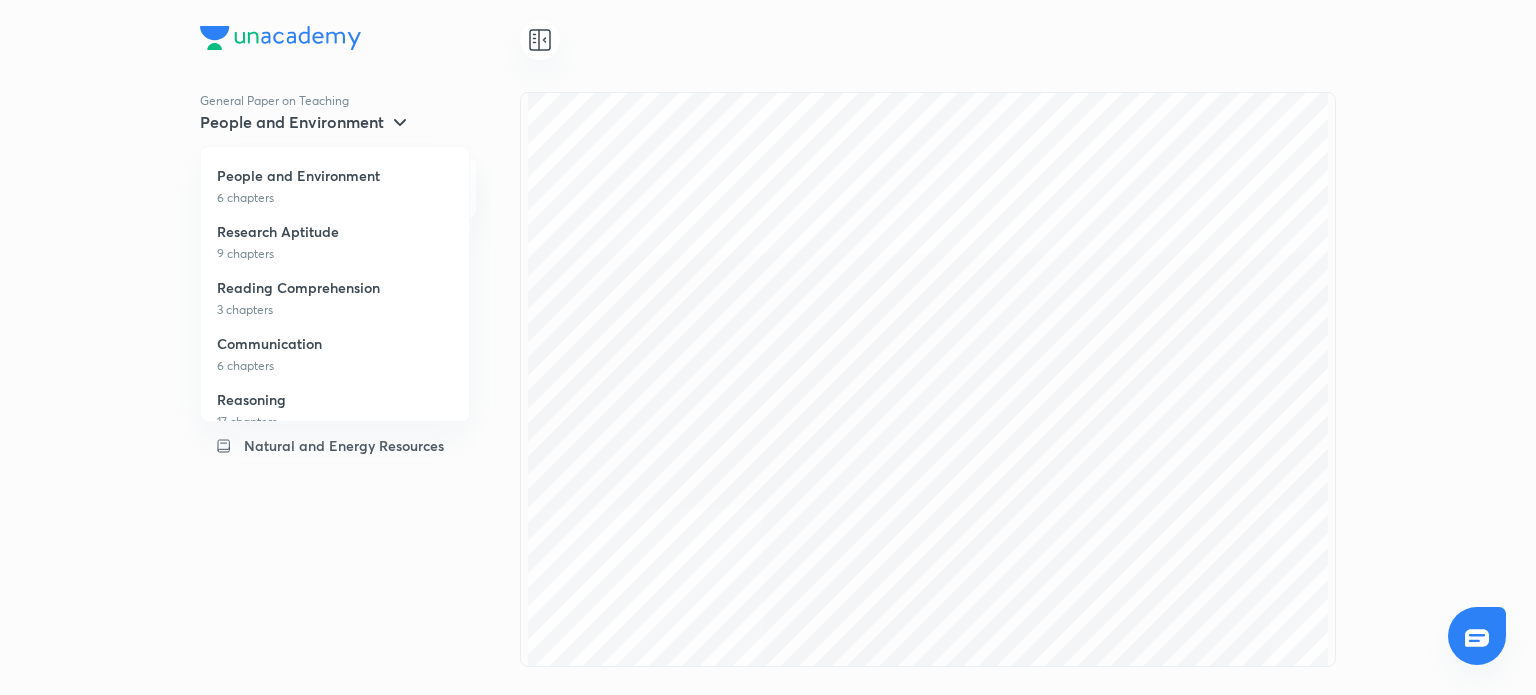 scroll, scrollTop: 0, scrollLeft: 0, axis: both 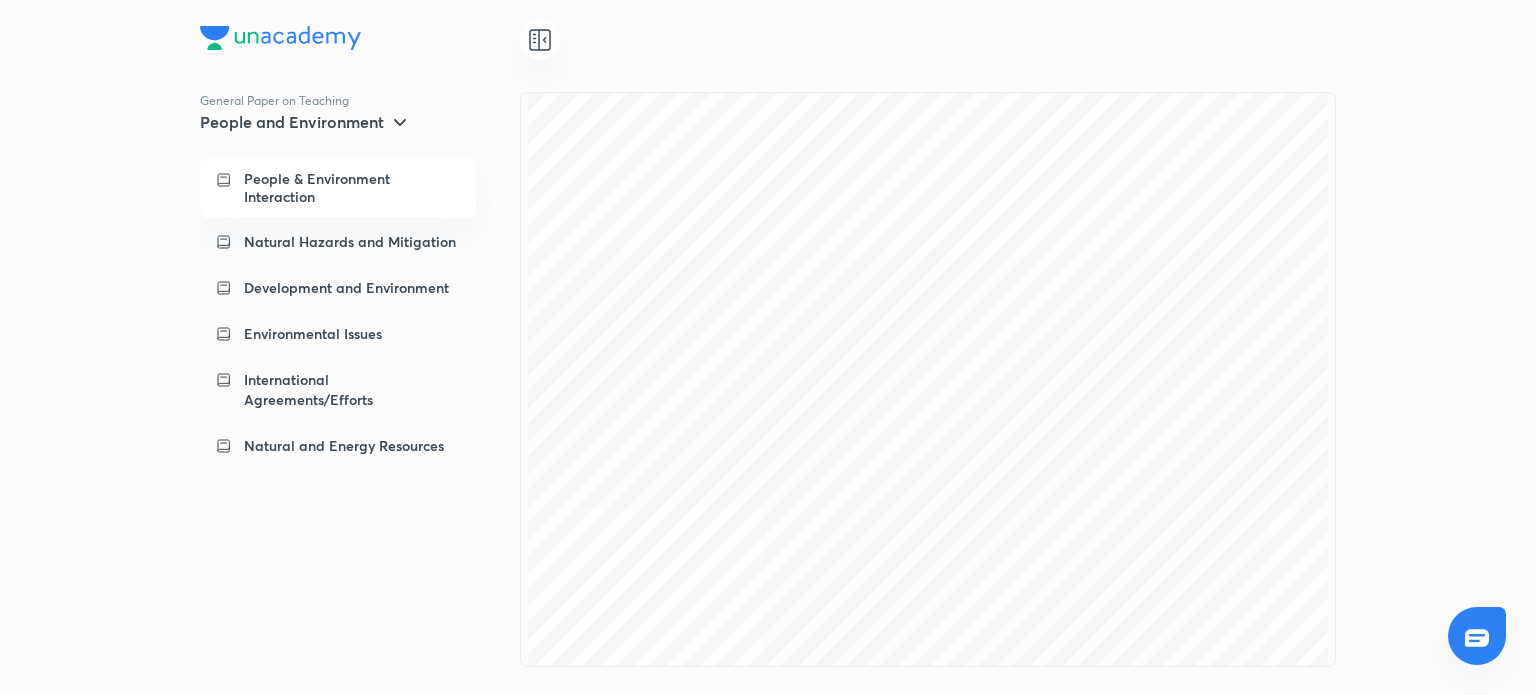 click 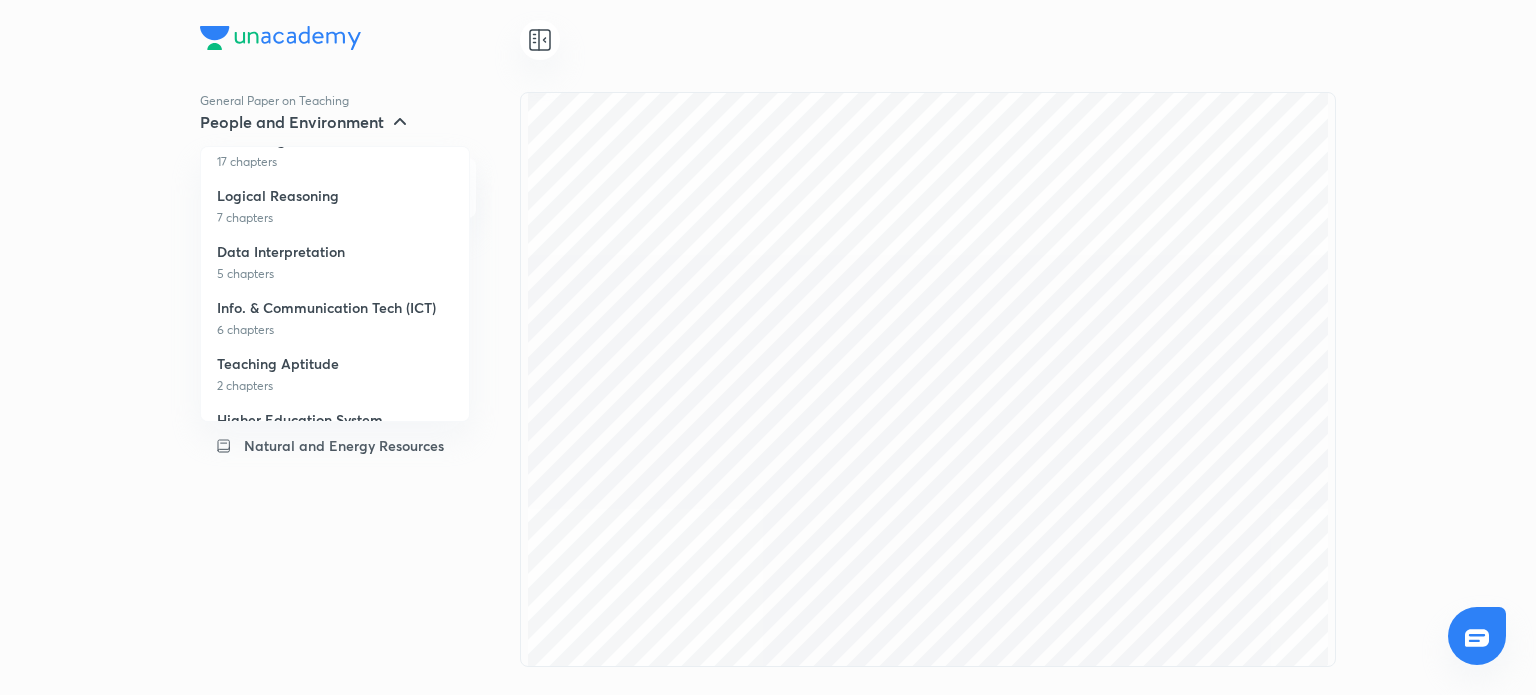 scroll, scrollTop: 243, scrollLeft: 0, axis: vertical 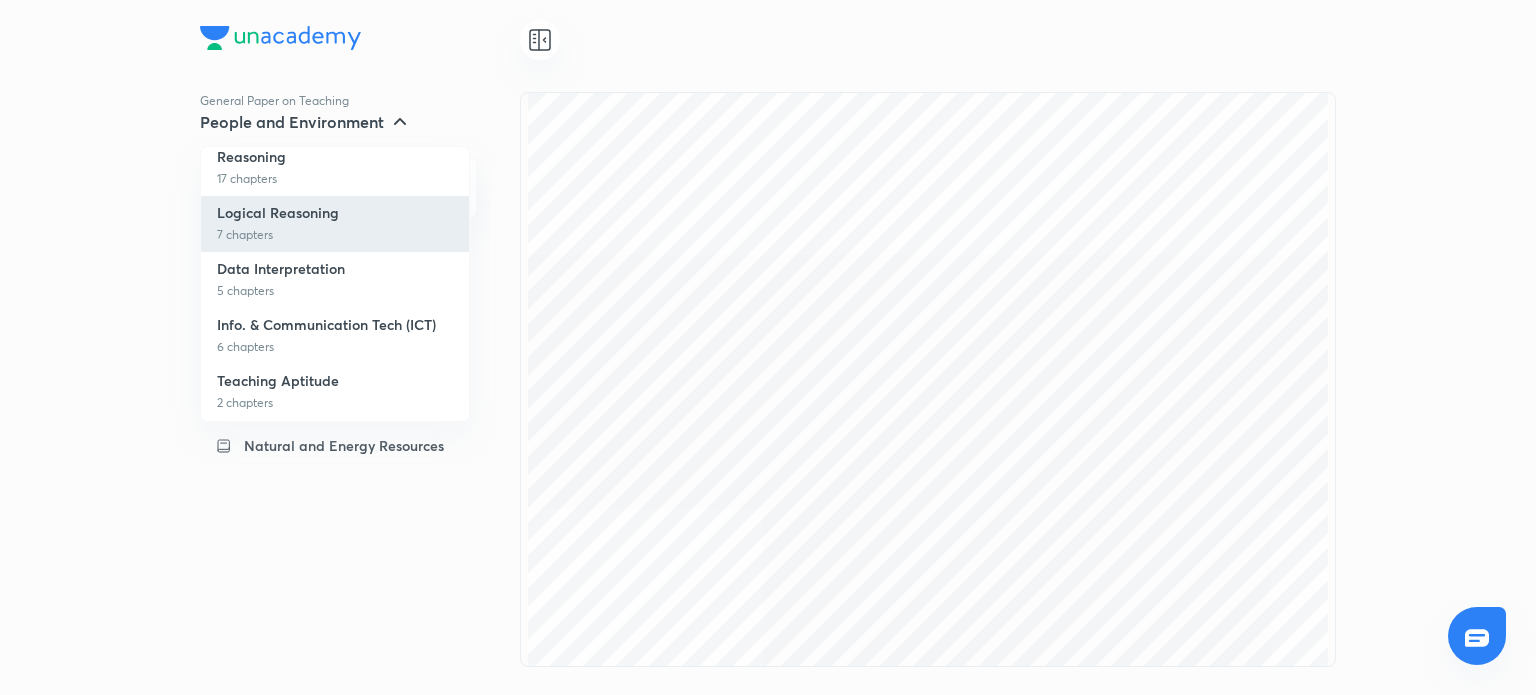 click on "Logical Reasoning 7   chapters" at bounding box center (335, 224) 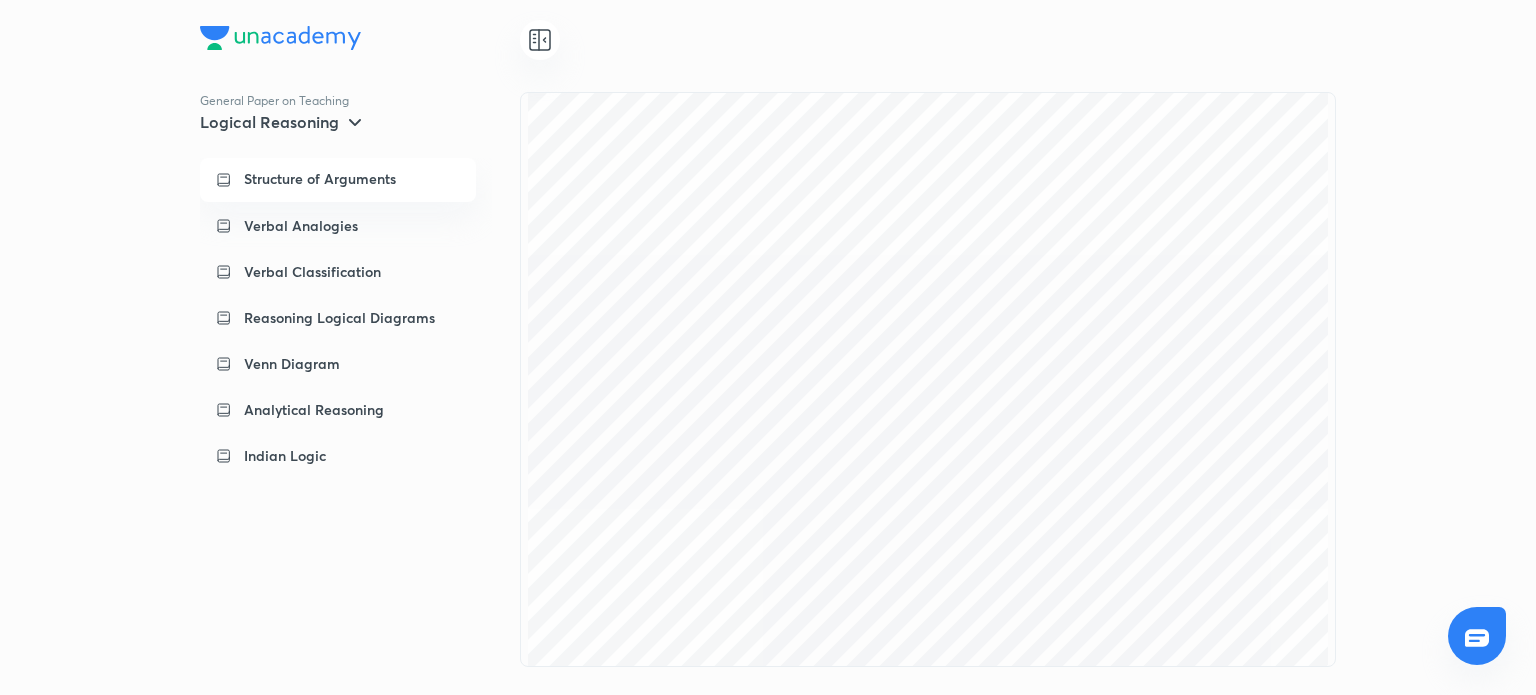 click 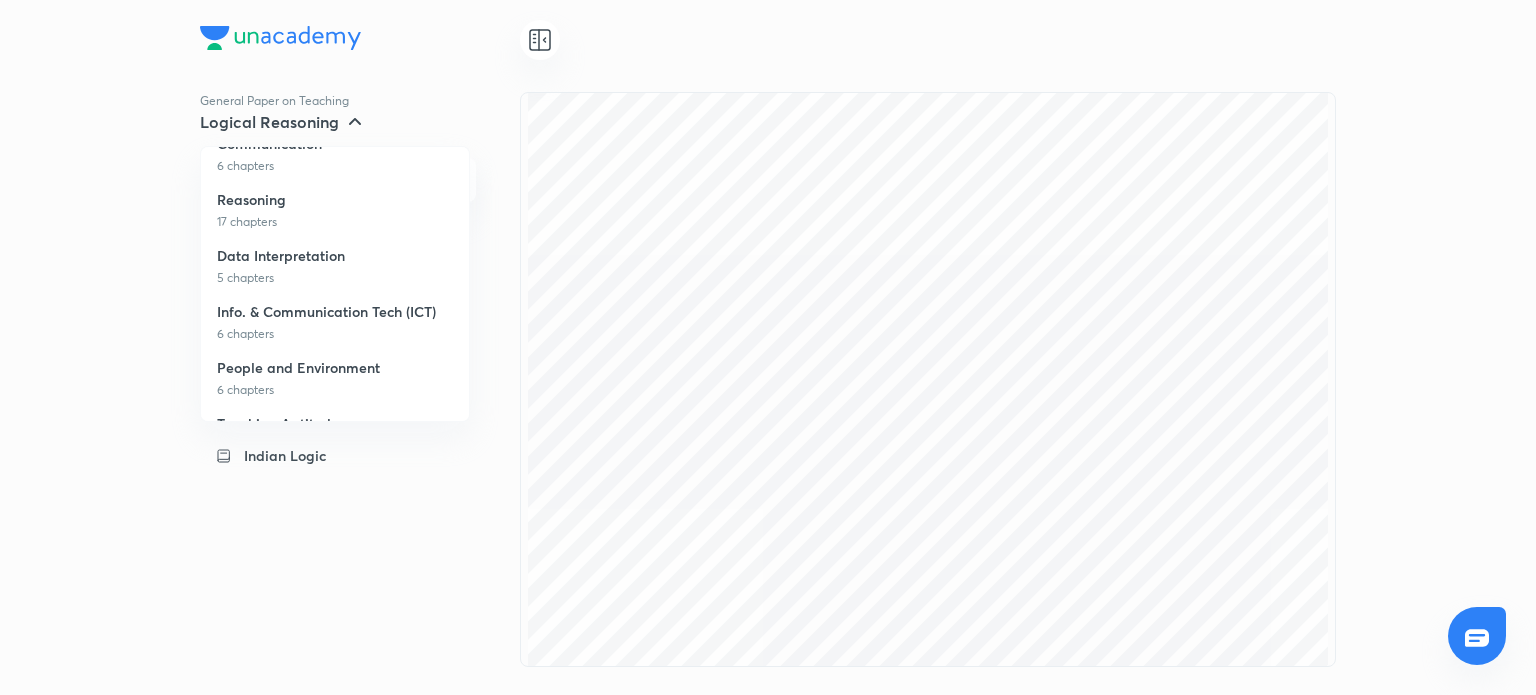 scroll, scrollTop: 204, scrollLeft: 0, axis: vertical 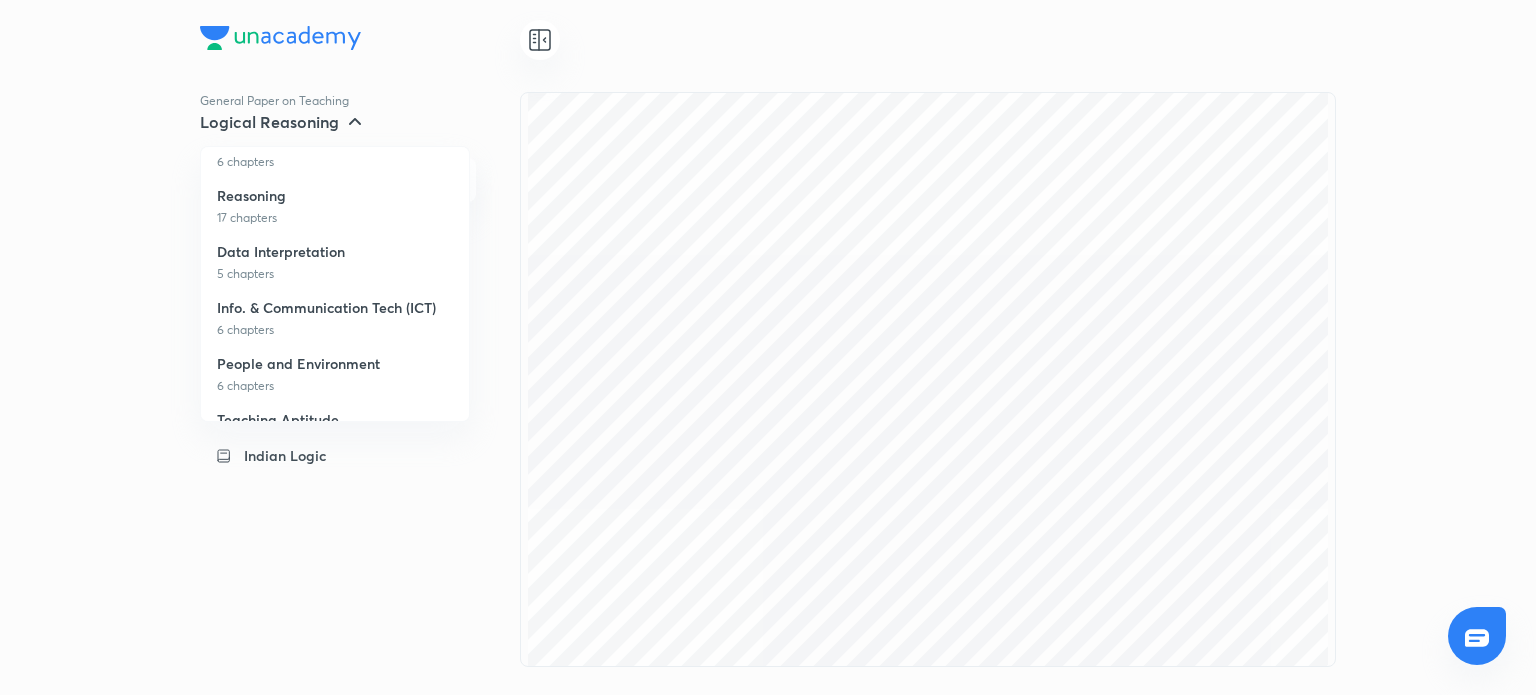 click on "Data Interpretation" at bounding box center (281, 252) 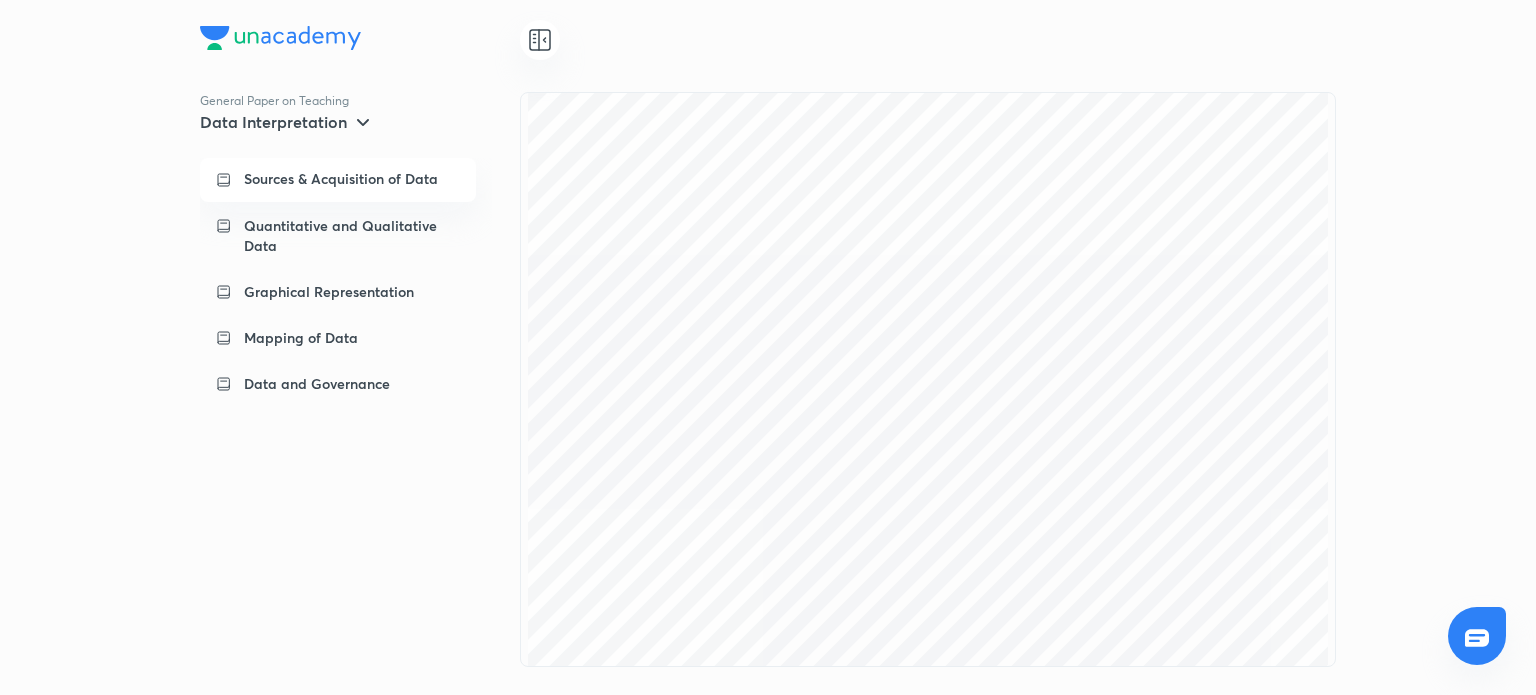 click 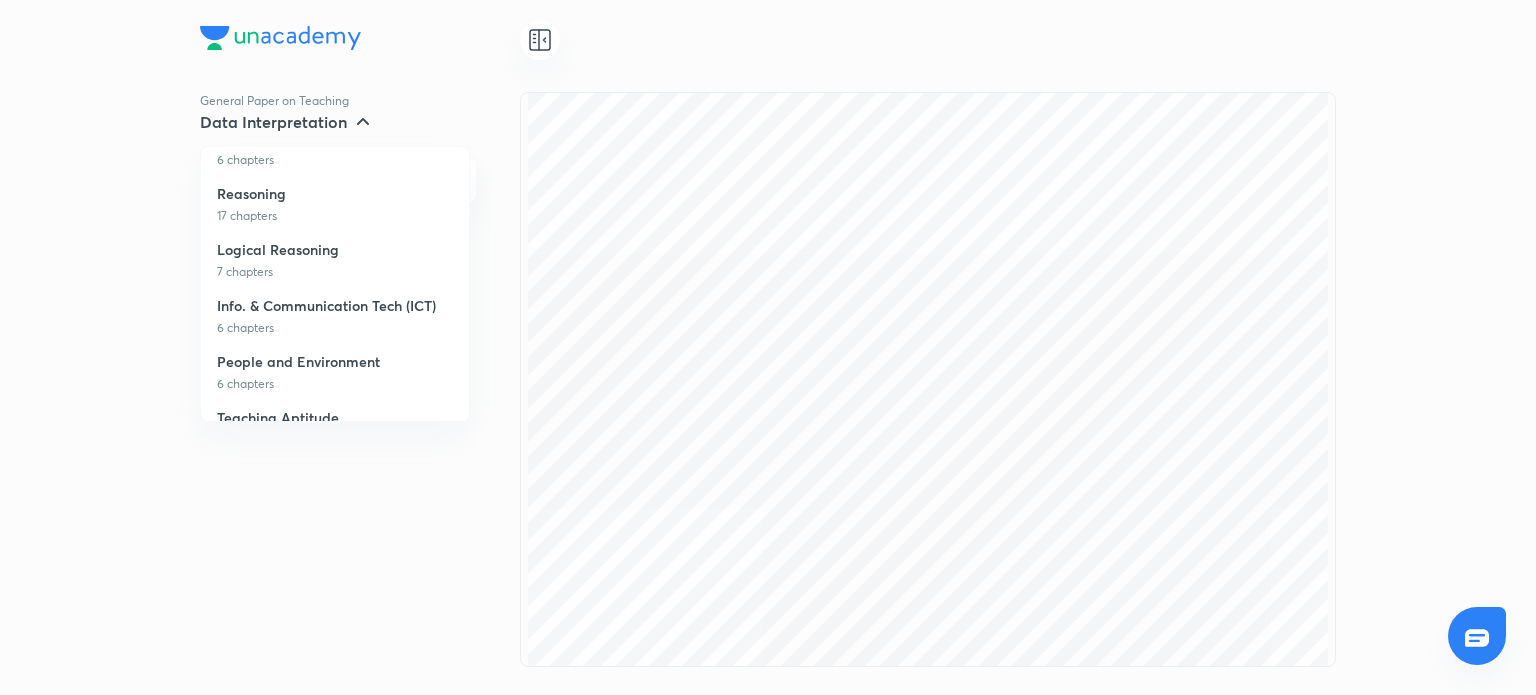 scroll, scrollTop: 224, scrollLeft: 0, axis: vertical 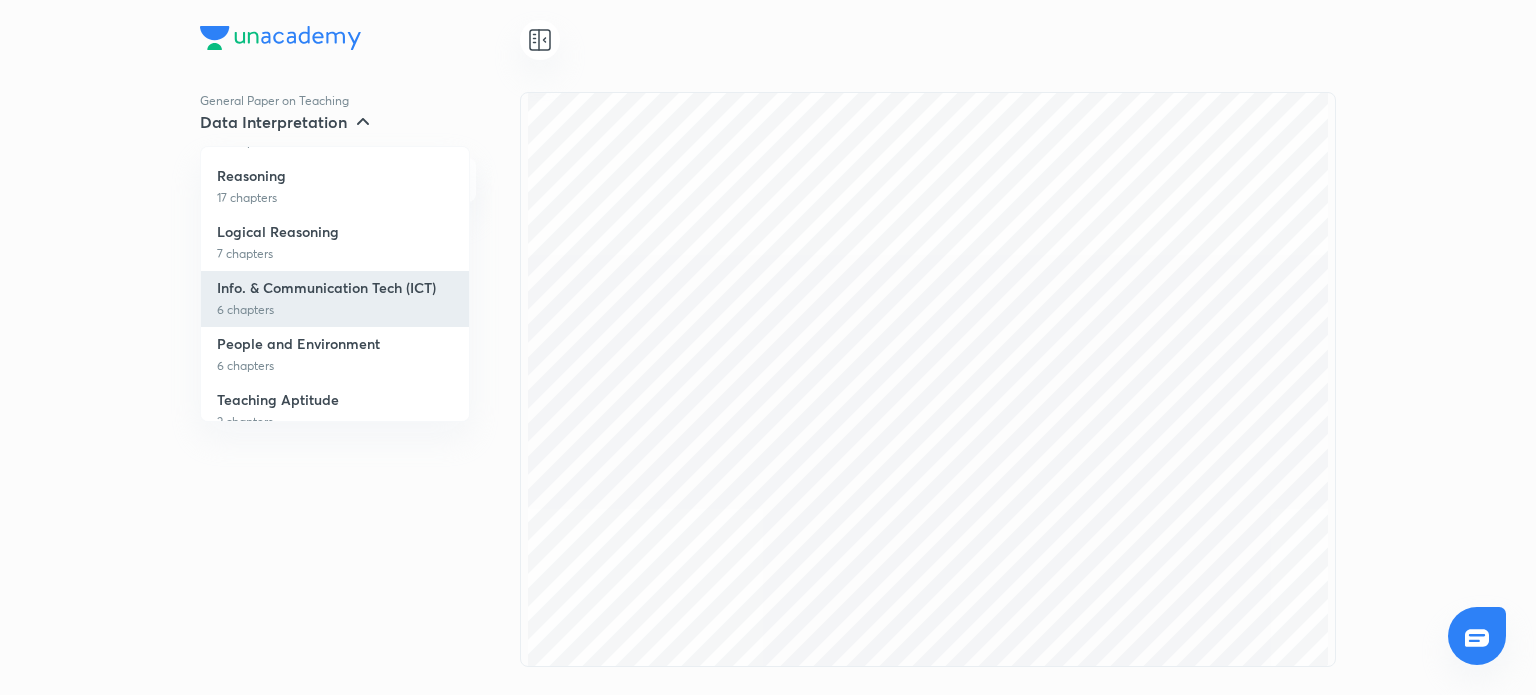 click on "6   chapters" at bounding box center [335, 310] 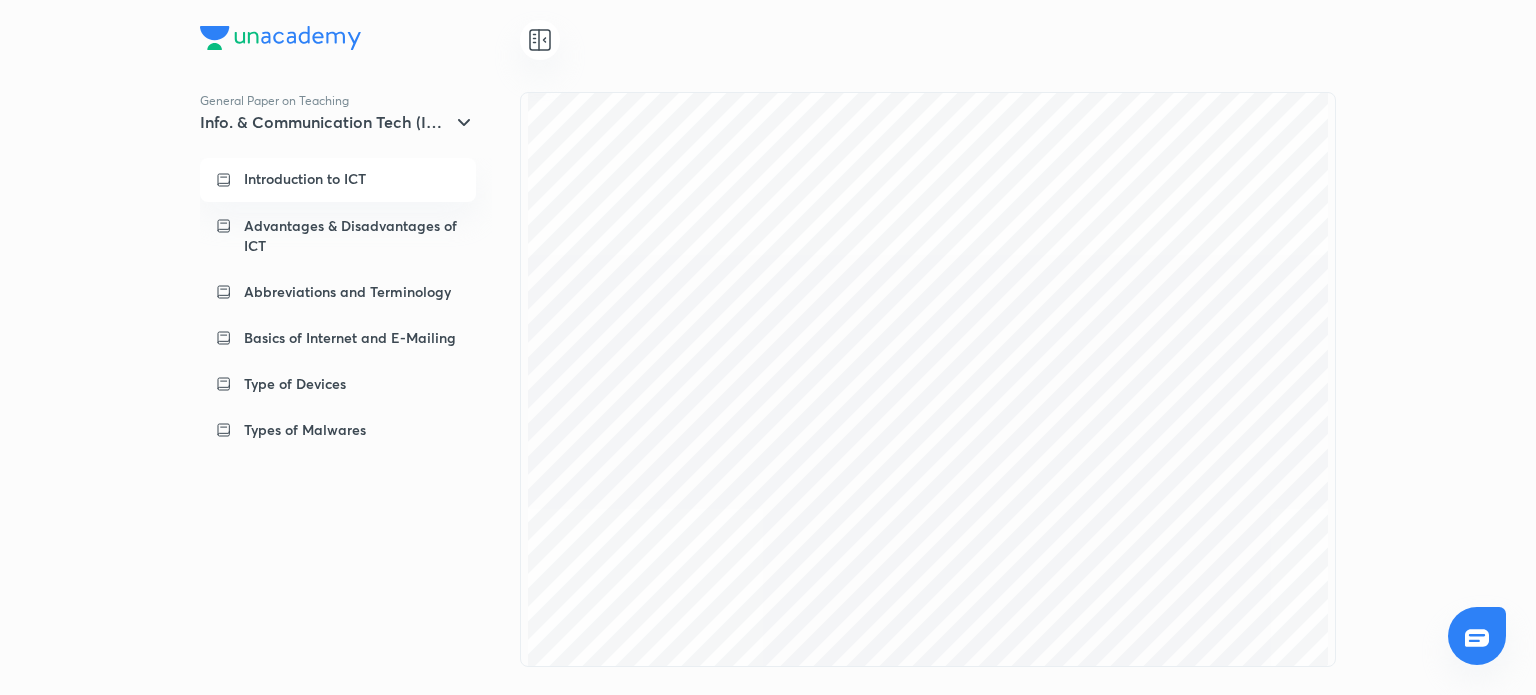 click 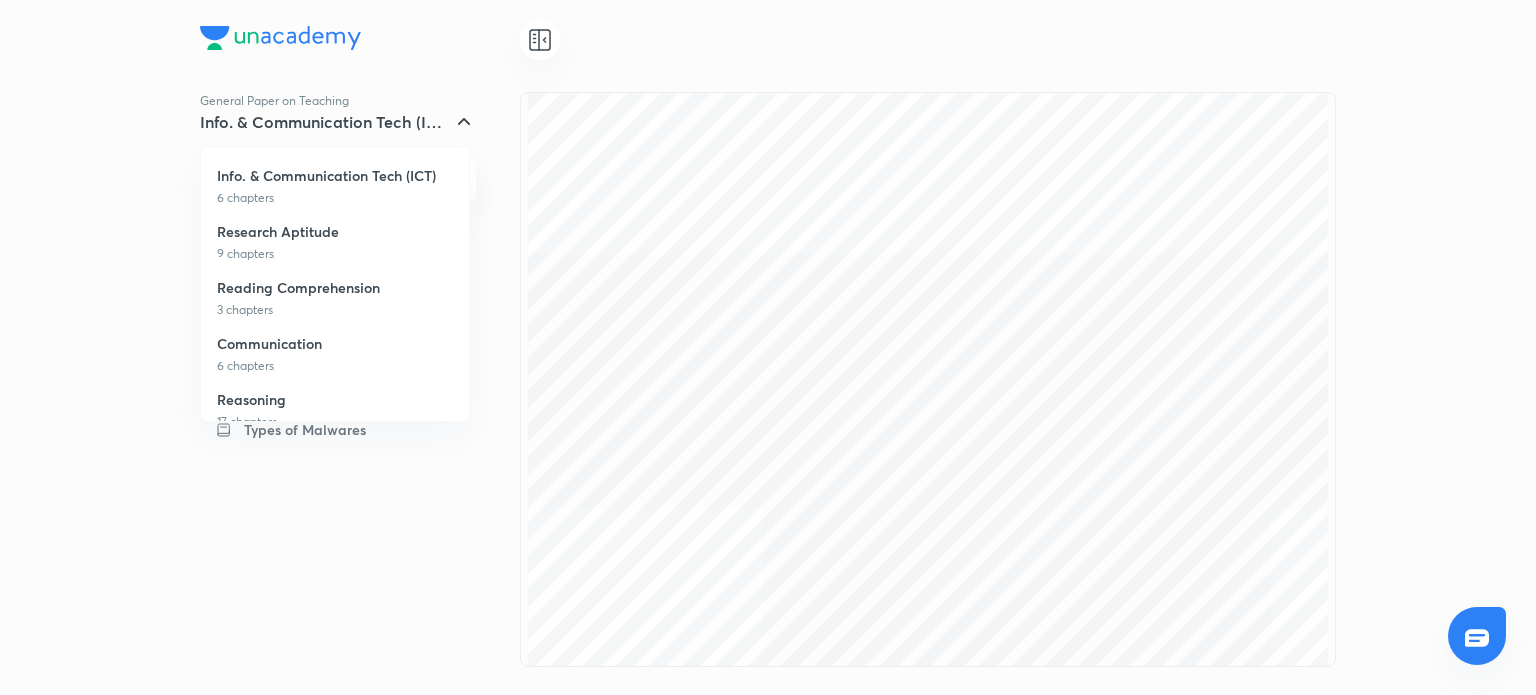 drag, startPoint x: 1425, startPoint y: 257, endPoint x: 88, endPoint y: 531, distance: 1364.7875 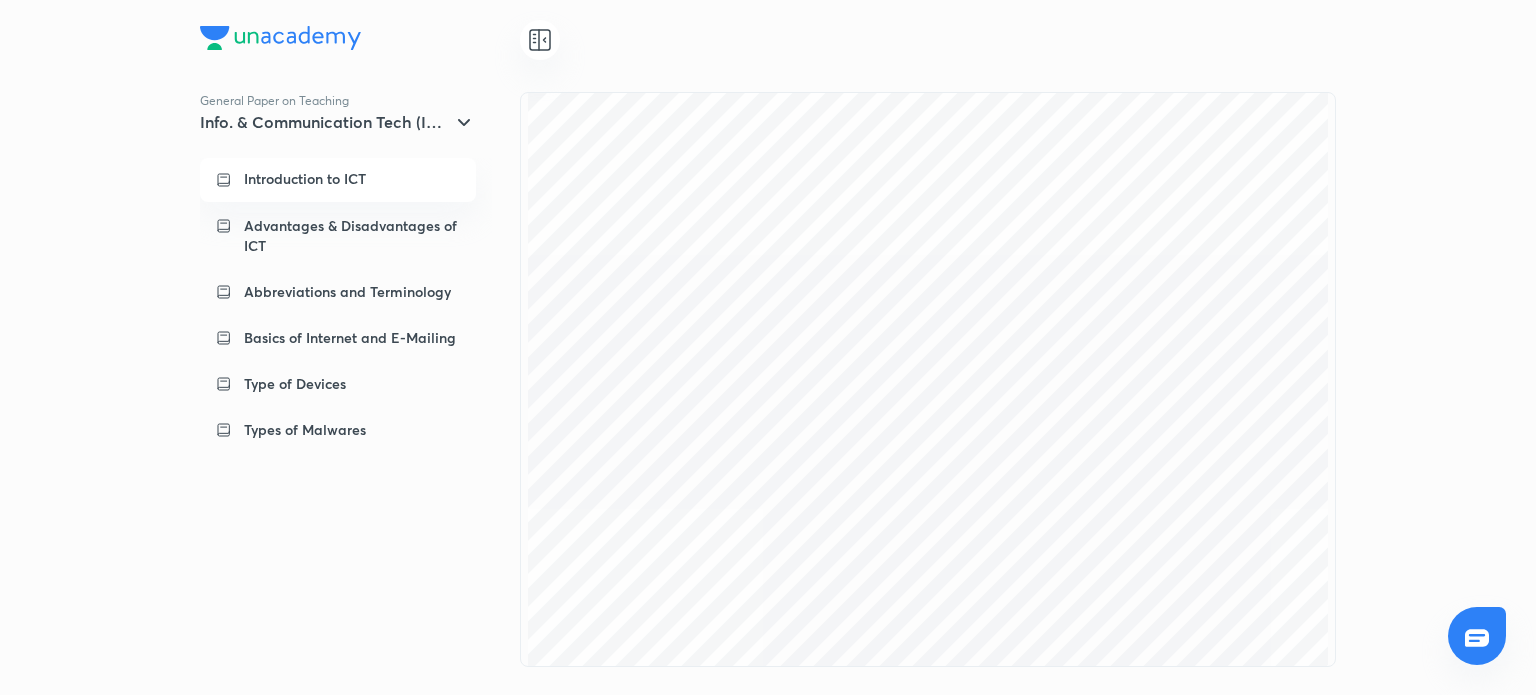 click 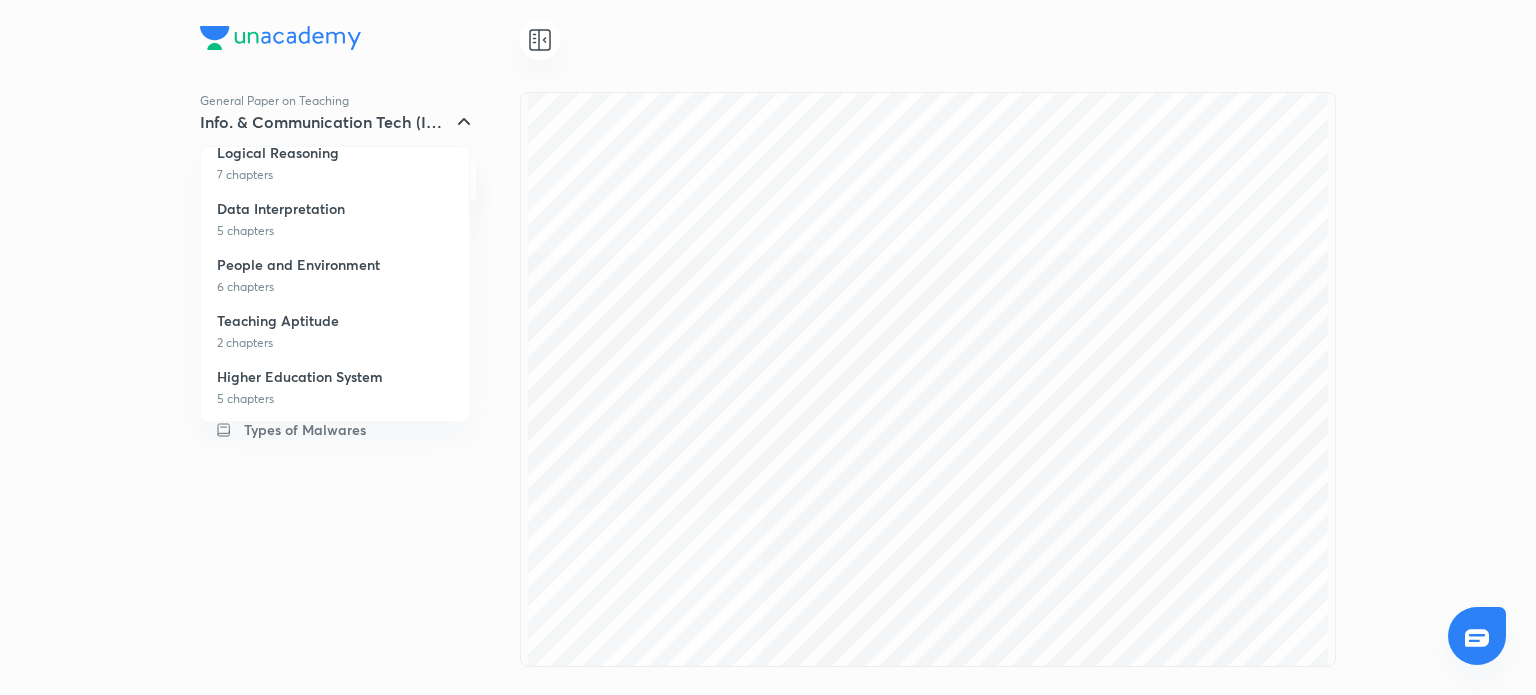 scroll, scrollTop: 309, scrollLeft: 0, axis: vertical 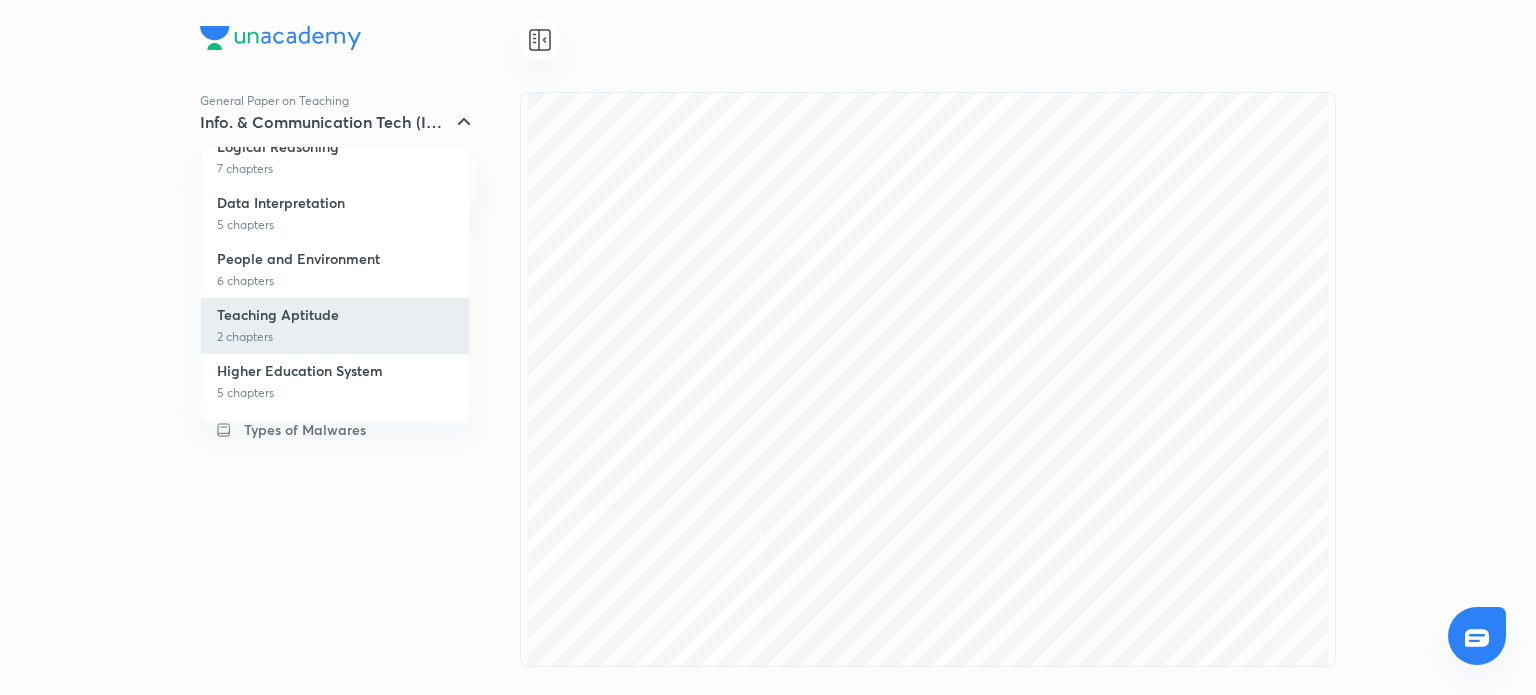 click on "Teaching Aptitude" at bounding box center [278, 315] 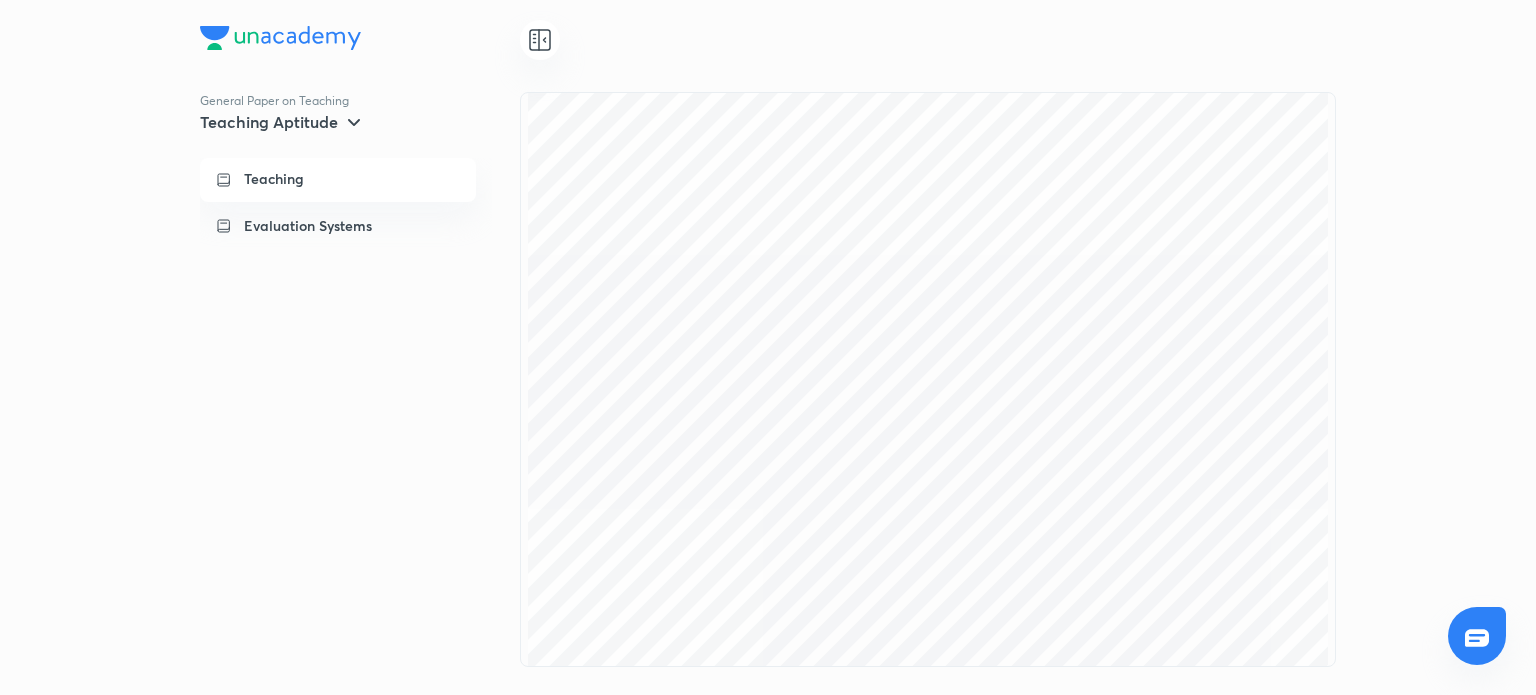 click 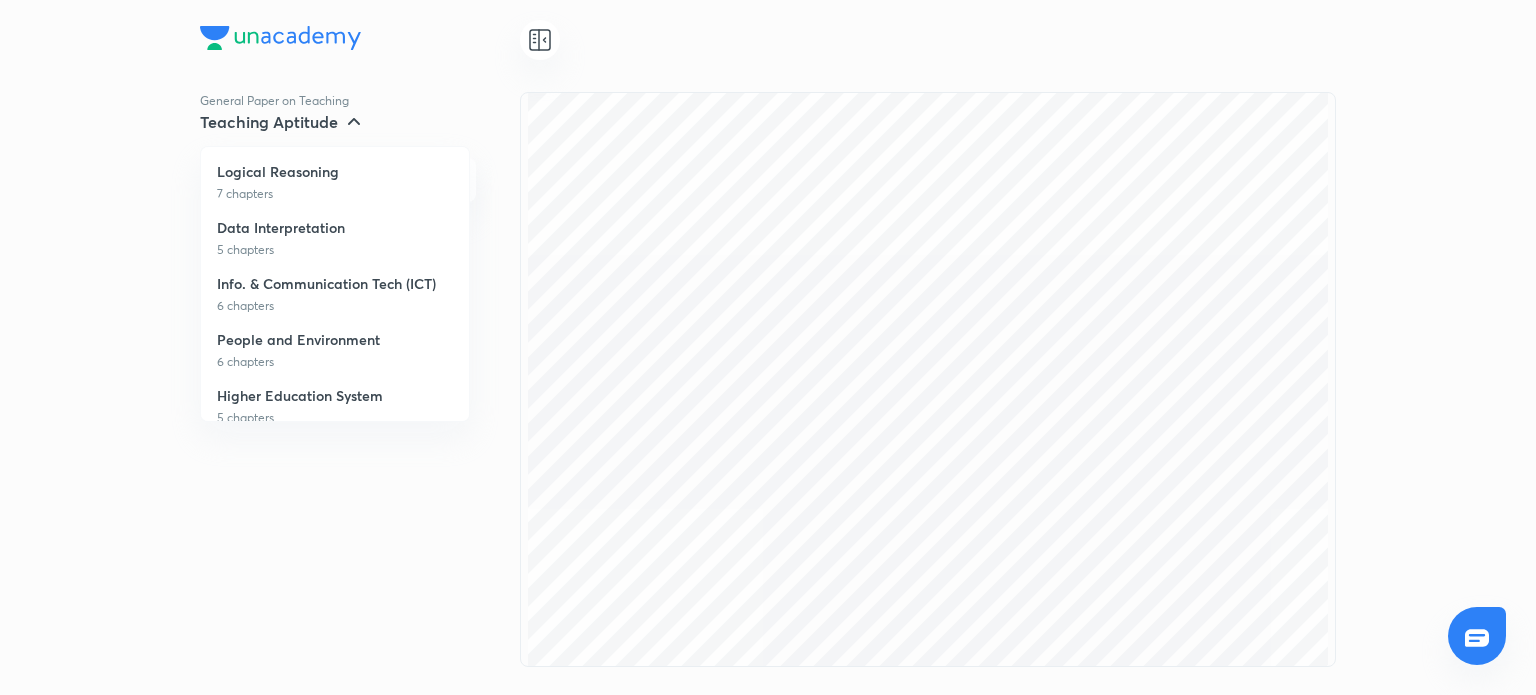 scroll, scrollTop: 309, scrollLeft: 0, axis: vertical 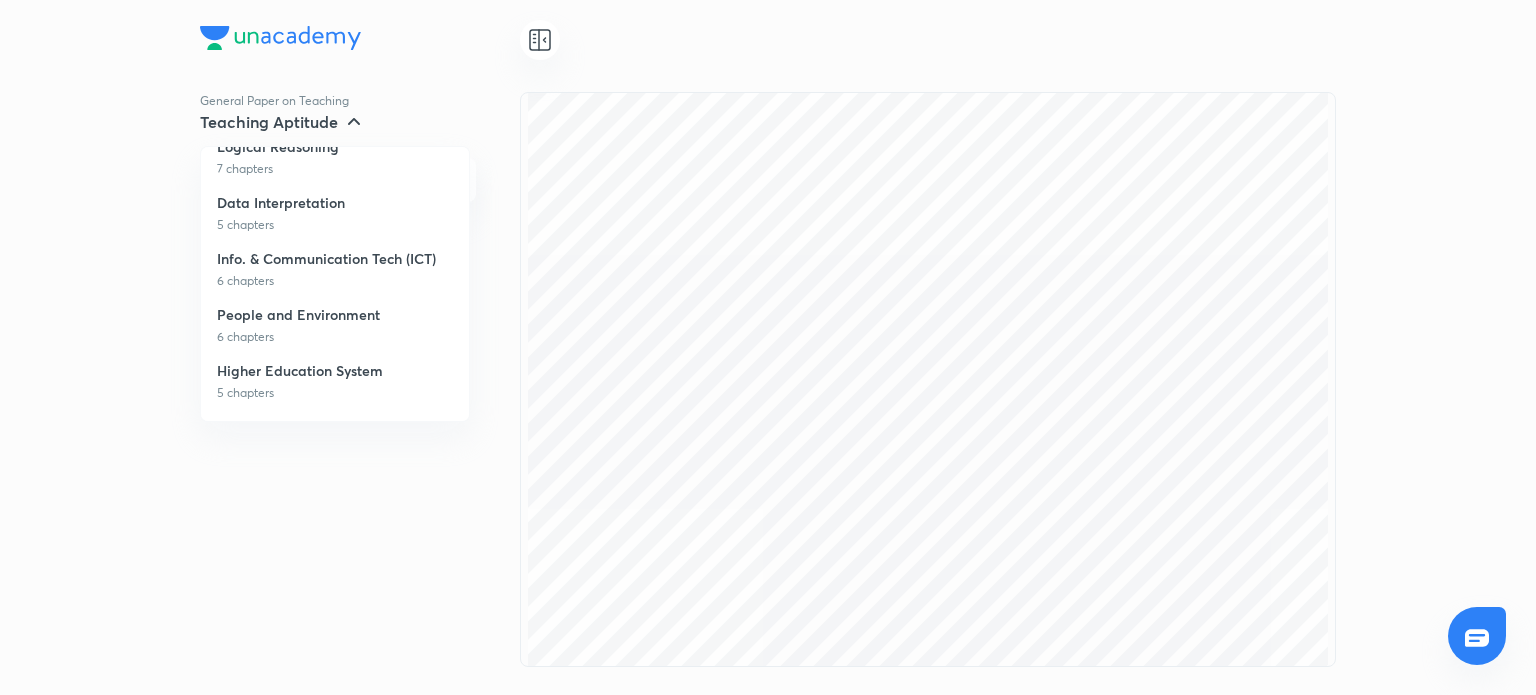 click on "Higher Education System" at bounding box center [300, 371] 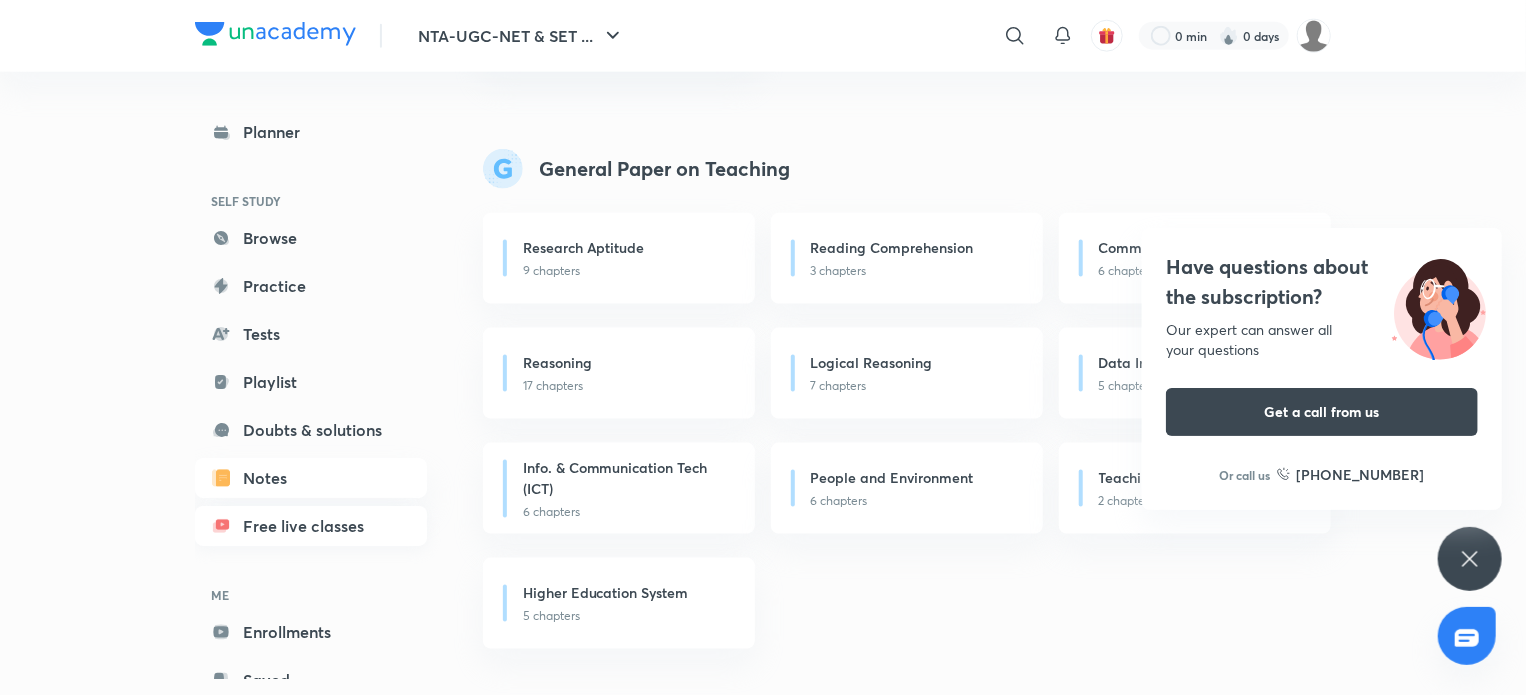 scroll, scrollTop: 0, scrollLeft: 0, axis: both 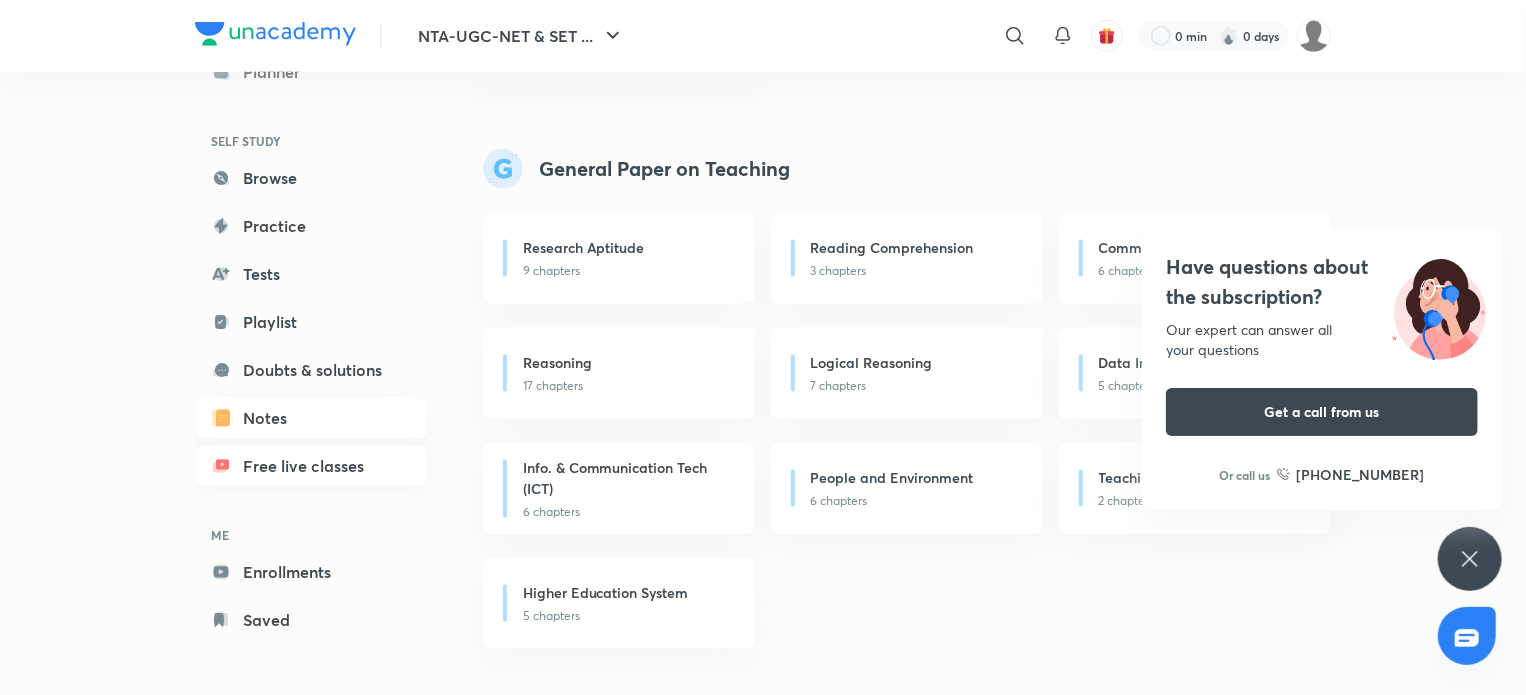 click on "Free live classes" at bounding box center [311, 466] 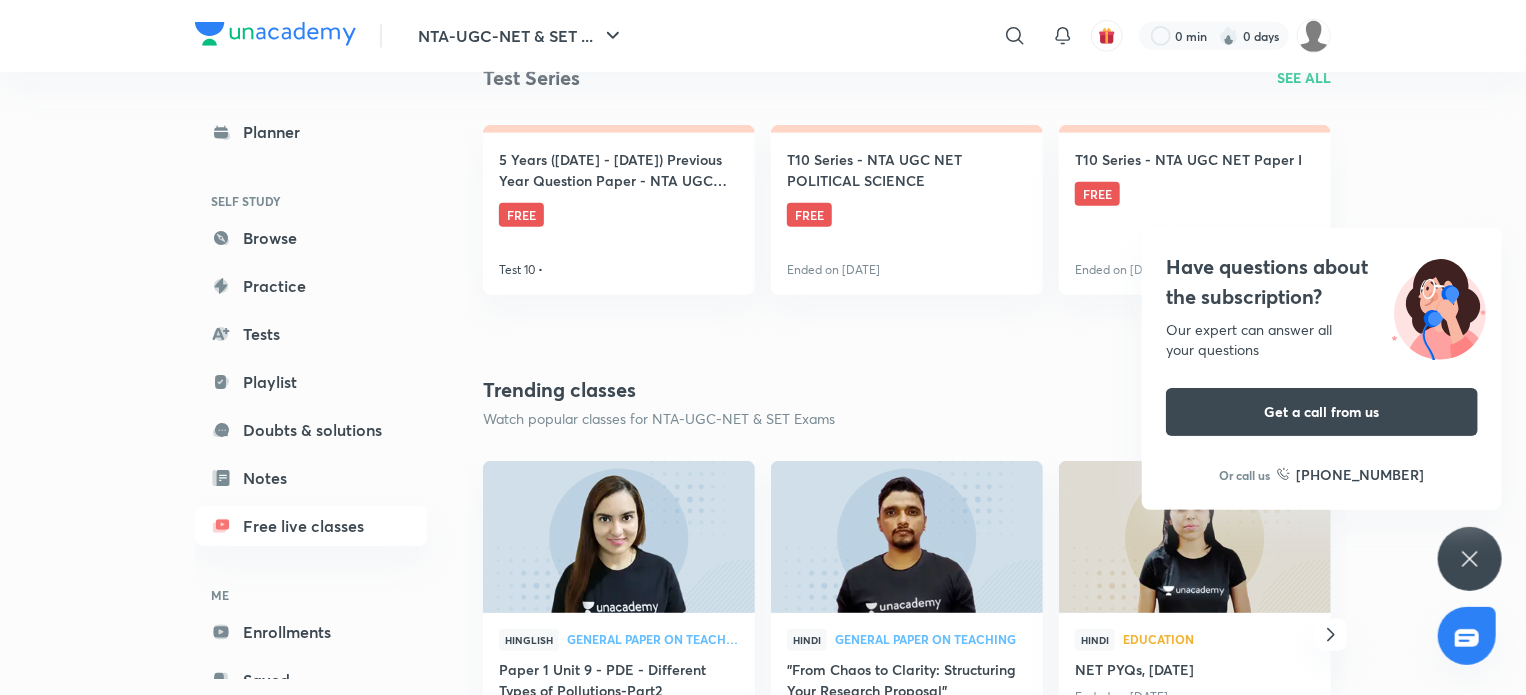 scroll, scrollTop: 652, scrollLeft: 0, axis: vertical 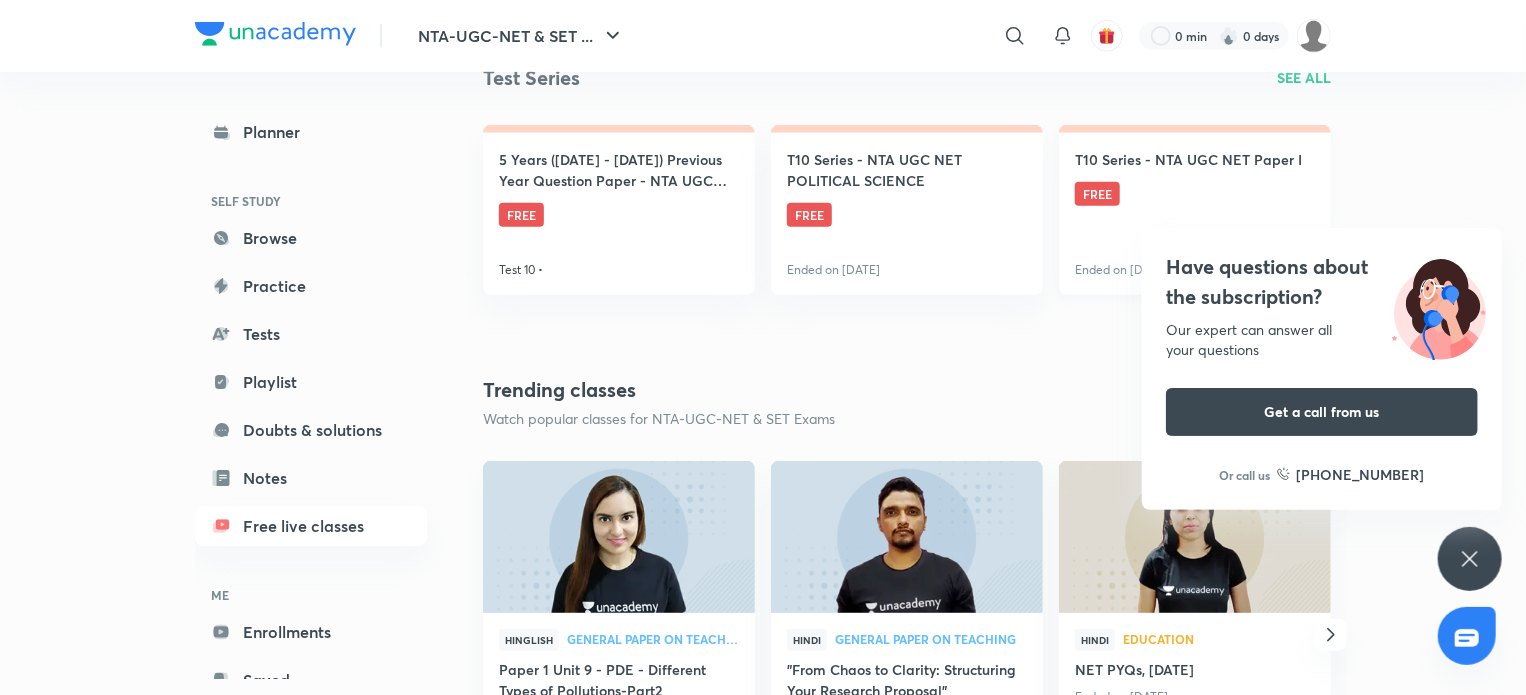 click on "T10 Series - NTA UGC NET Paper I" at bounding box center [1188, 159] 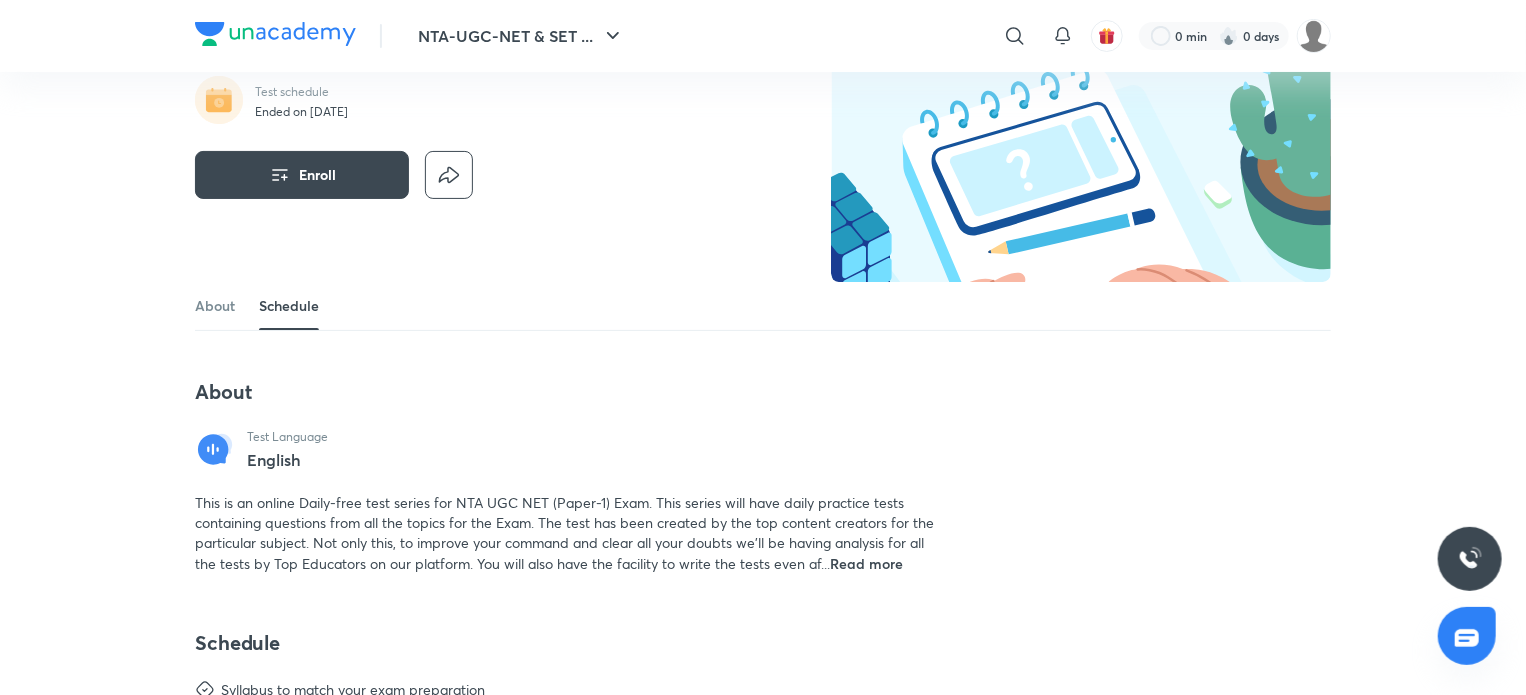 scroll, scrollTop: 0, scrollLeft: 0, axis: both 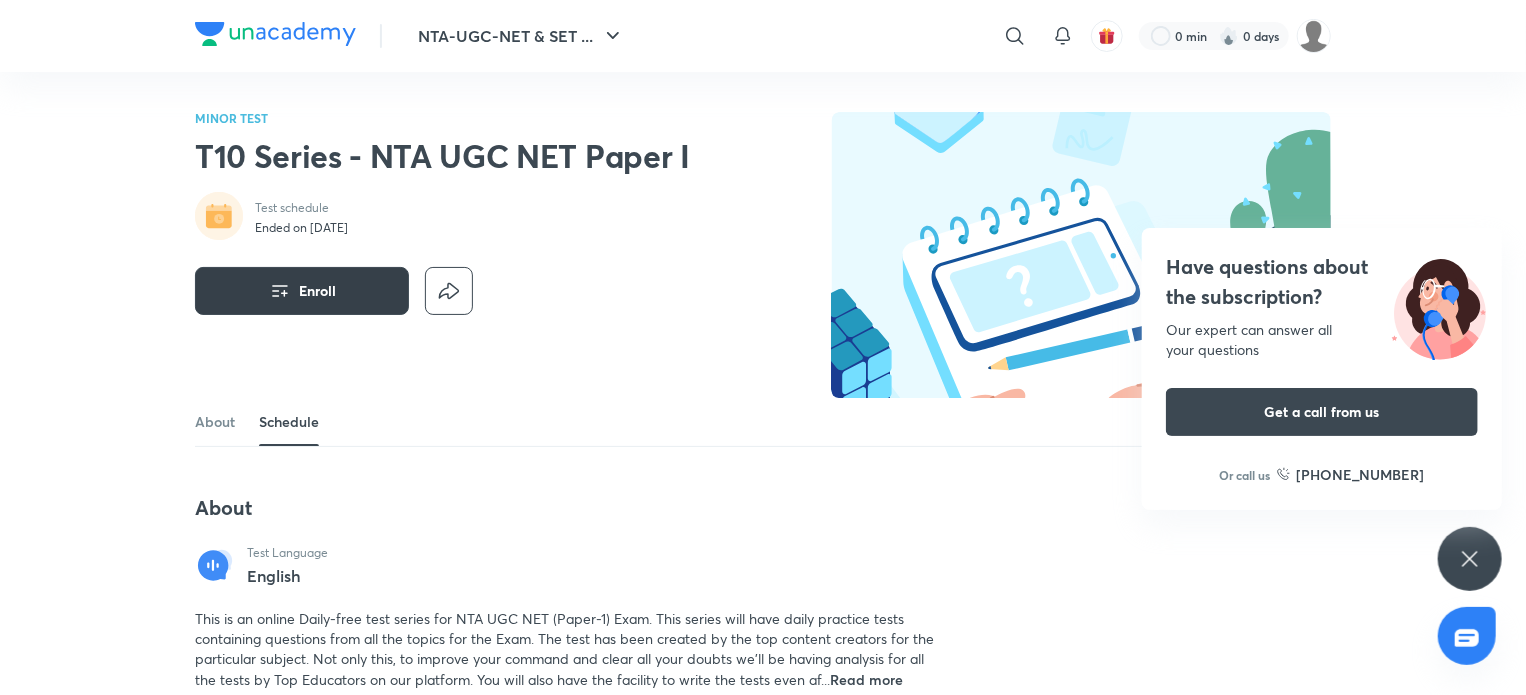 click 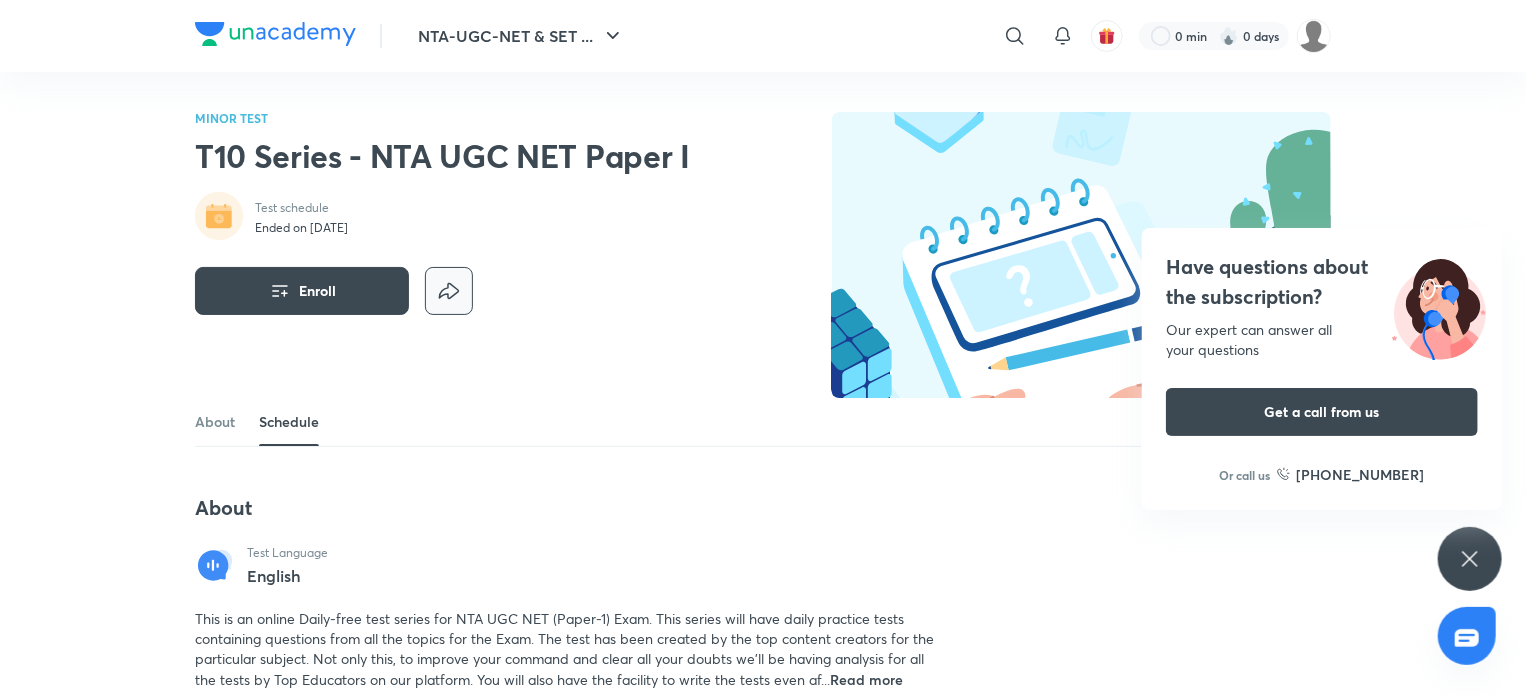 click 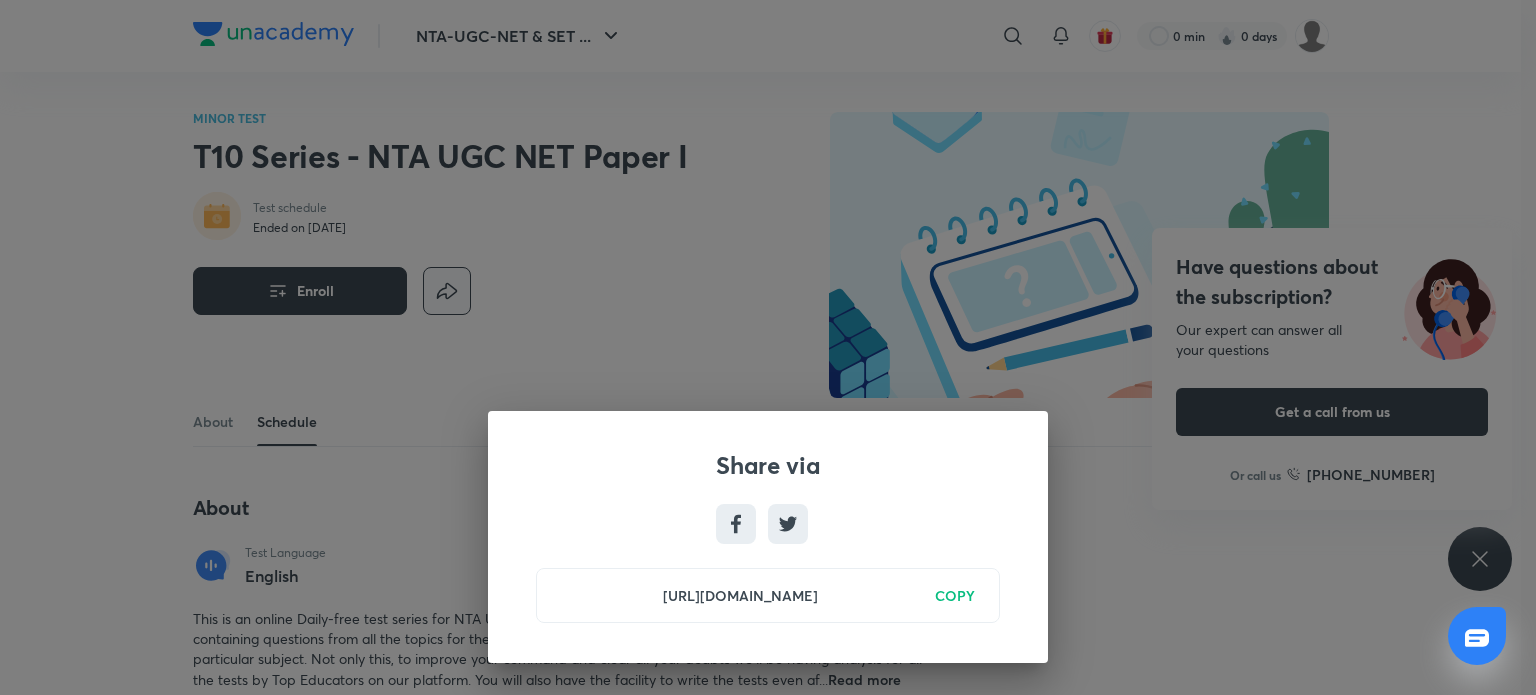 click on "Share via https://unacademy.com/test-series/t10-series-nta-ugc-net-paper-i/UTVVNEJJ COPY" at bounding box center [768, 347] 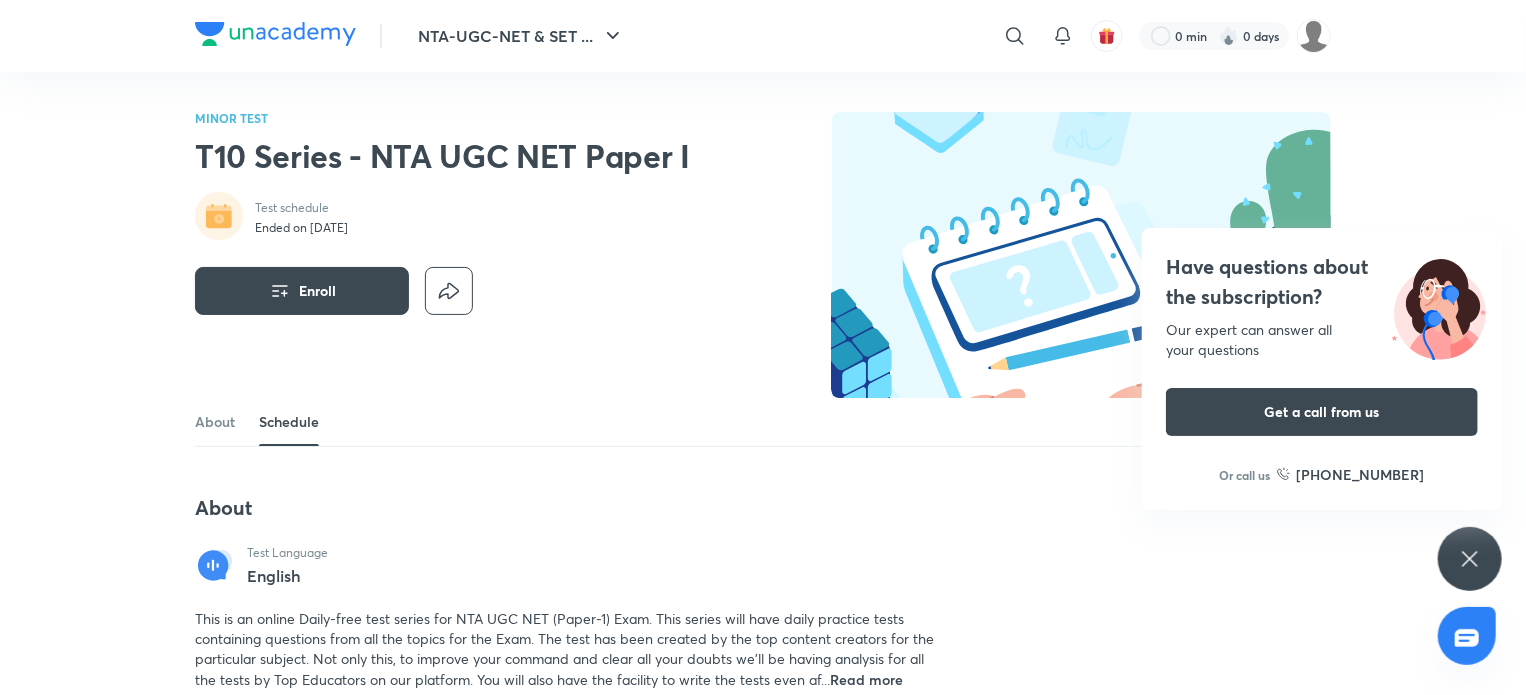 click 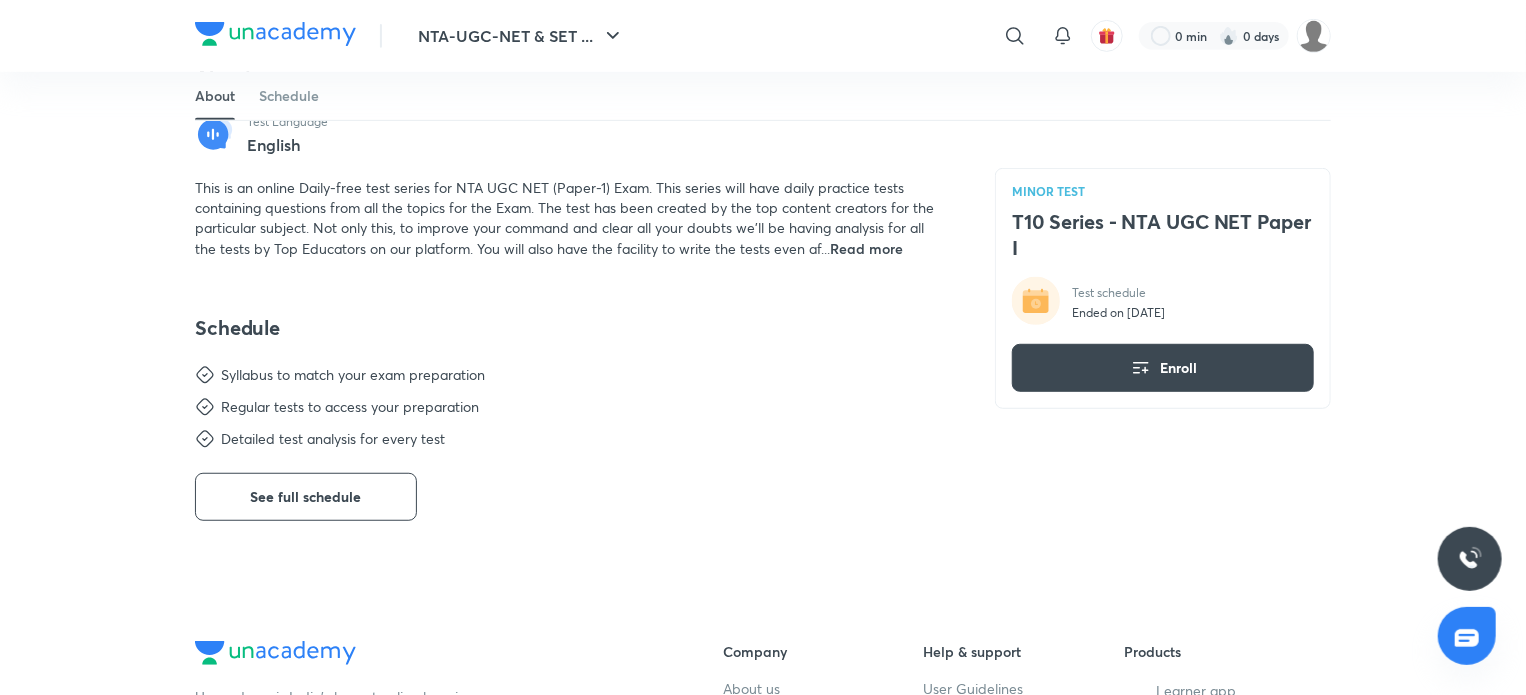 scroll, scrollTop: 432, scrollLeft: 0, axis: vertical 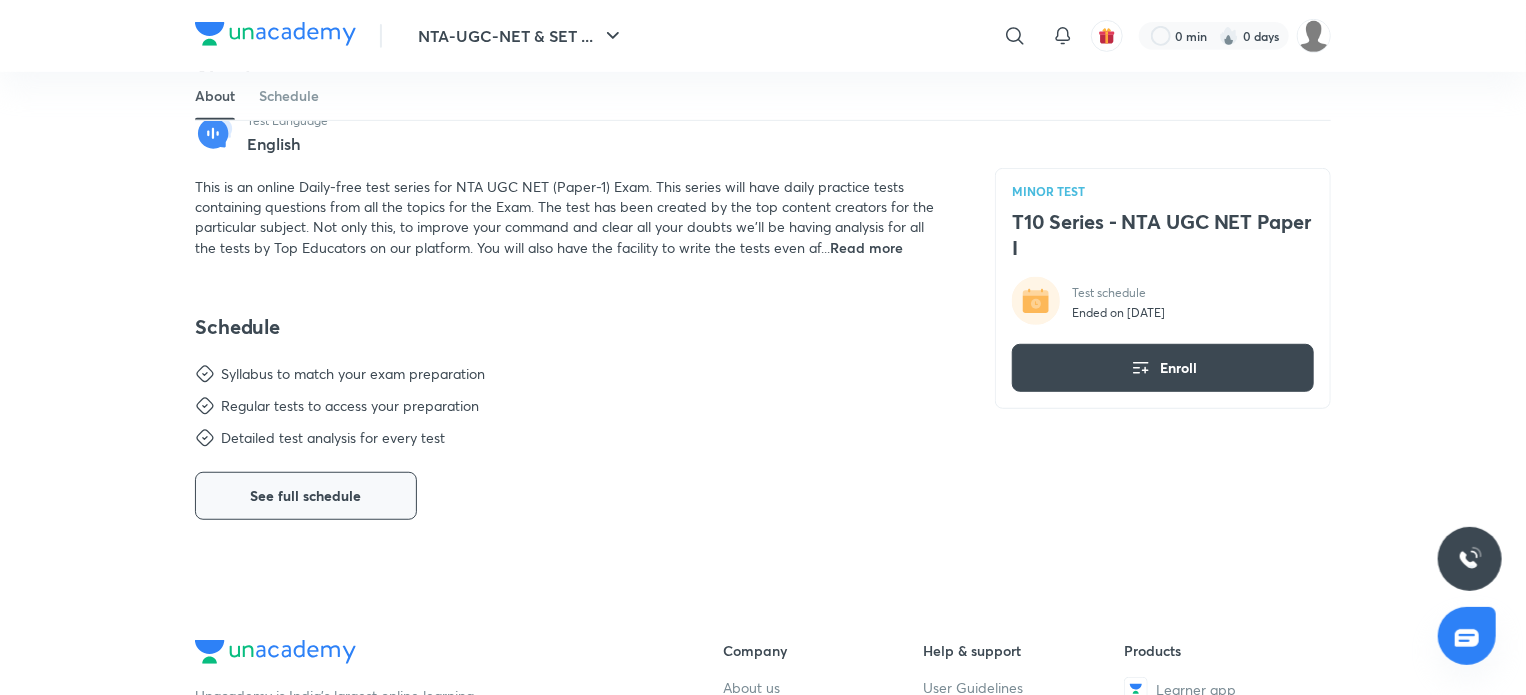 click on "See full schedule" at bounding box center (306, 496) 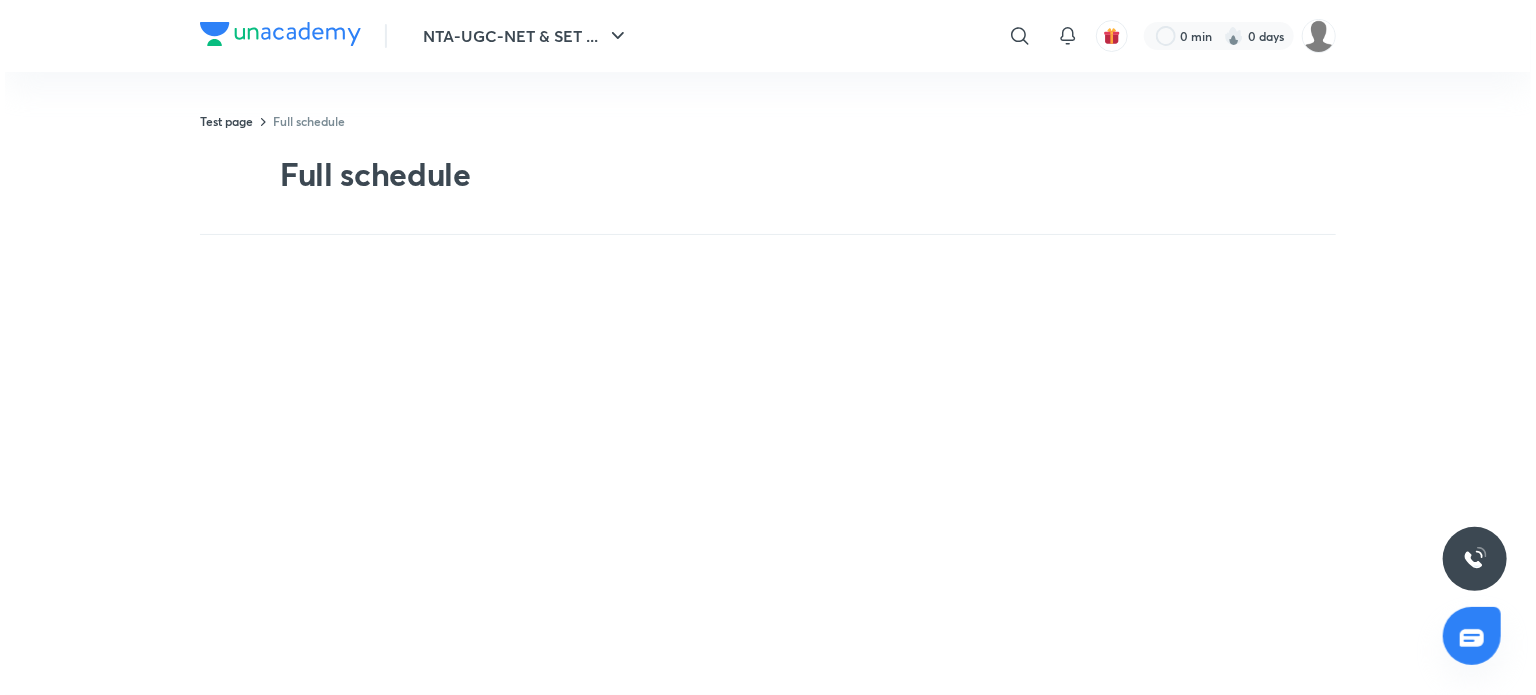 scroll, scrollTop: 0, scrollLeft: 0, axis: both 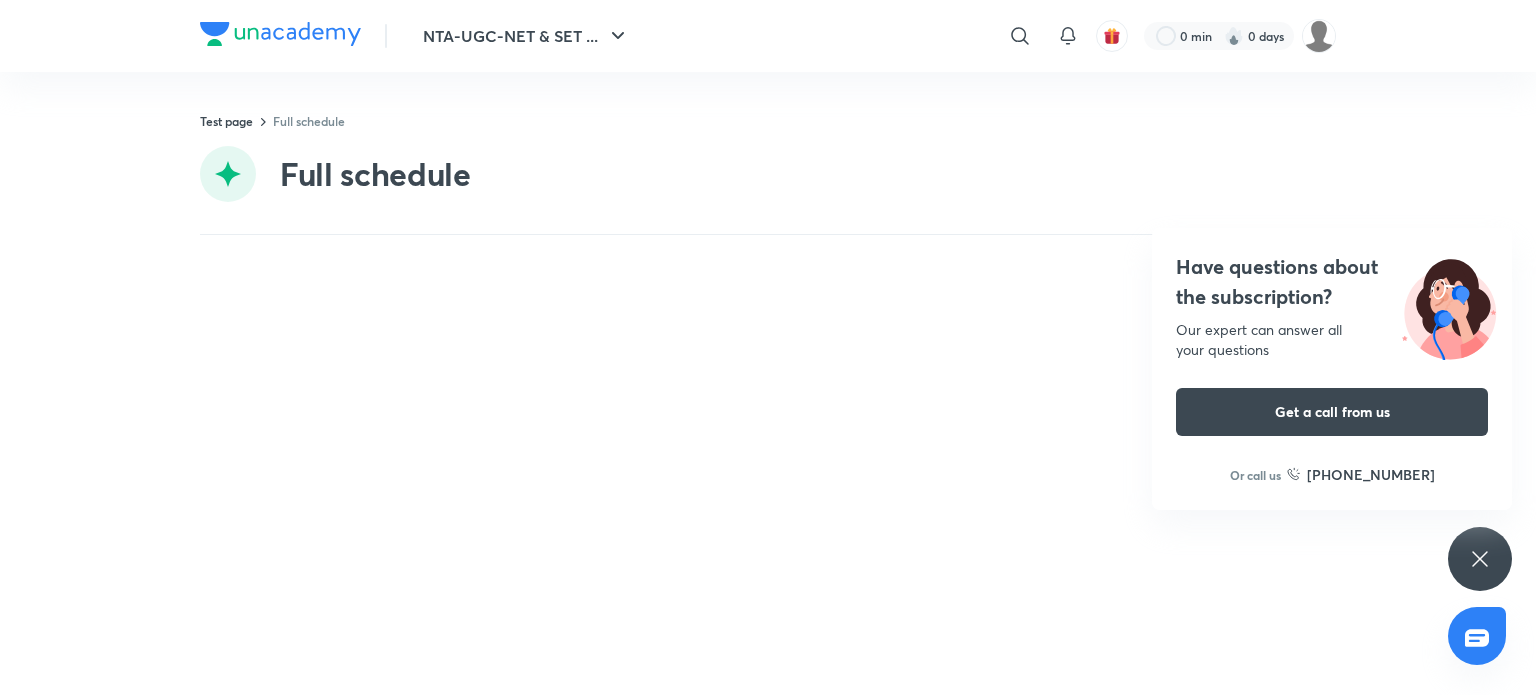 click 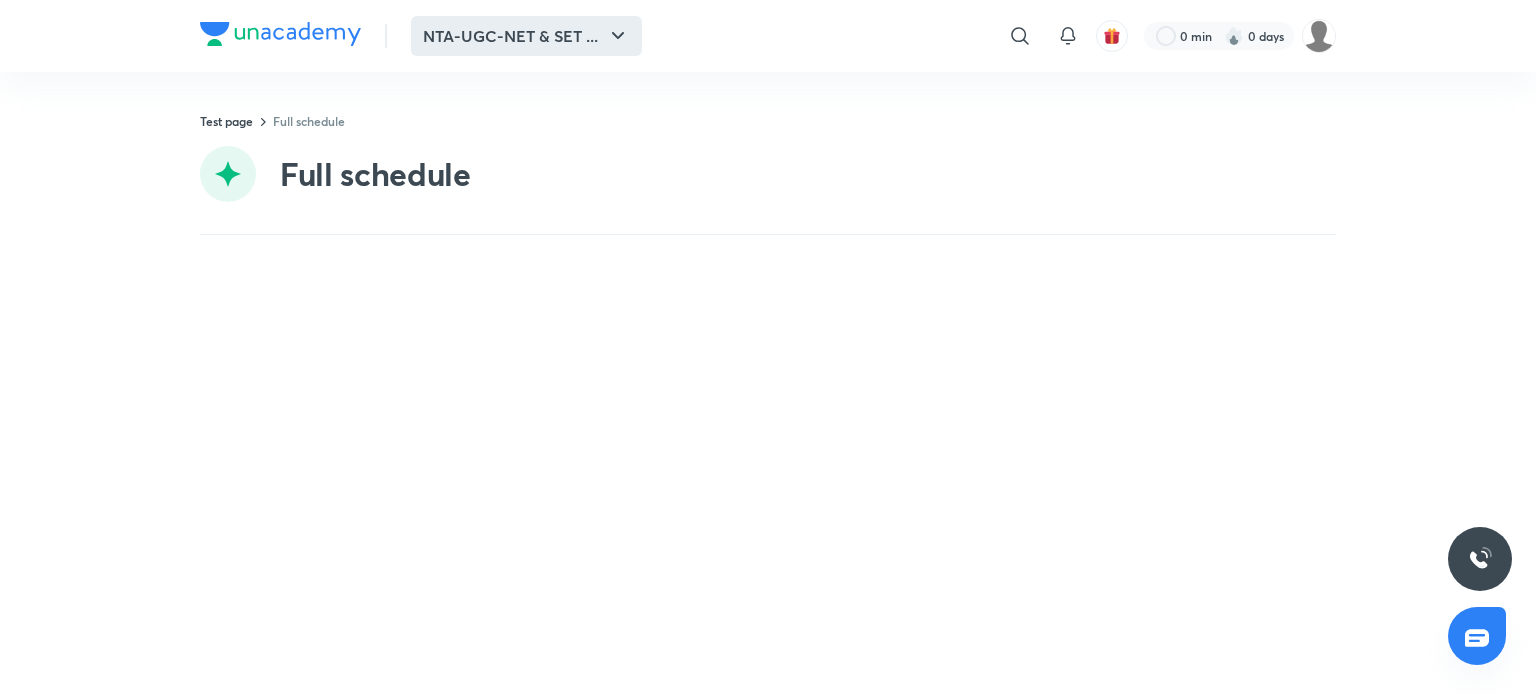 click 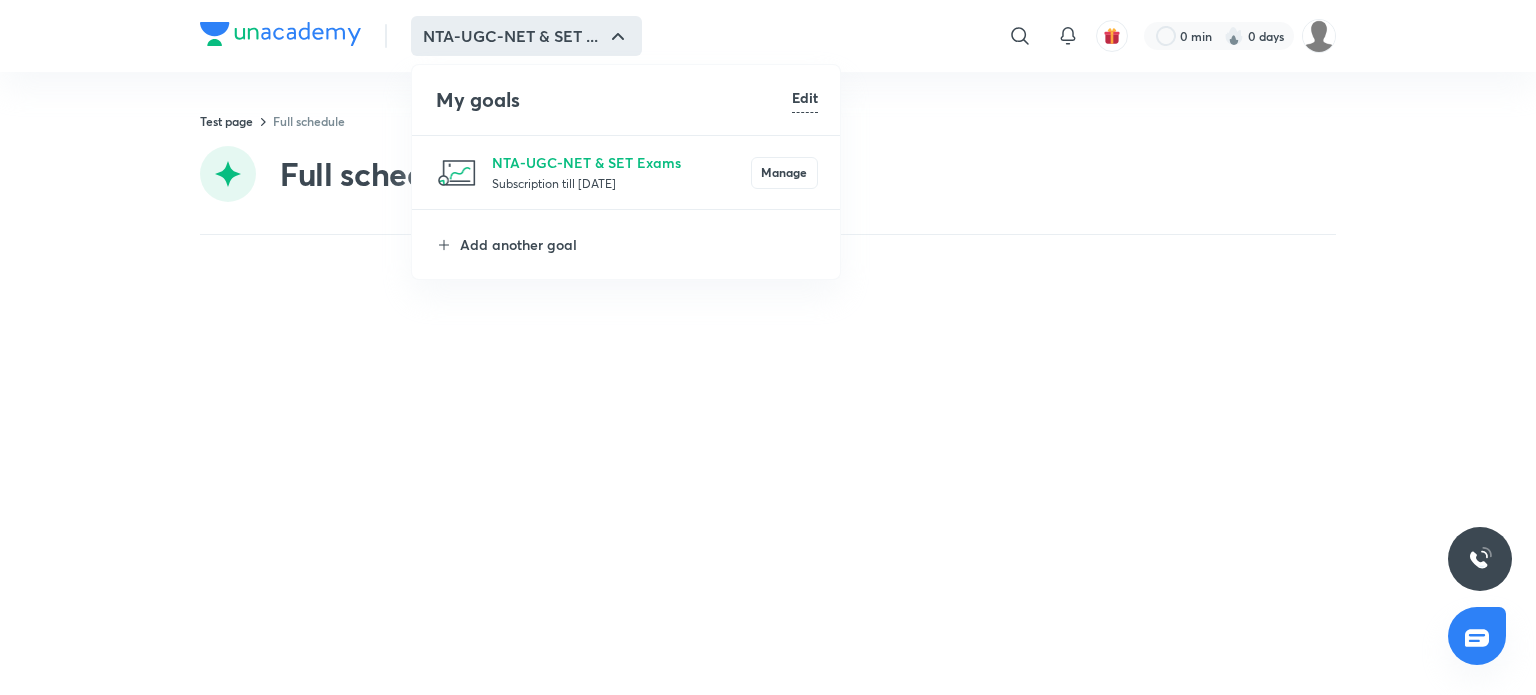 click on "Subscription till 3 Jan 2026" at bounding box center (621, 183) 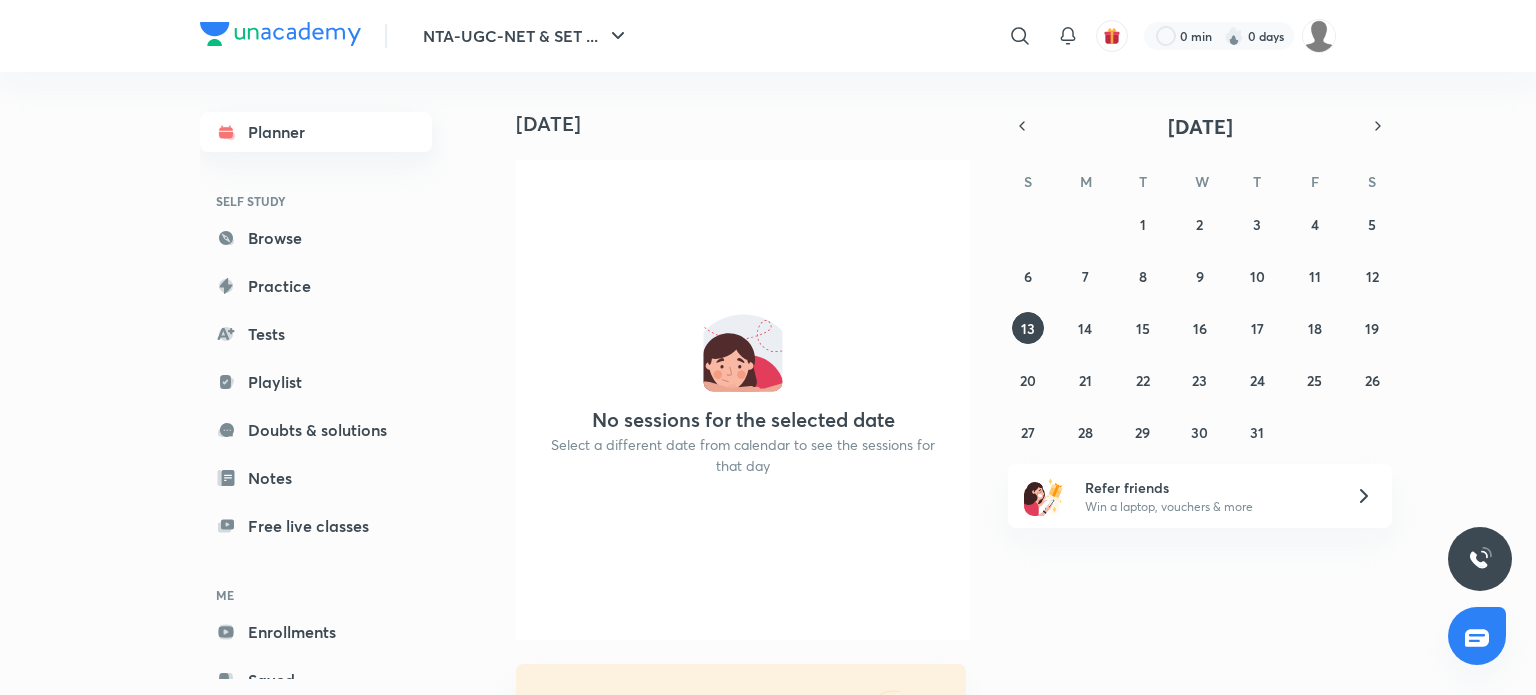 click on "Planner" at bounding box center (316, 132) 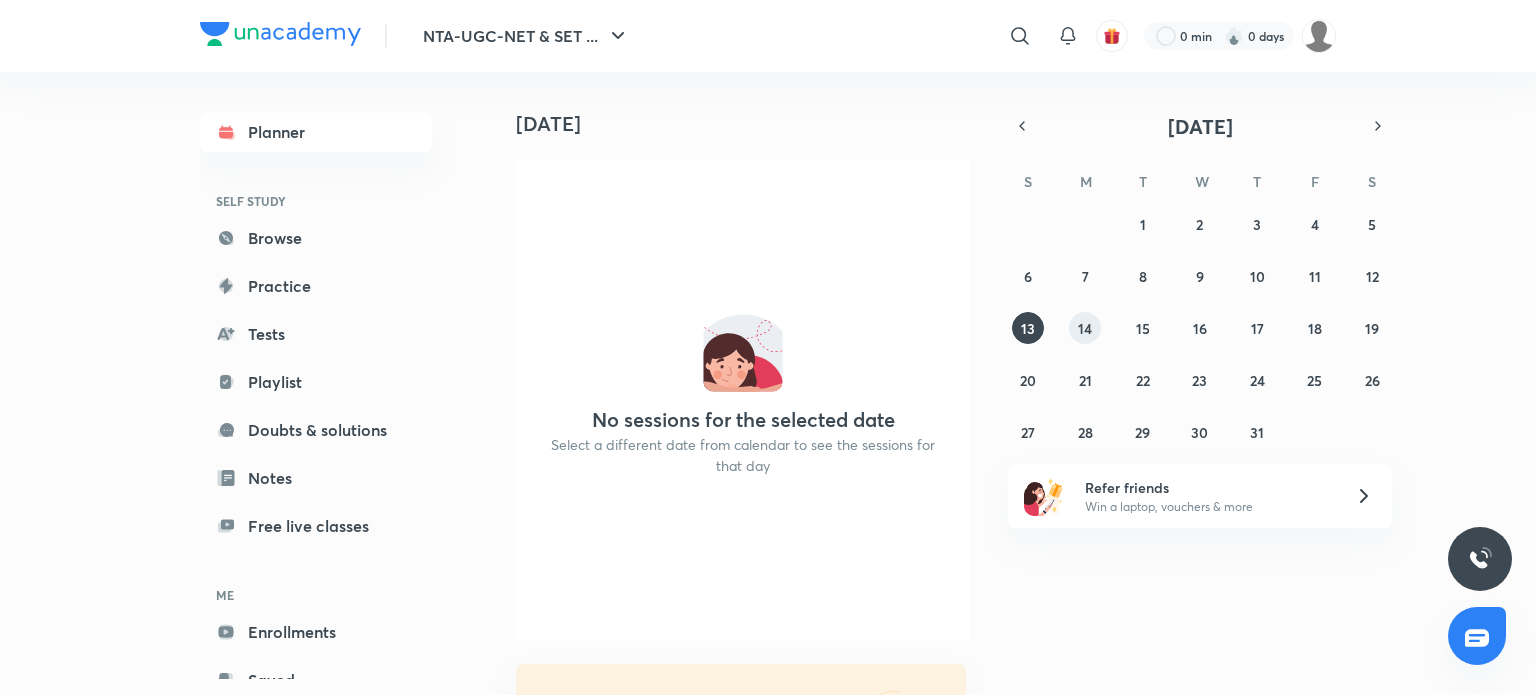 click on "14" at bounding box center [1085, 328] 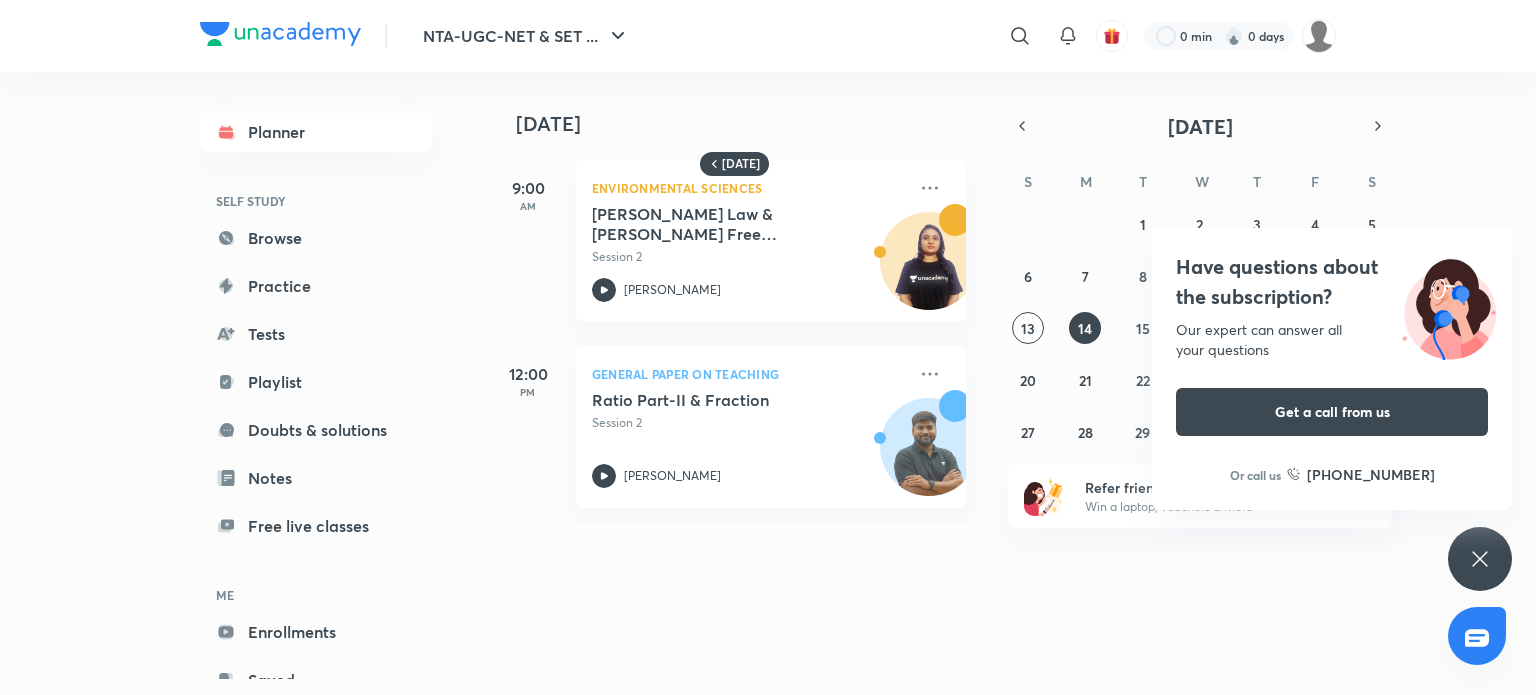 click 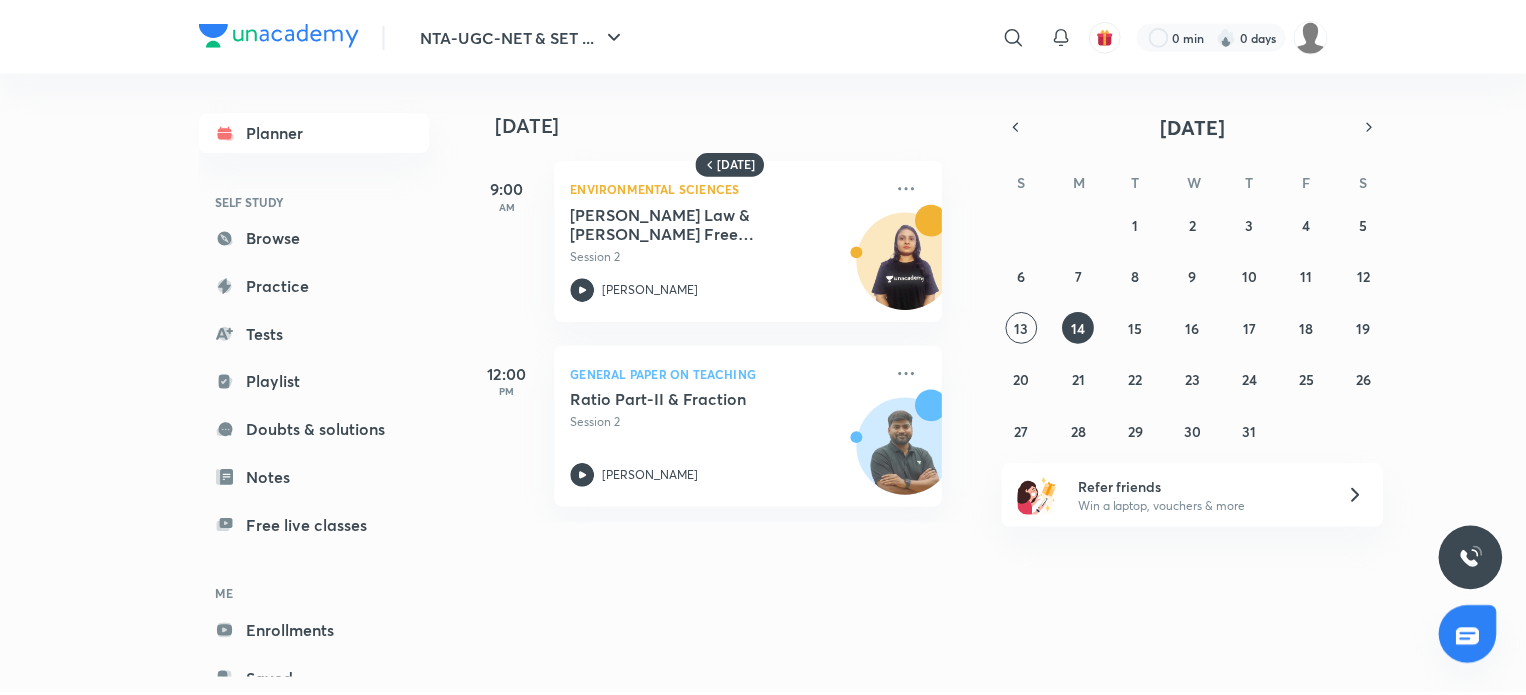 scroll, scrollTop: 0, scrollLeft: 20, axis: horizontal 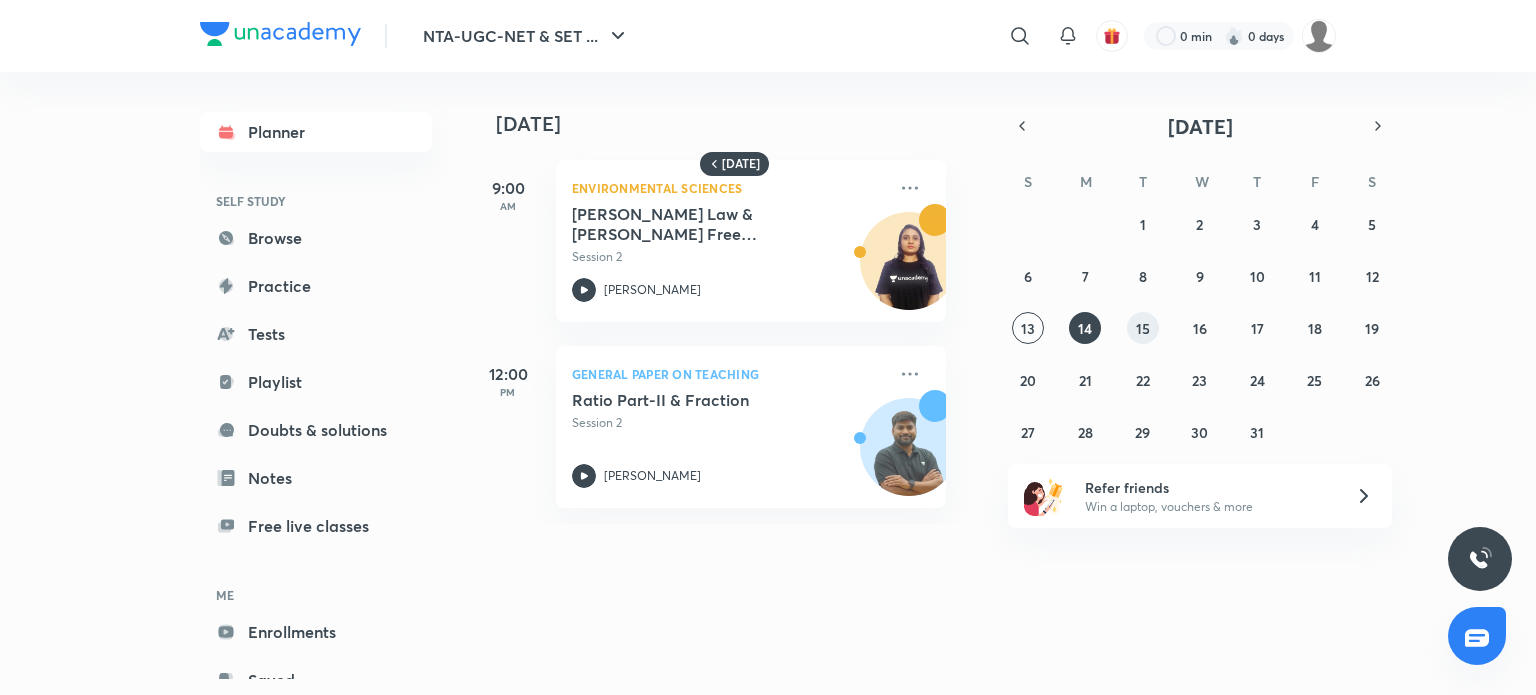 click on "15" at bounding box center [1143, 328] 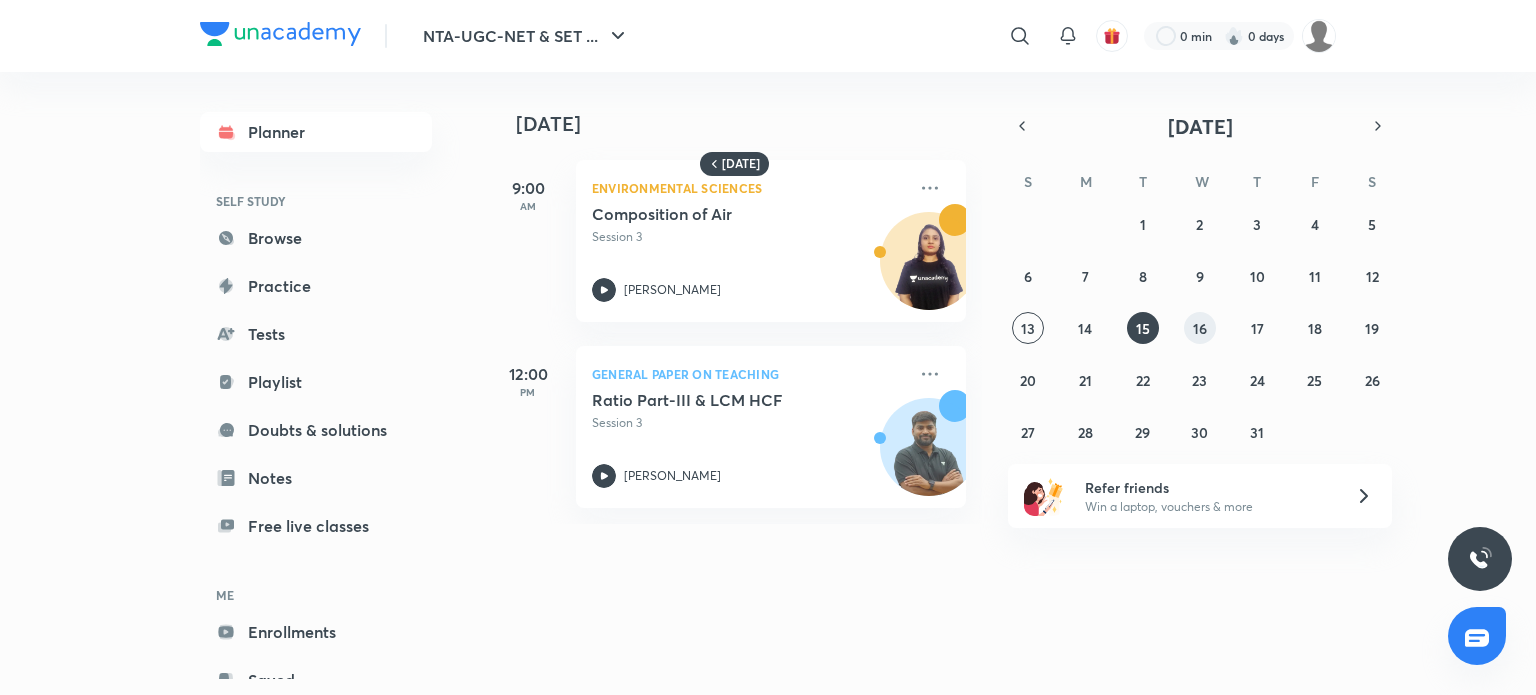click on "16" at bounding box center (1200, 328) 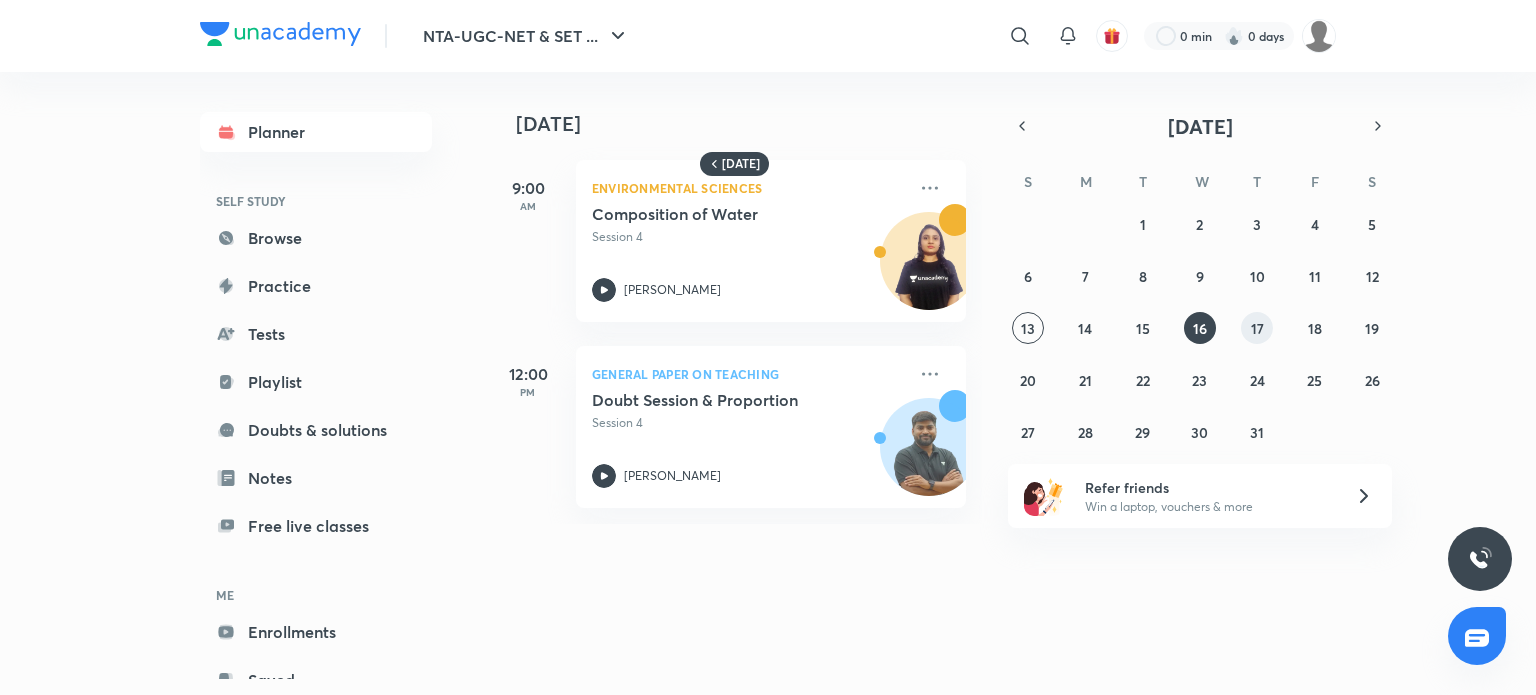 click on "17" at bounding box center [1257, 328] 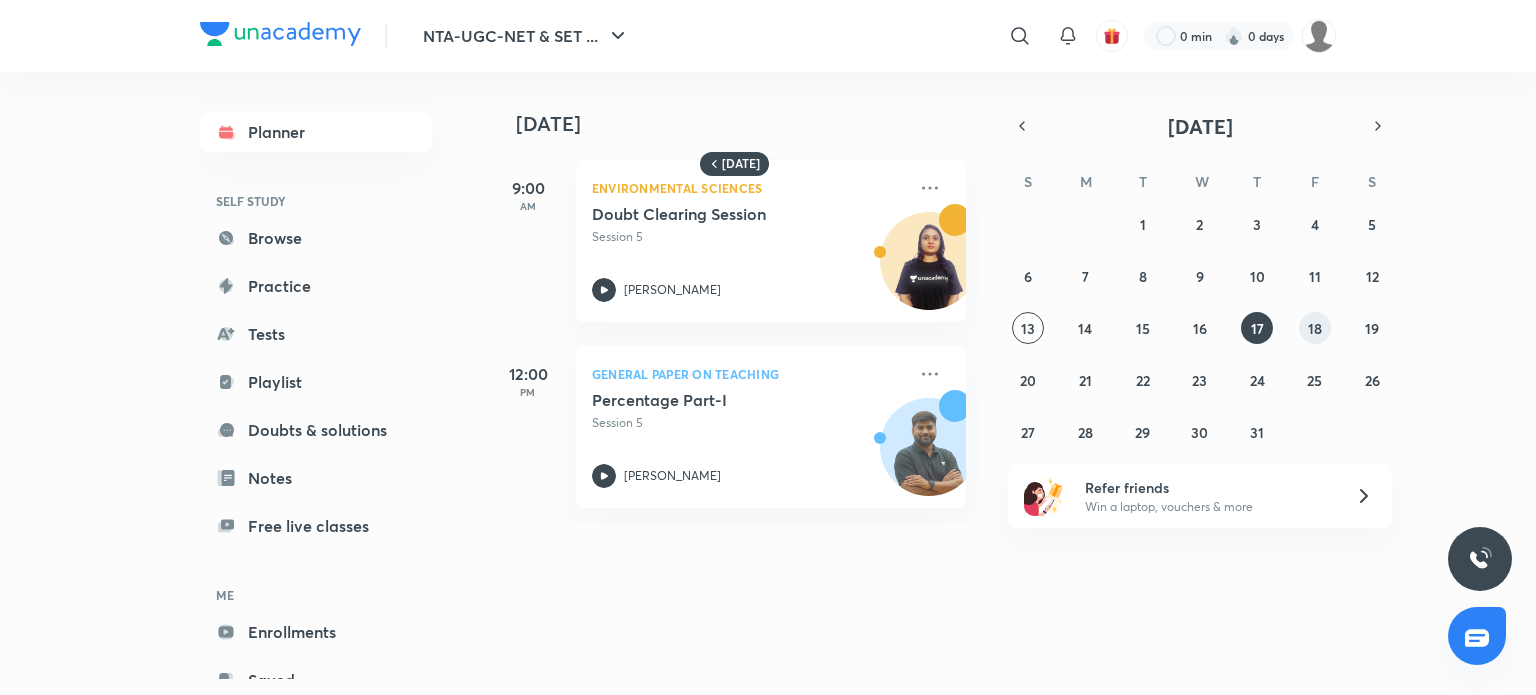 click on "18" at bounding box center [1315, 328] 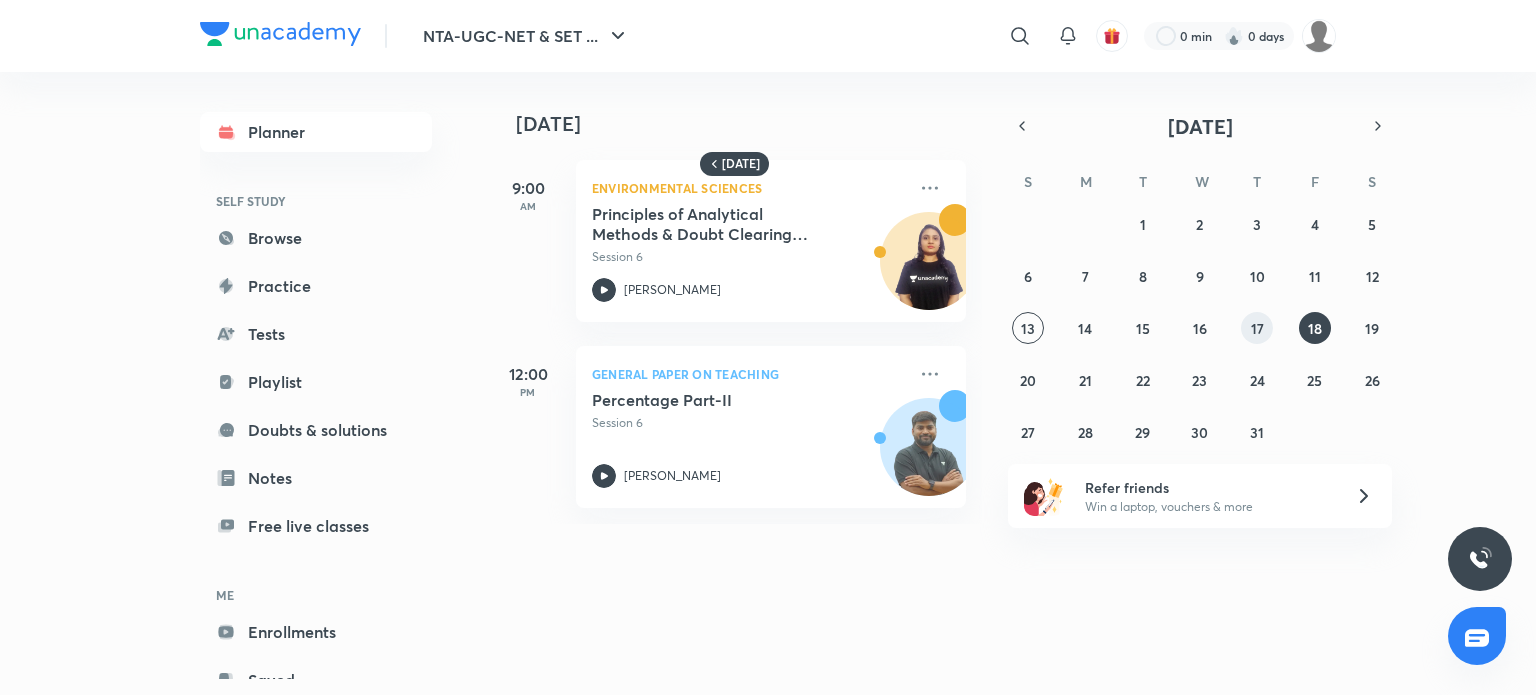 click on "17" at bounding box center [1257, 328] 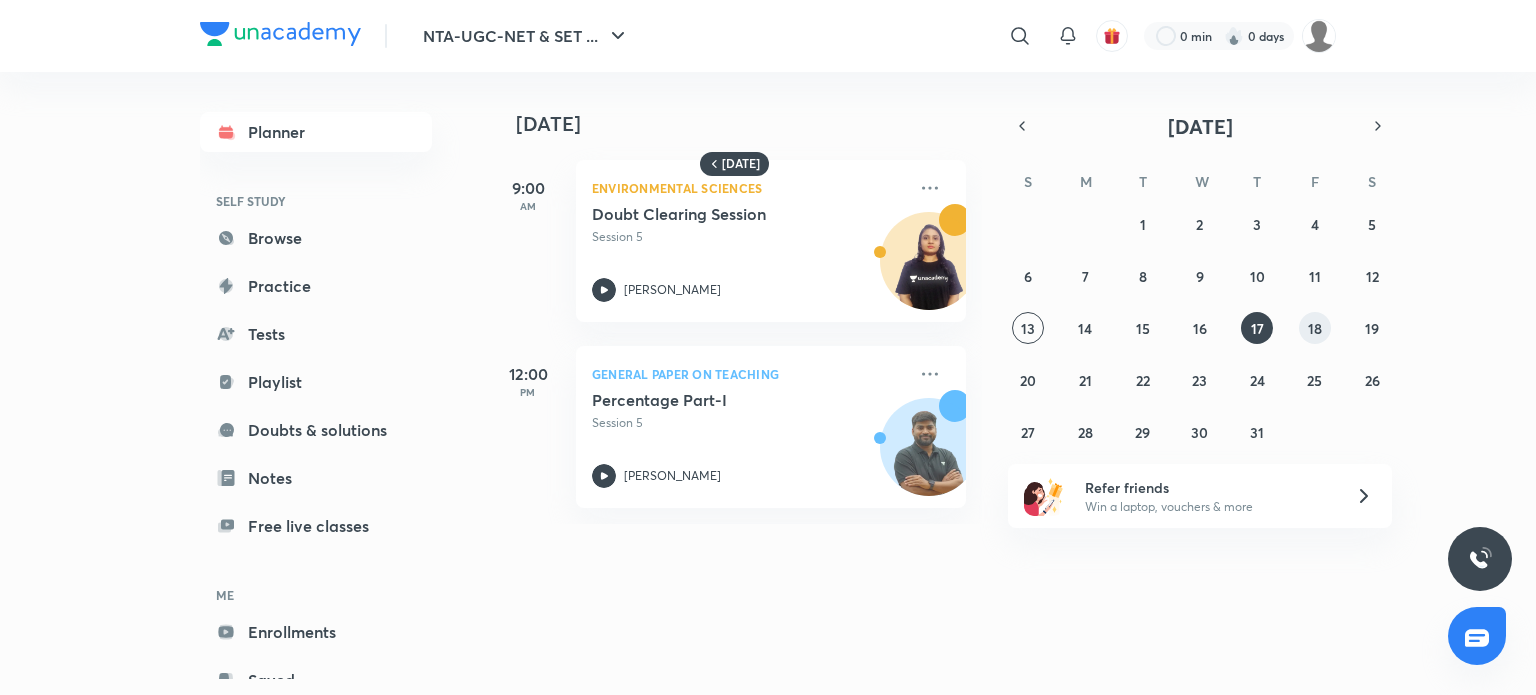 click on "18" at bounding box center (1315, 328) 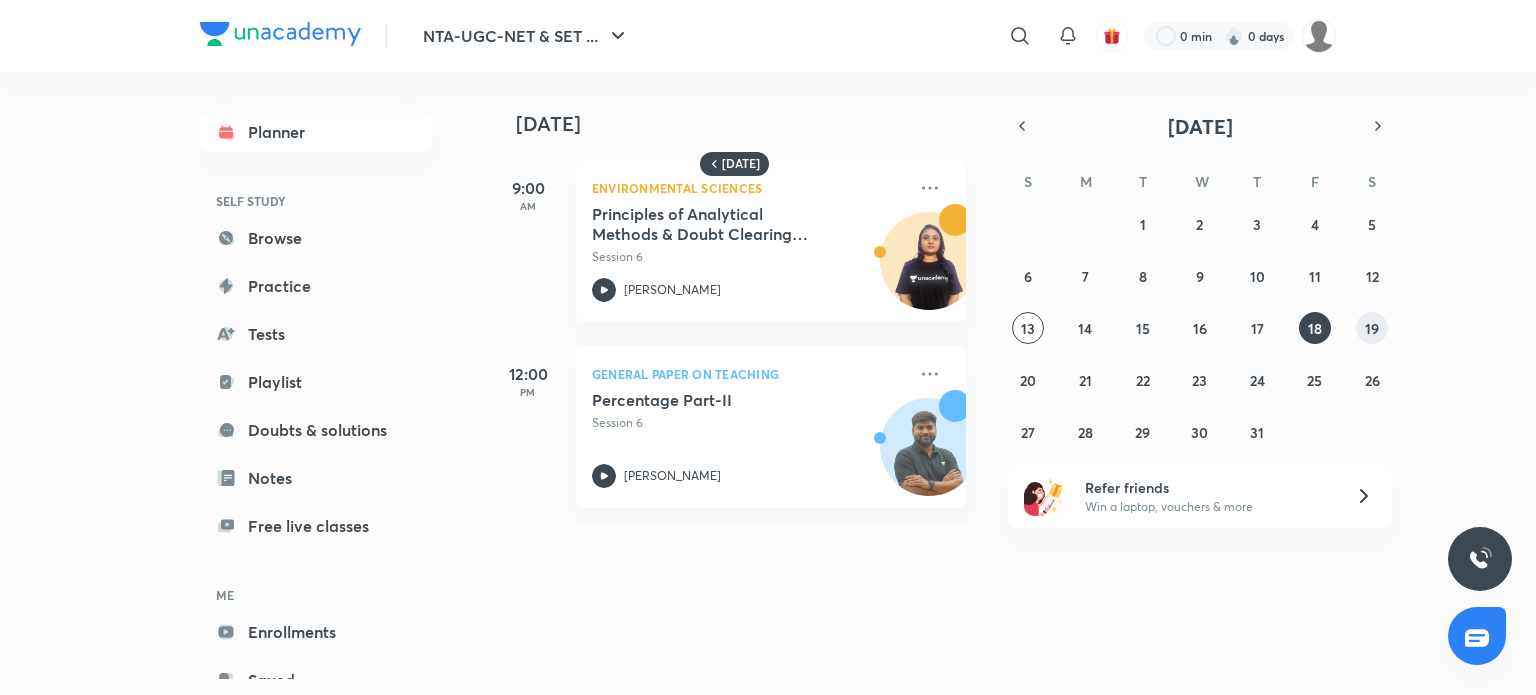 click on "19" at bounding box center (1372, 328) 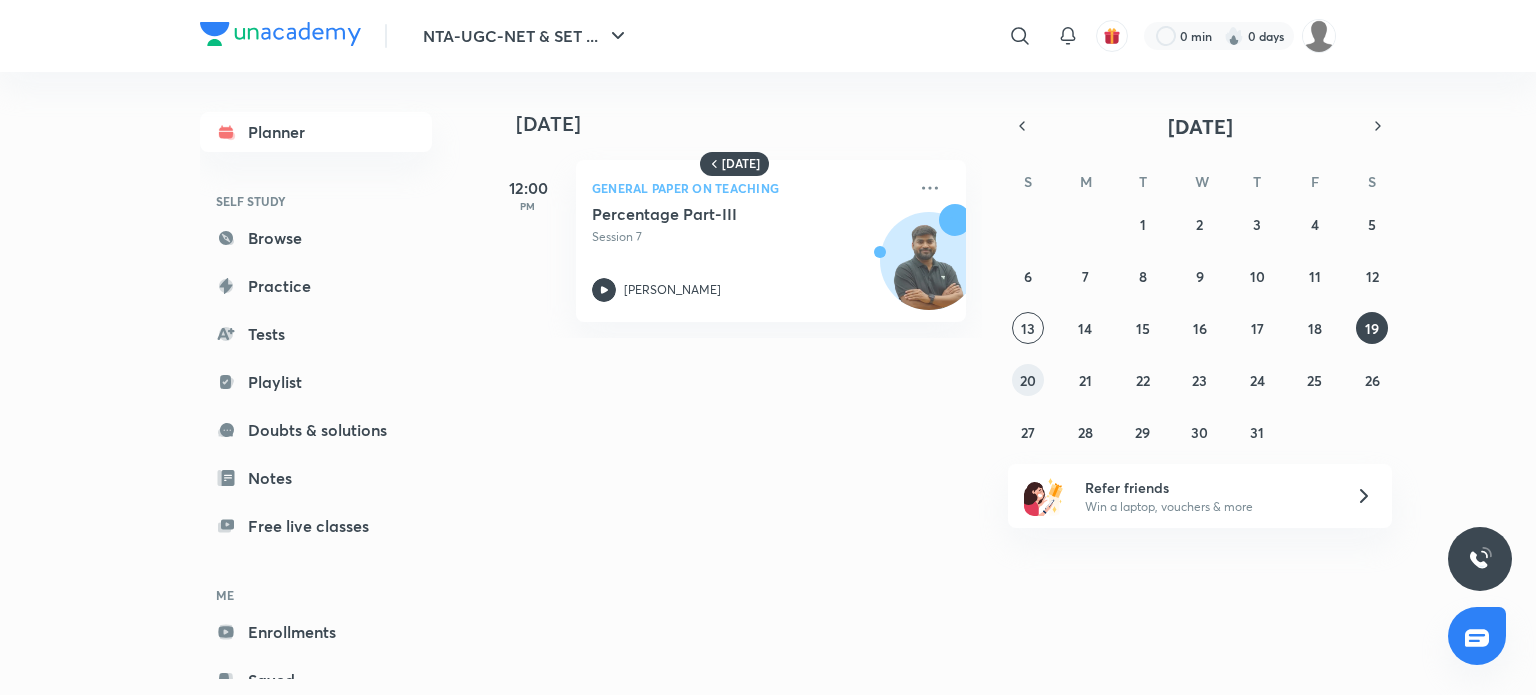 click on "20" at bounding box center [1028, 380] 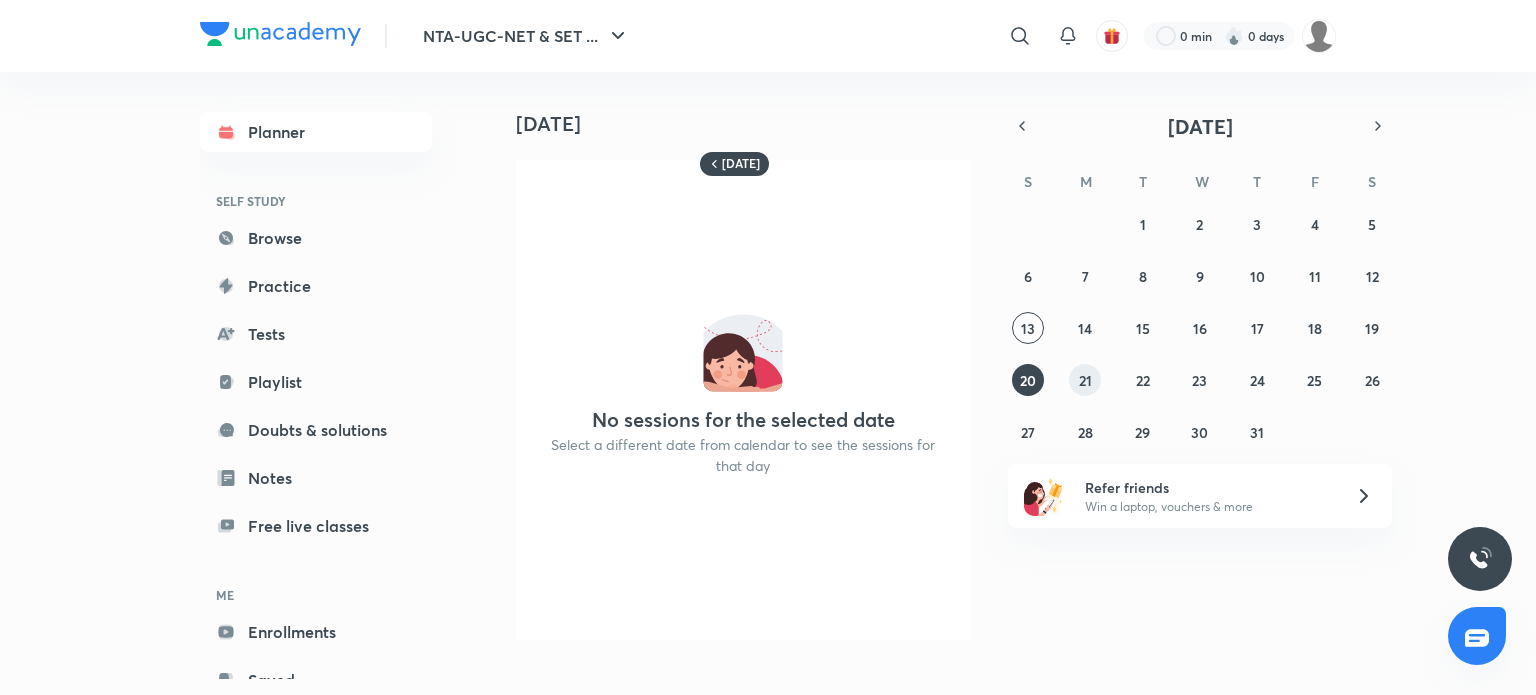 click on "21" at bounding box center (1085, 380) 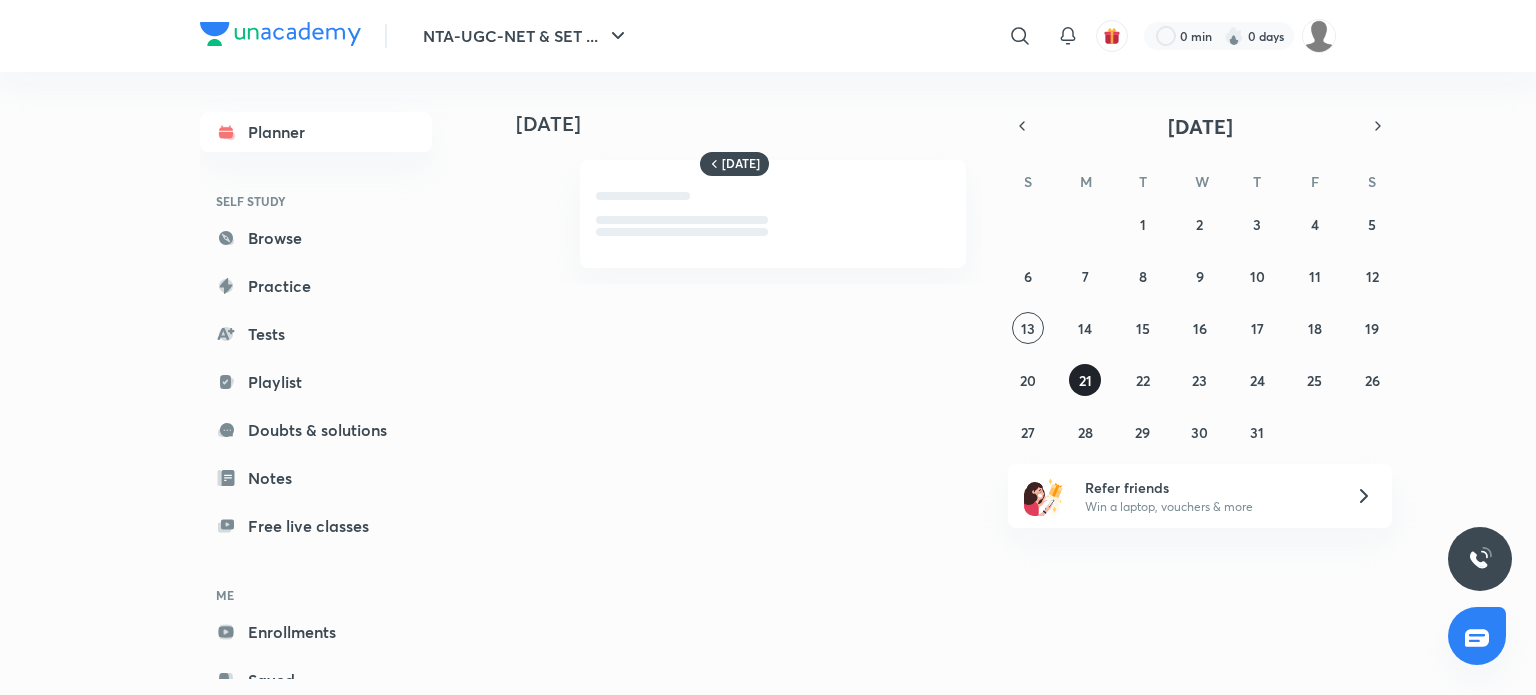 click on "21" at bounding box center (1085, 380) 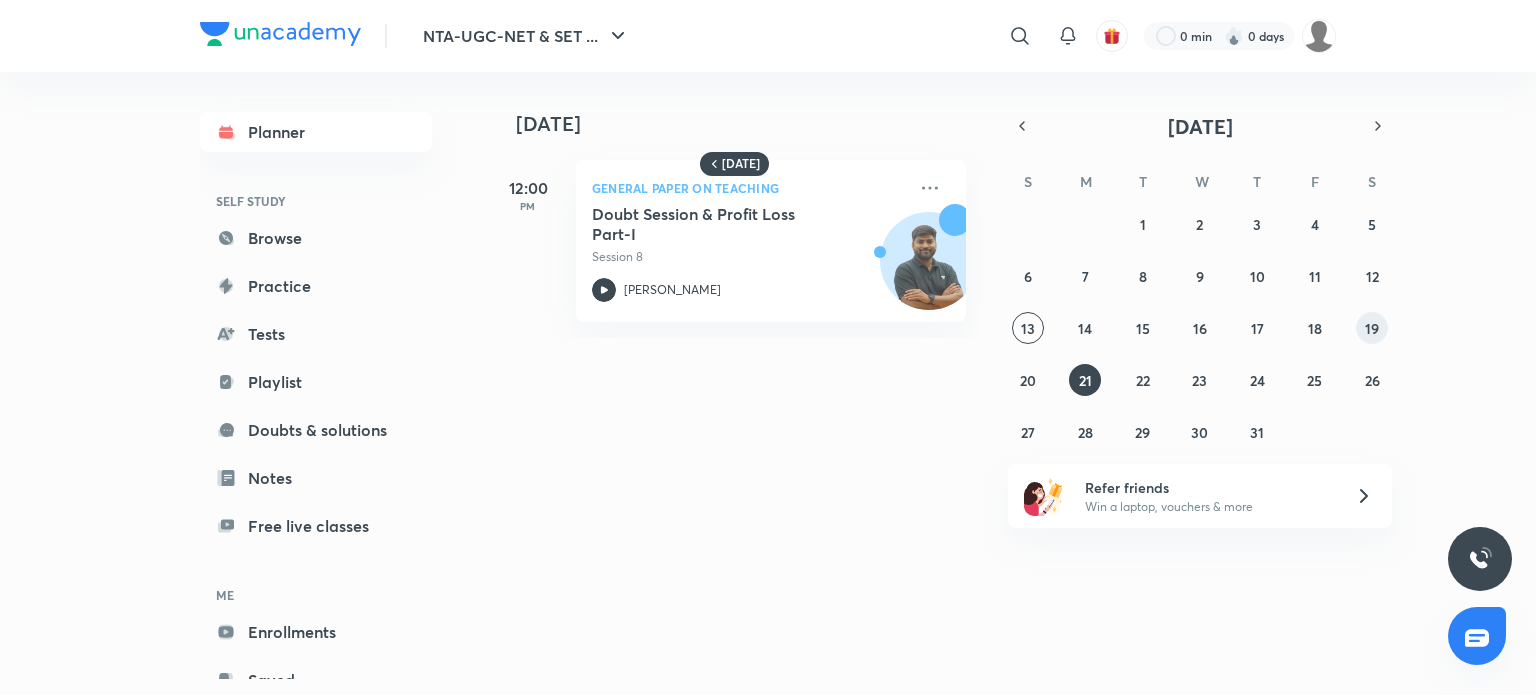 click on "19" at bounding box center (1372, 328) 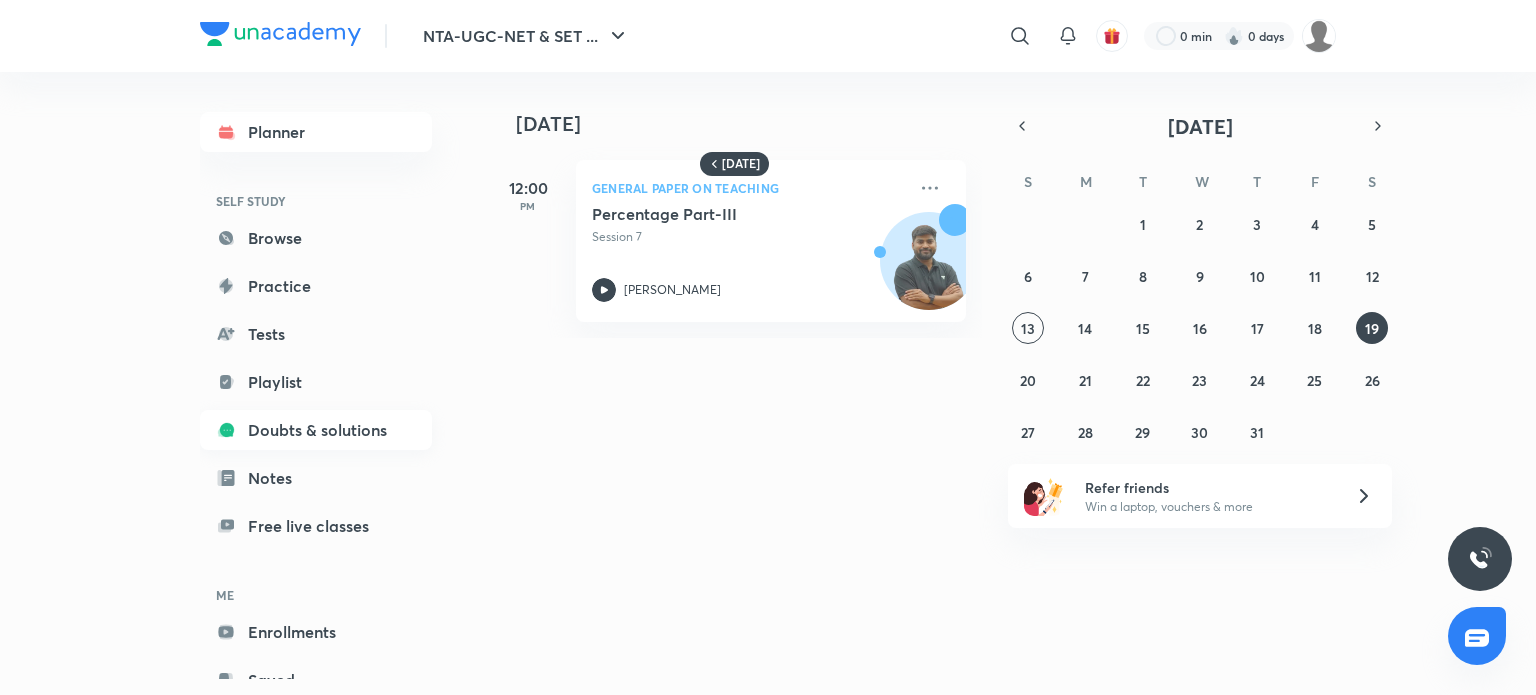 click on "Doubts & solutions" at bounding box center [316, 430] 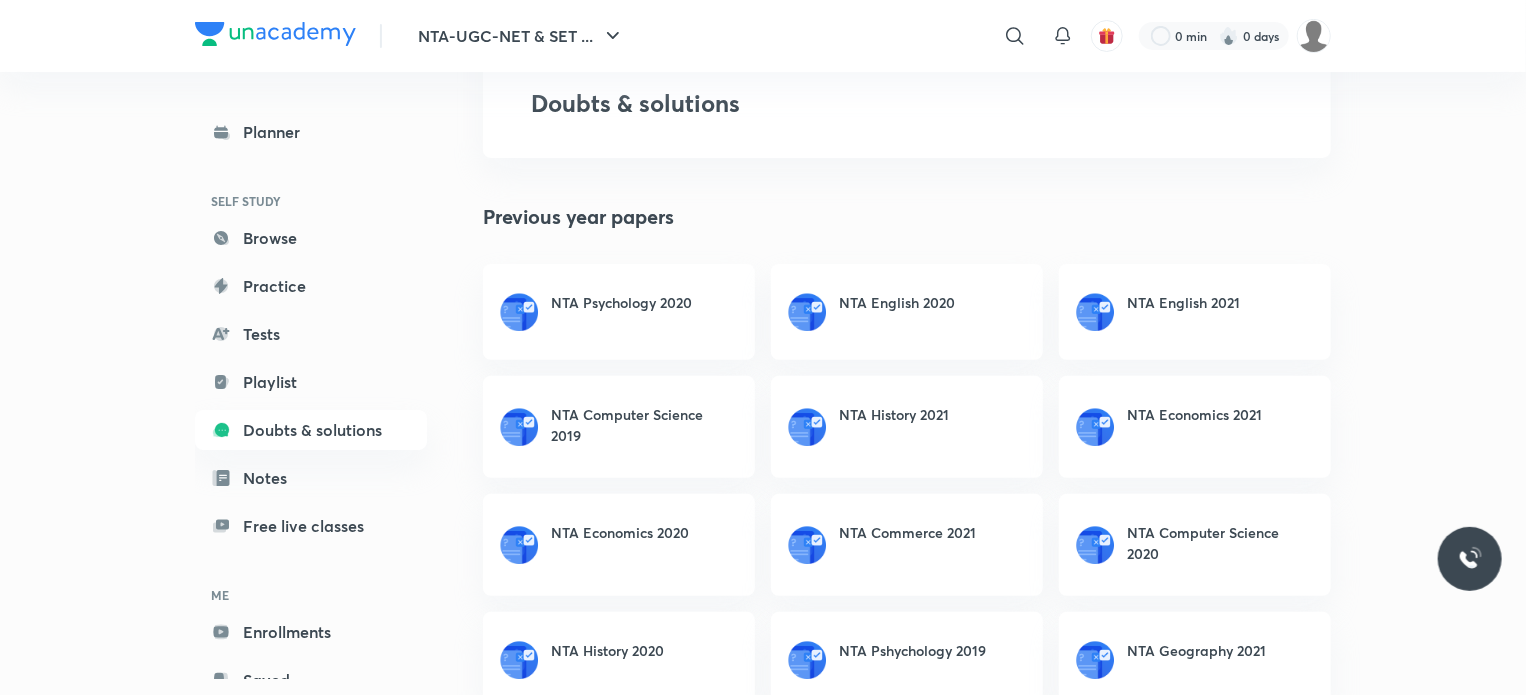 scroll, scrollTop: 392, scrollLeft: 0, axis: vertical 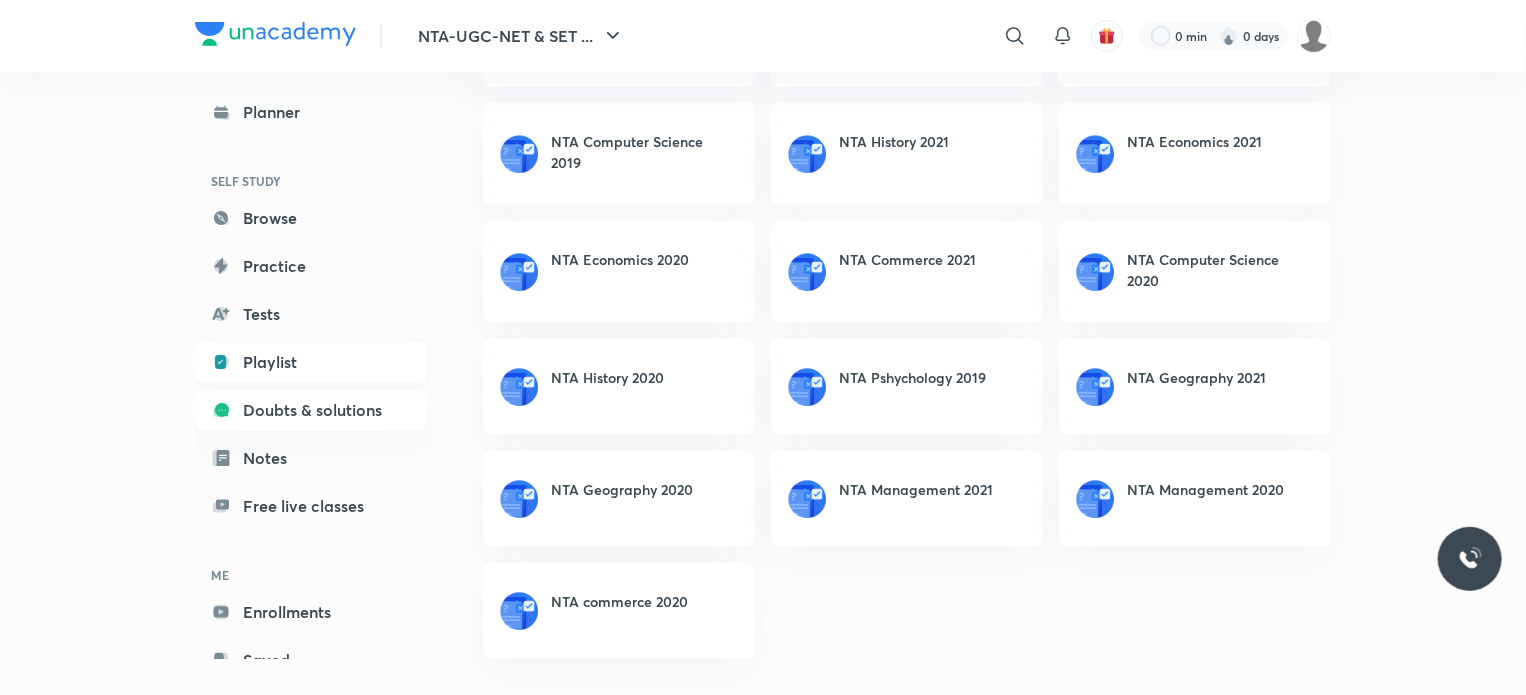 click on "Playlist" at bounding box center (311, 362) 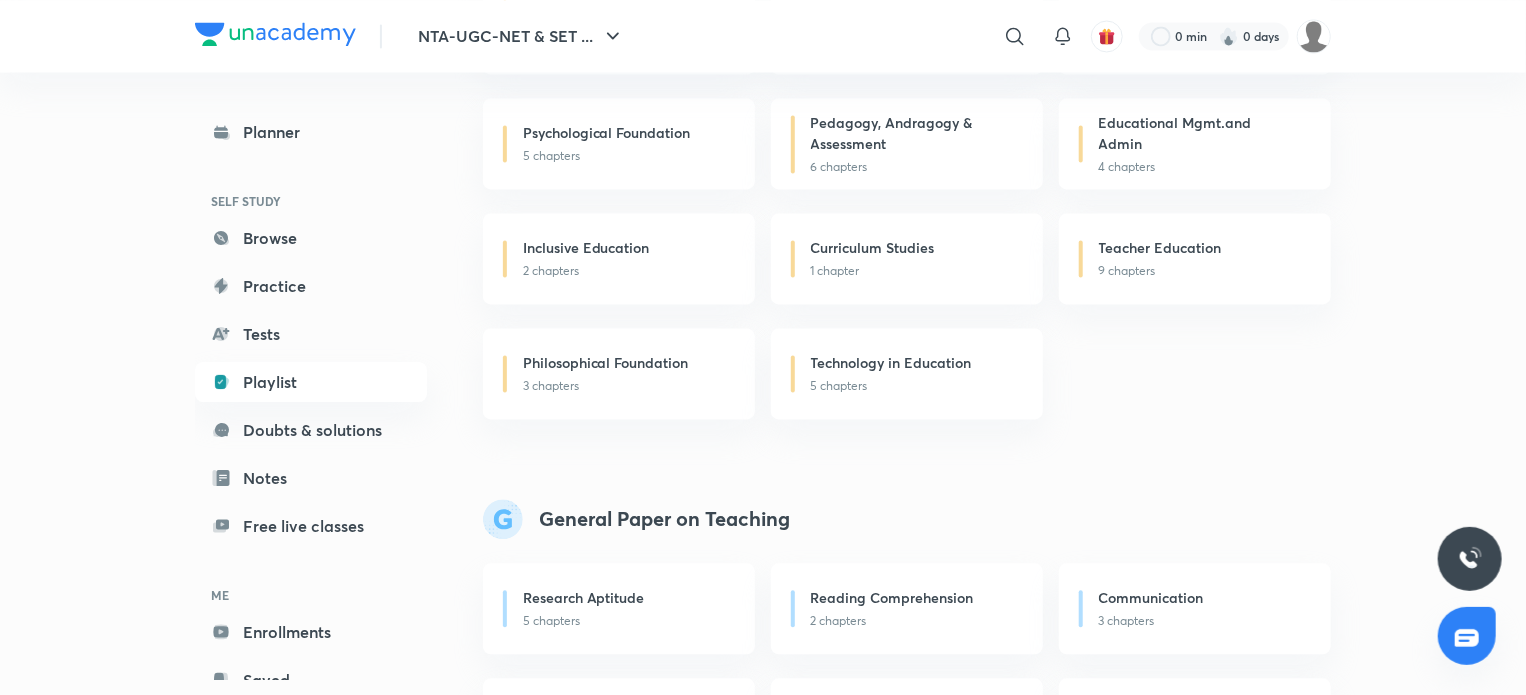 scroll, scrollTop: 2010, scrollLeft: 0, axis: vertical 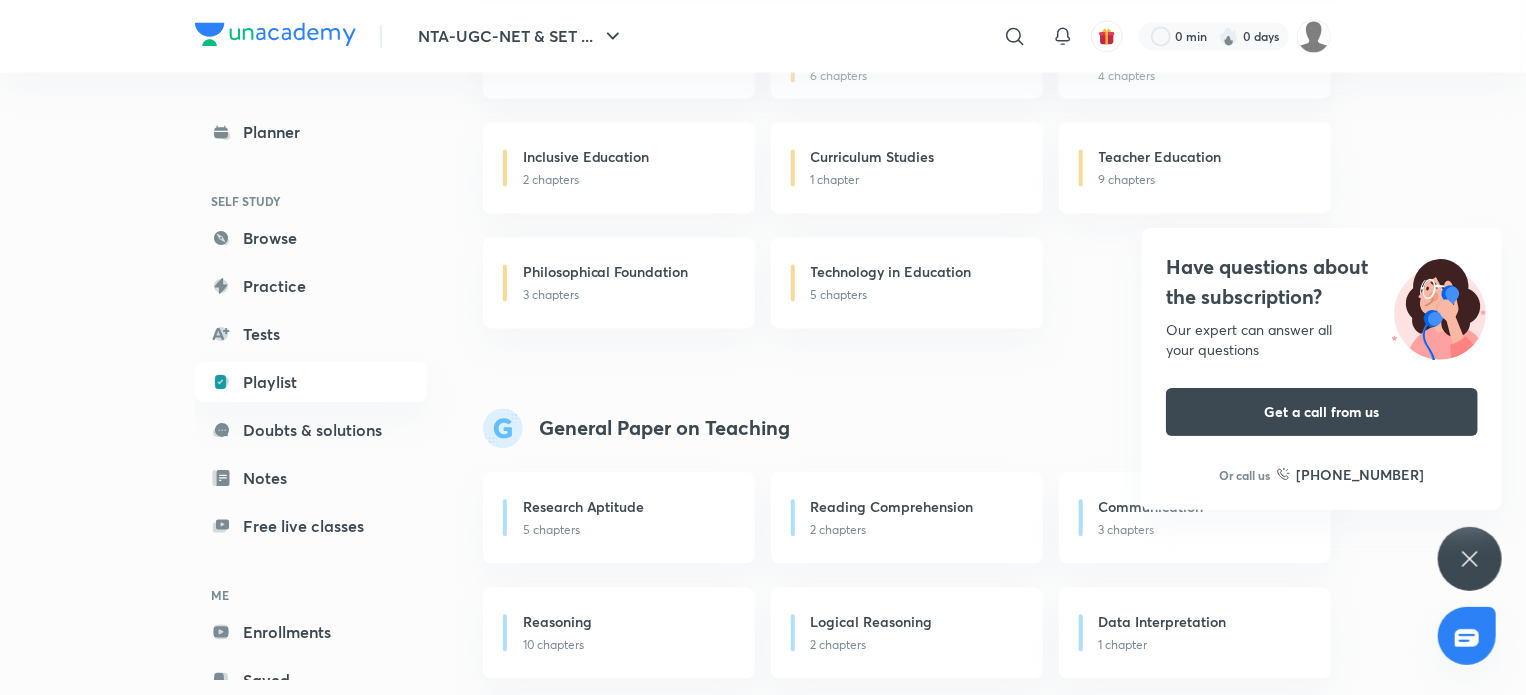 click 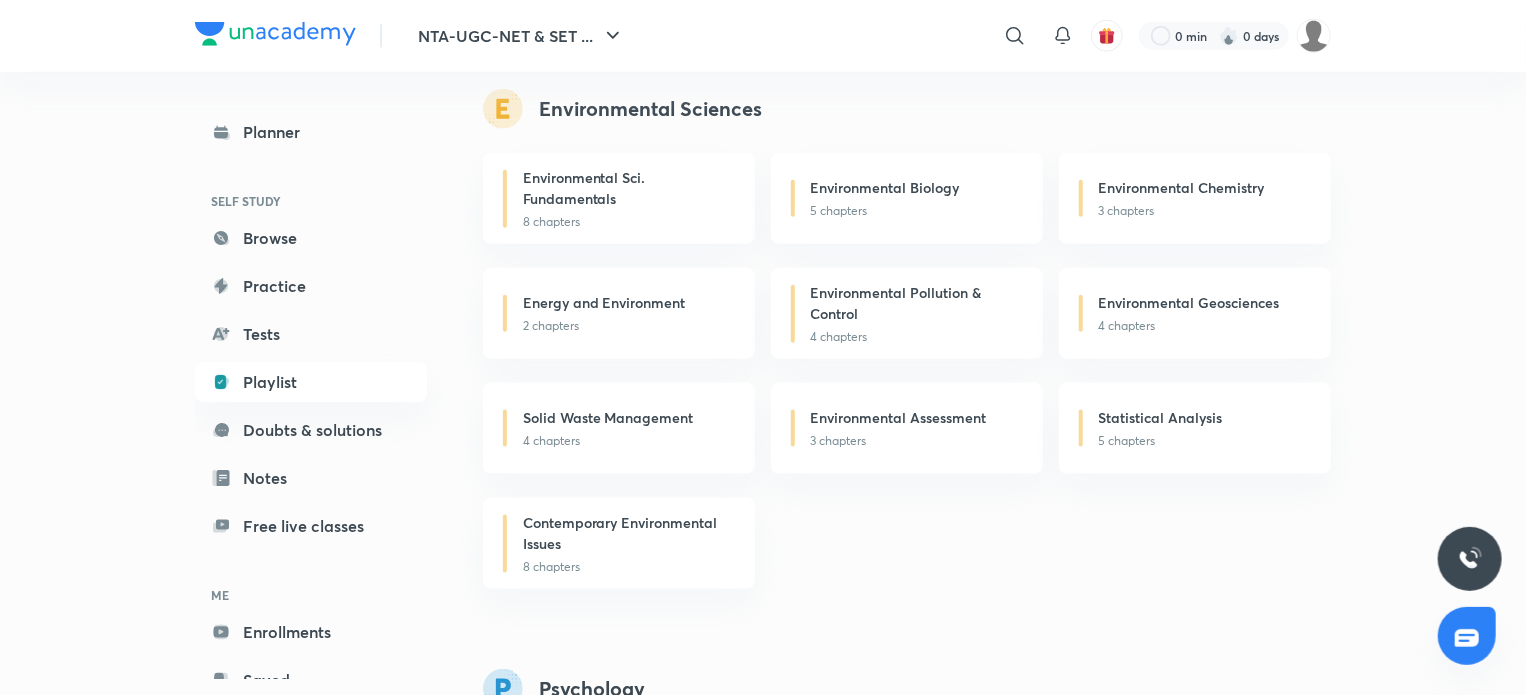 scroll, scrollTop: 4883, scrollLeft: 0, axis: vertical 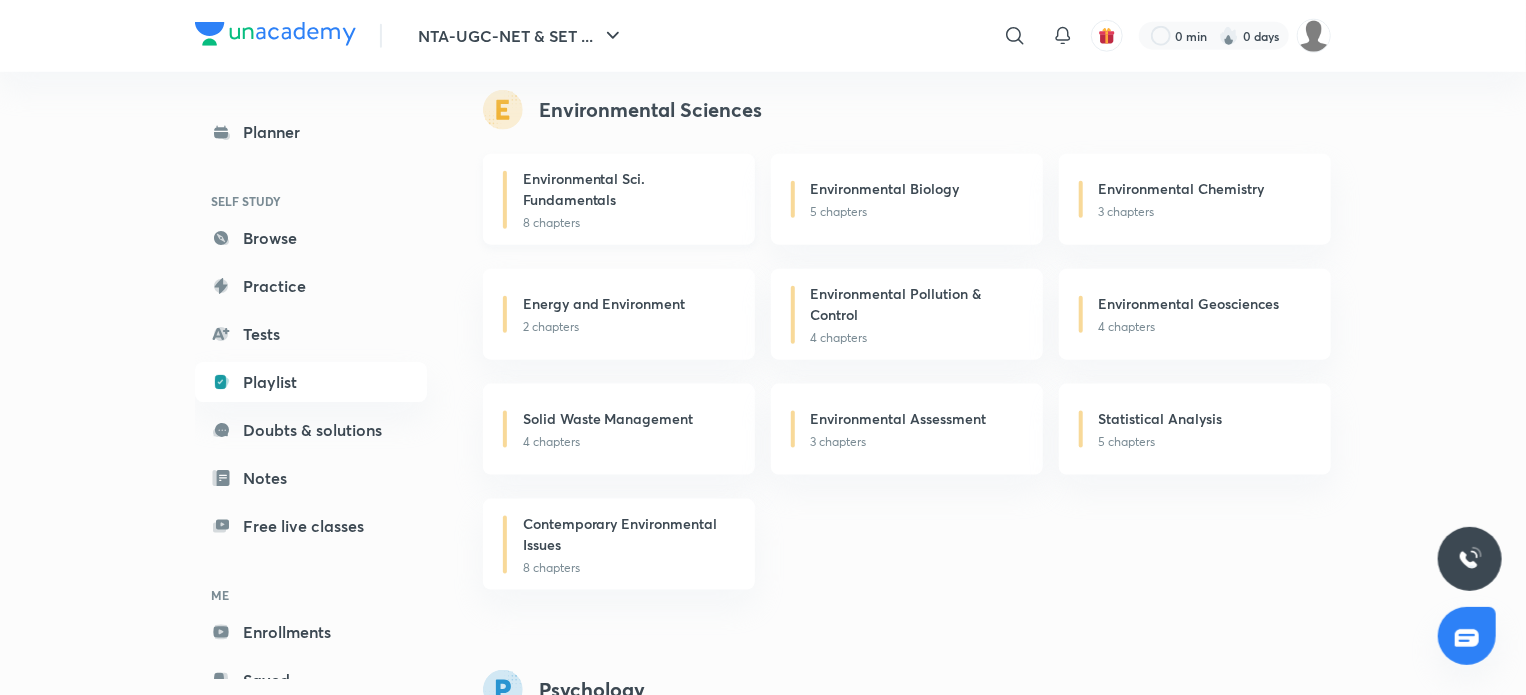 click on "Environmental Sci. Fundamentals" at bounding box center [623, 189] 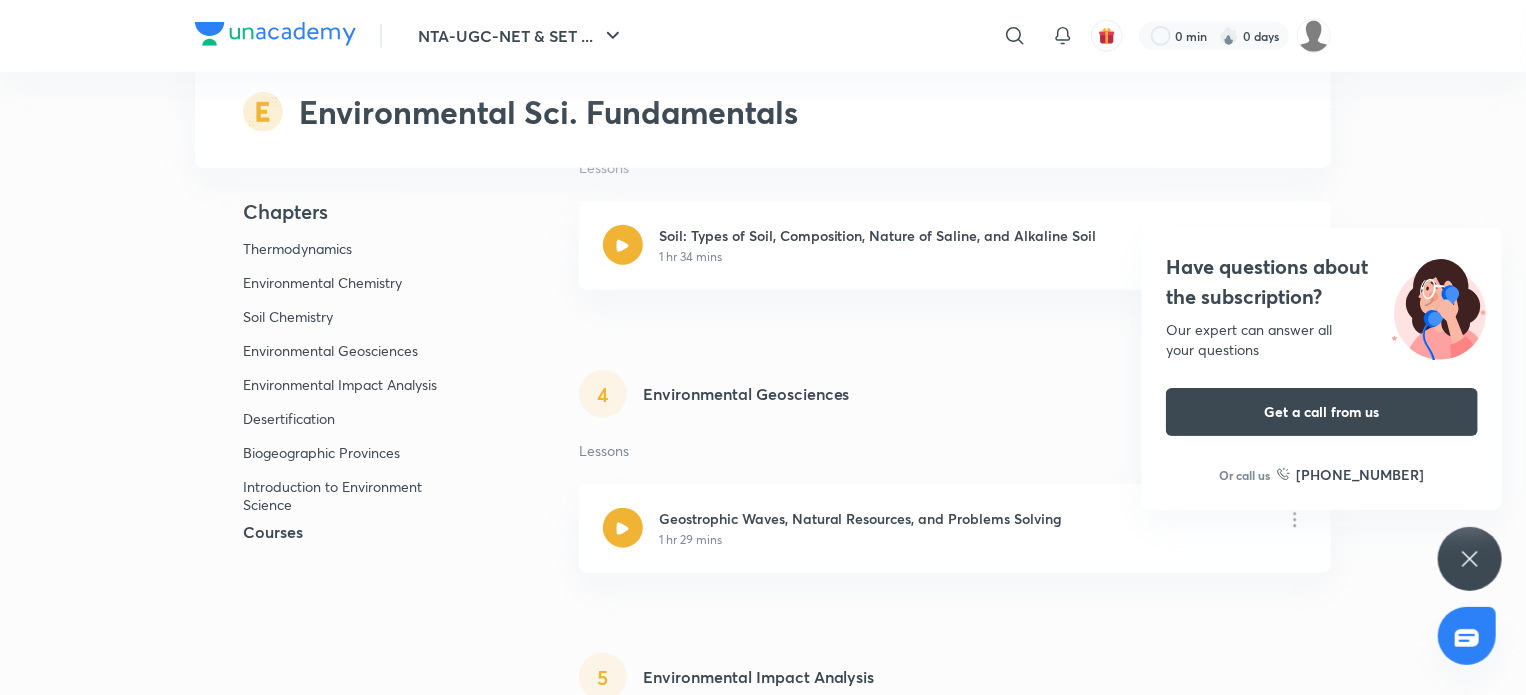 scroll, scrollTop: 901, scrollLeft: 0, axis: vertical 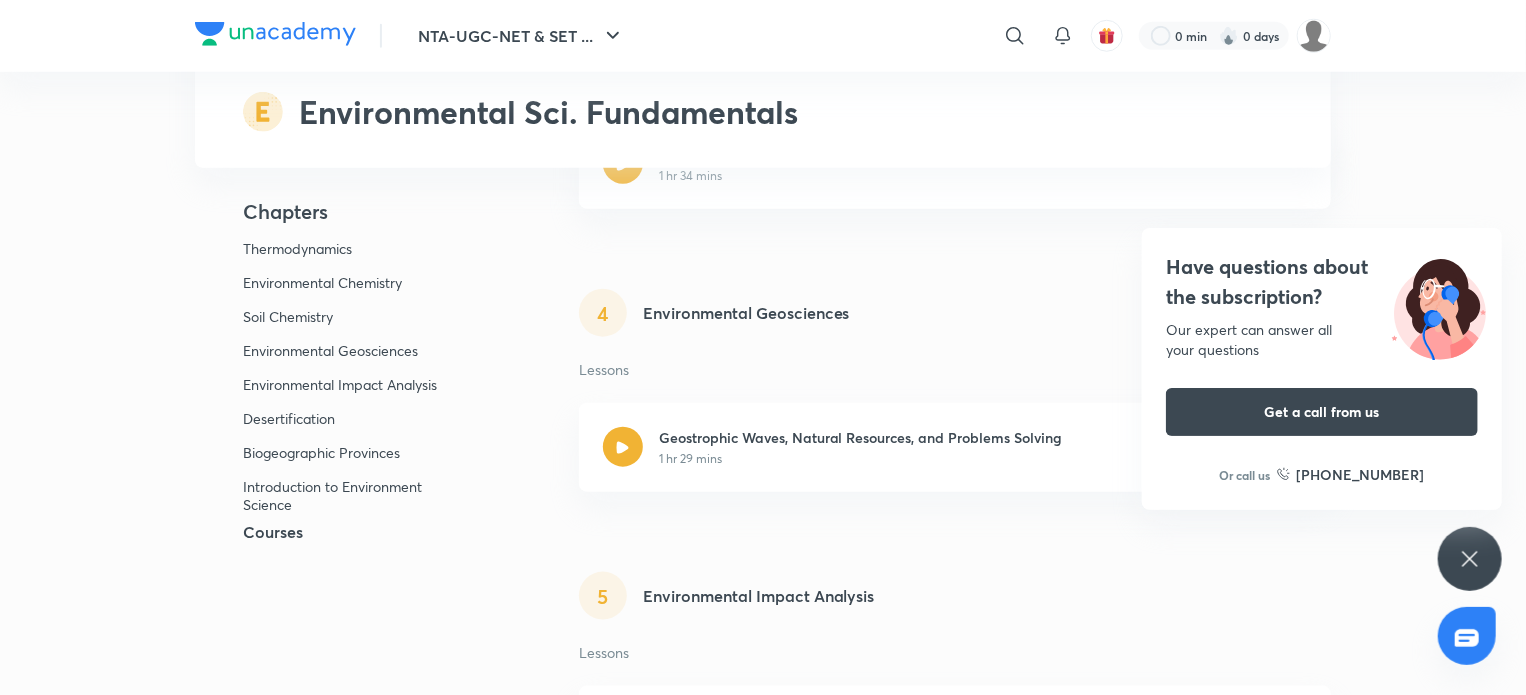 click 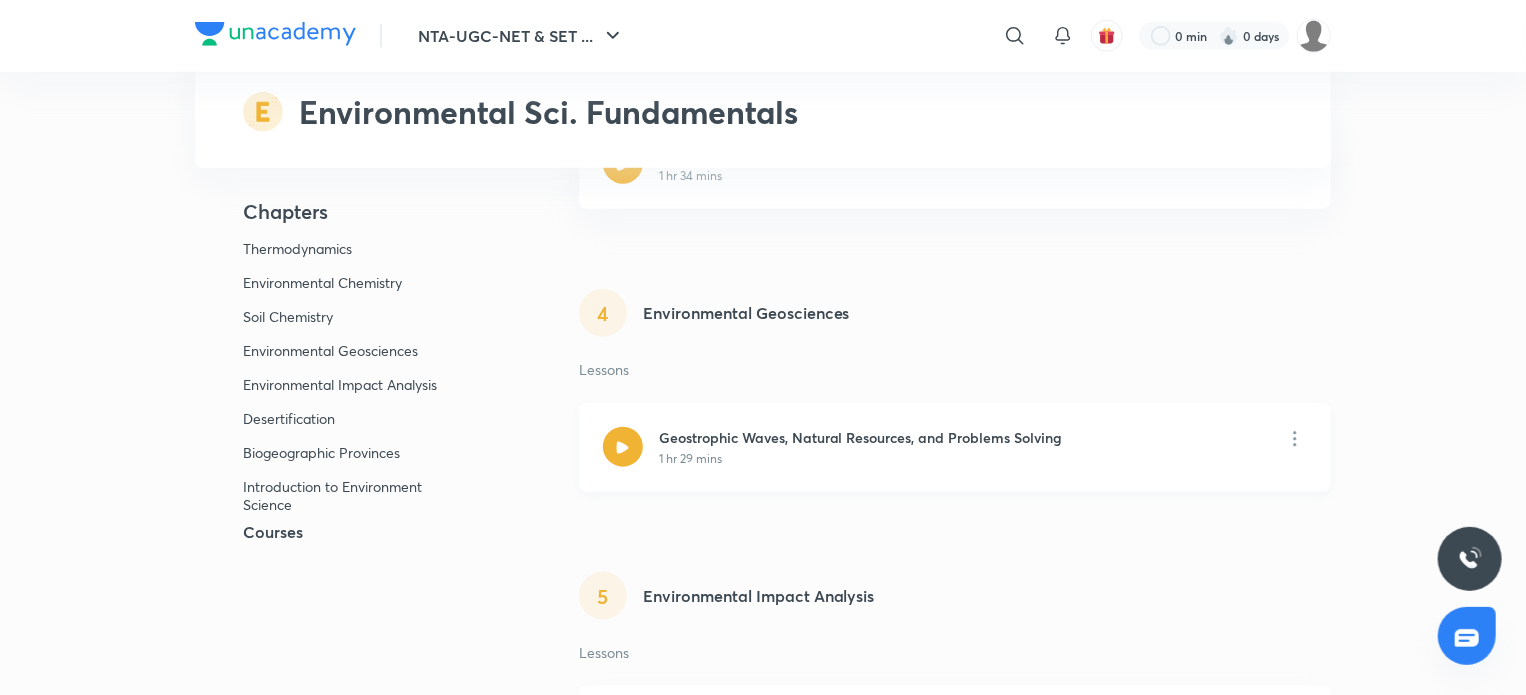 click 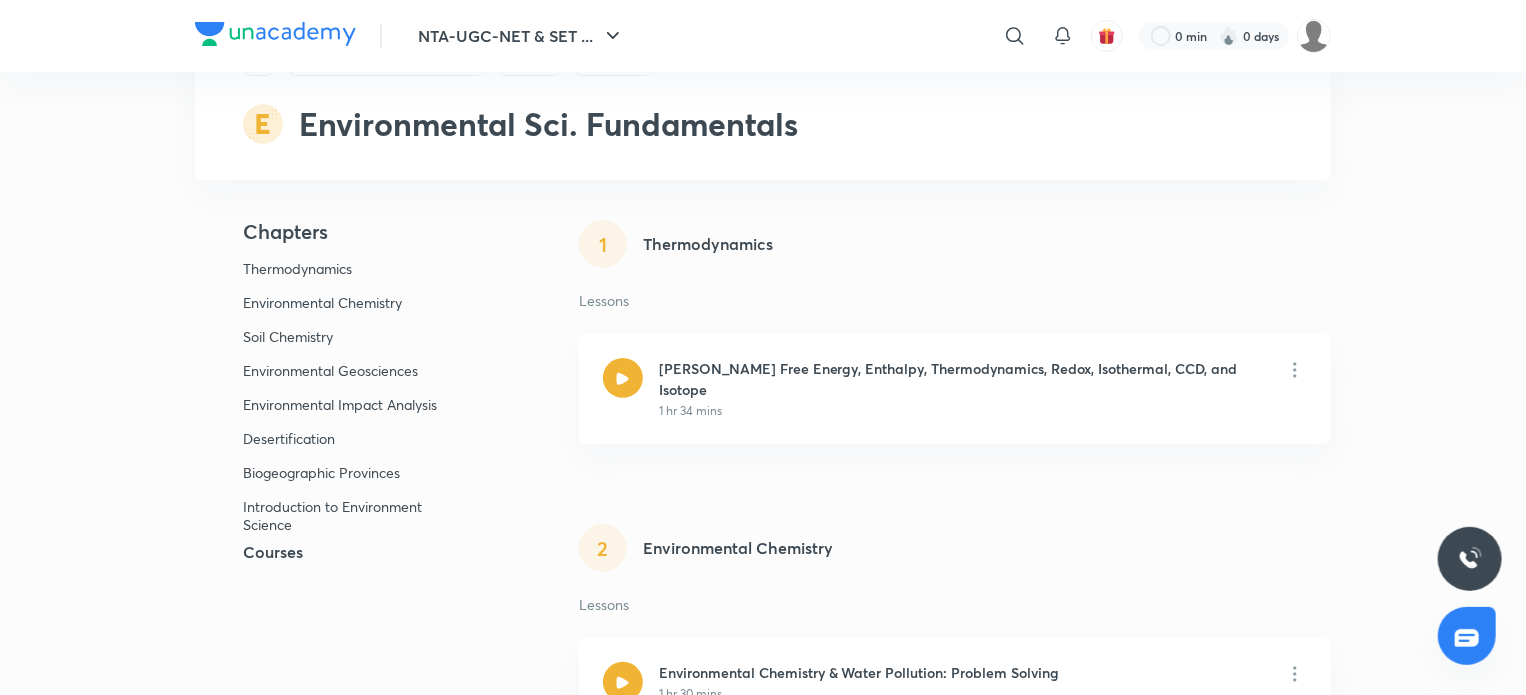 scroll, scrollTop: 0, scrollLeft: 0, axis: both 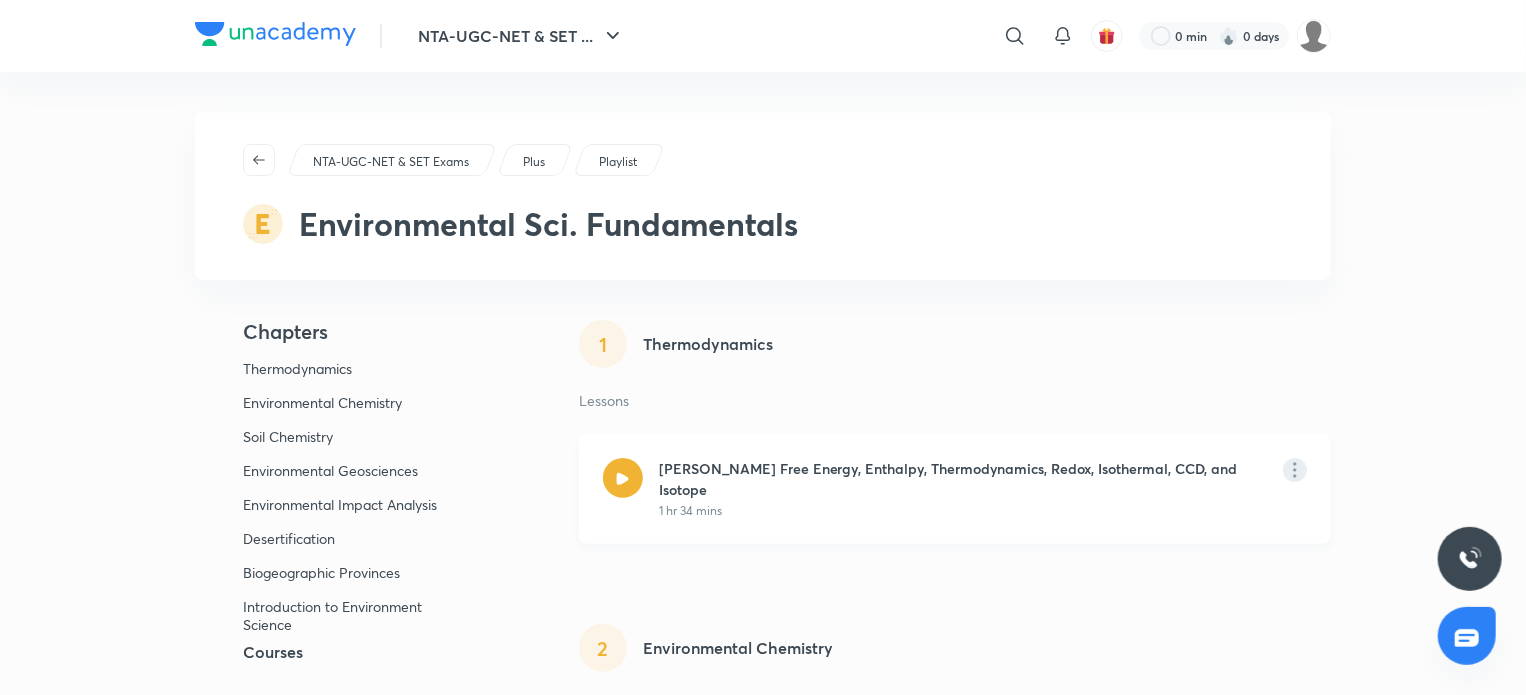 click 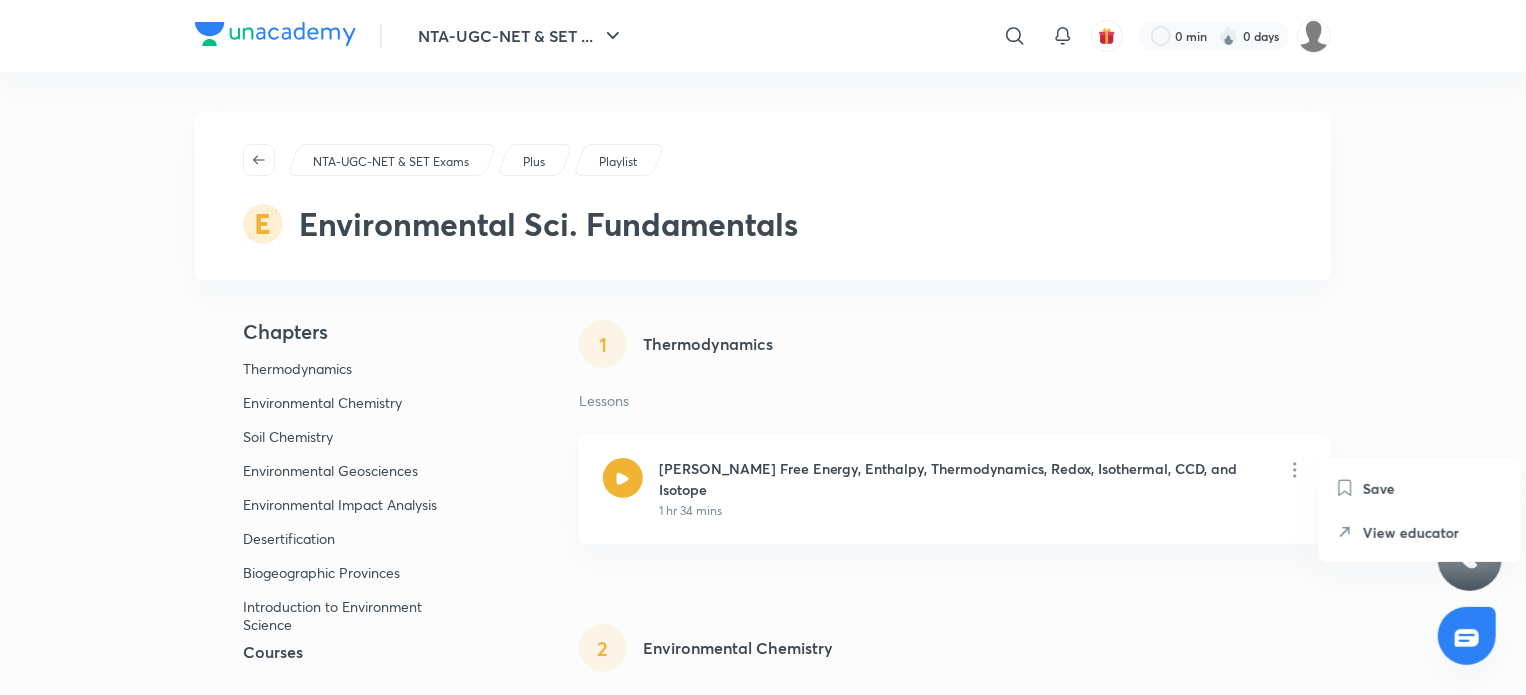click on "Save" at bounding box center [1379, 488] 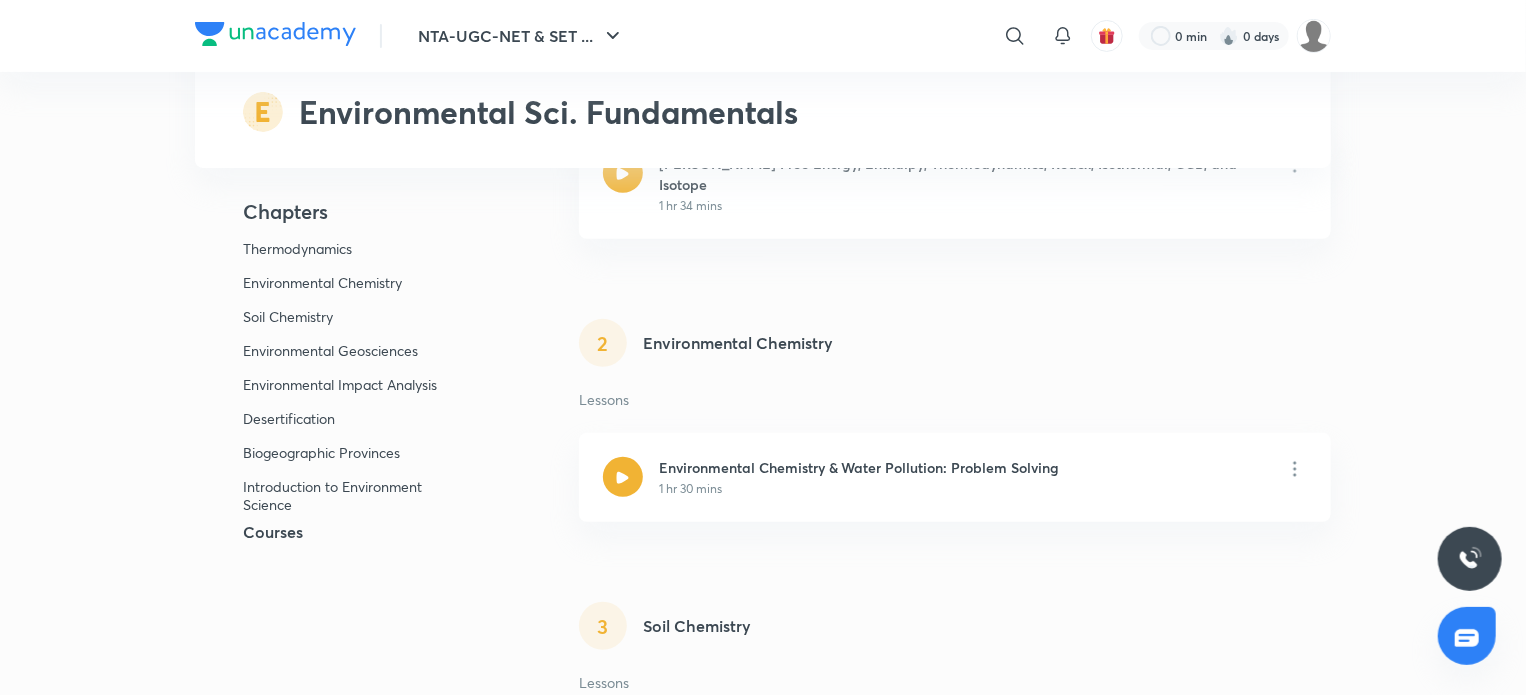 scroll, scrollTop: 393, scrollLeft: 0, axis: vertical 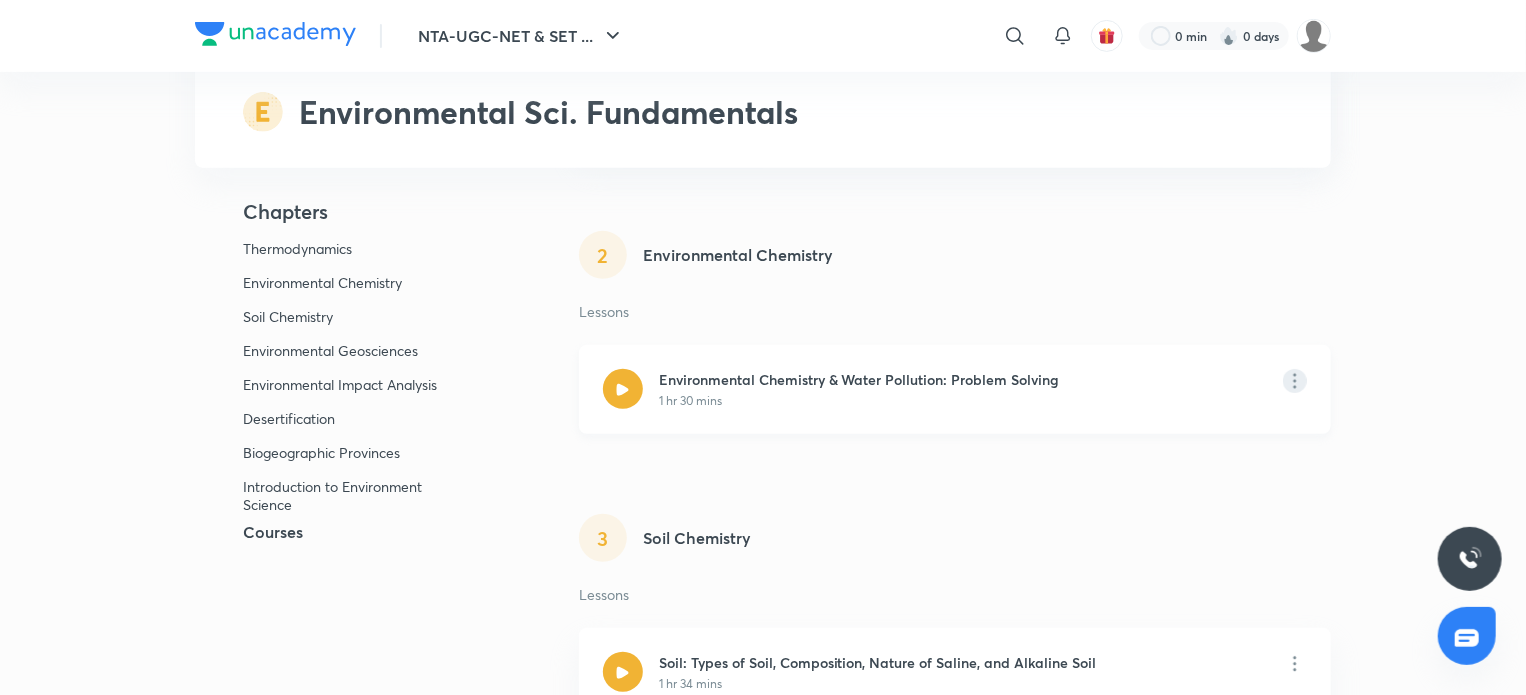 click 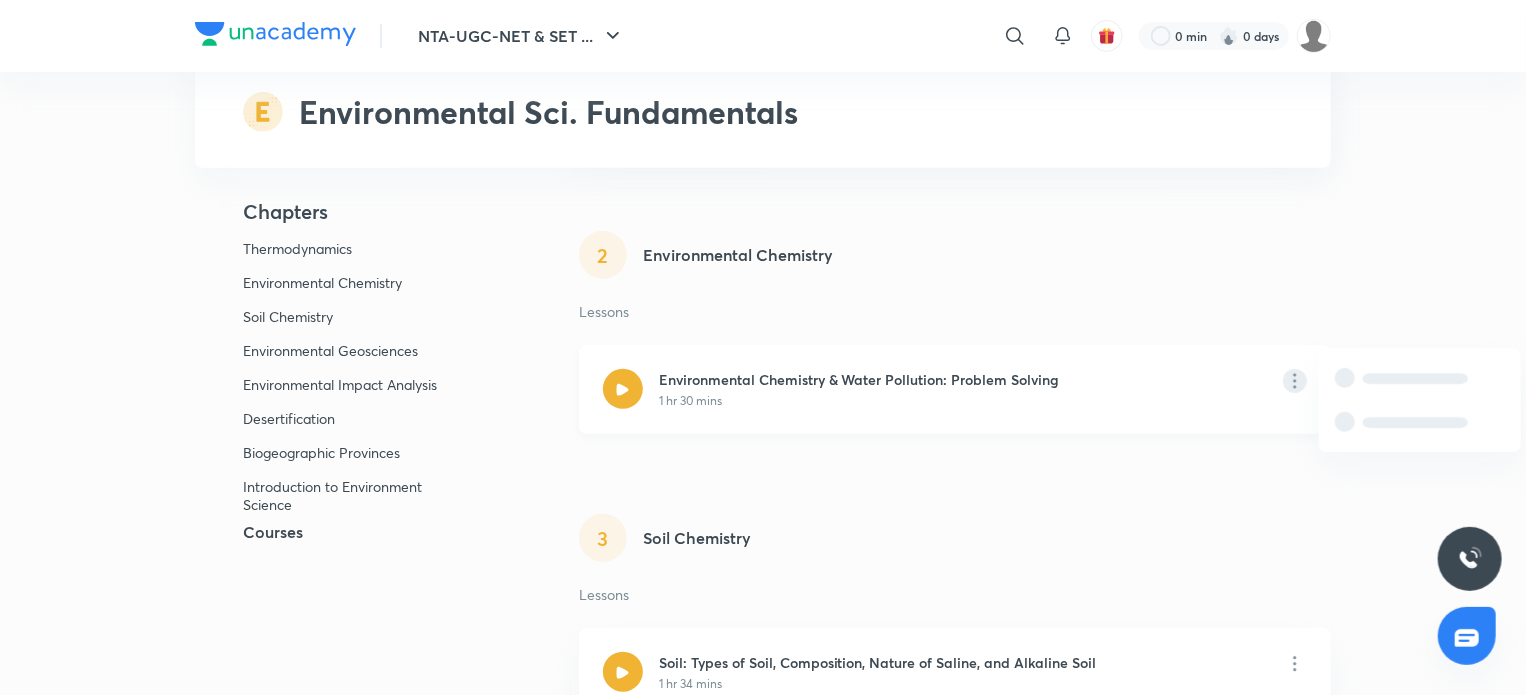 click 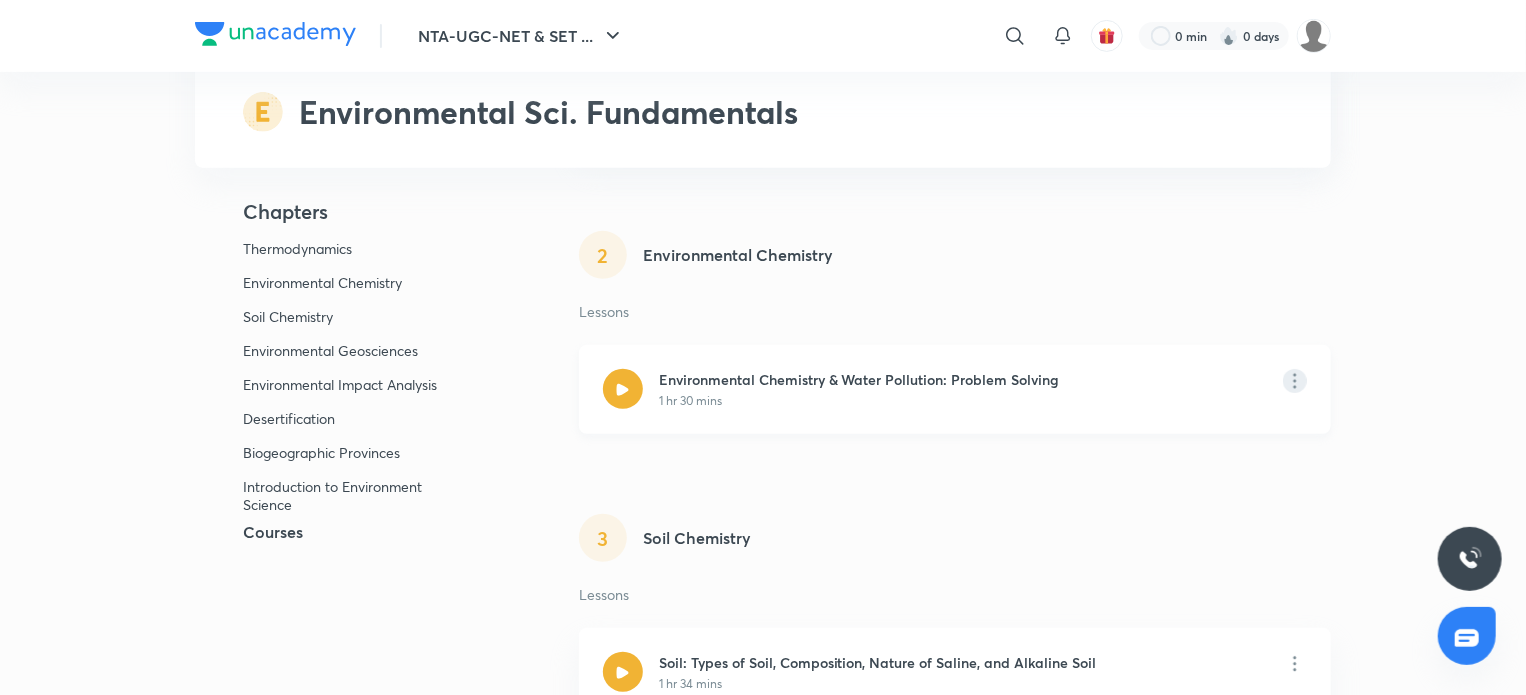 click 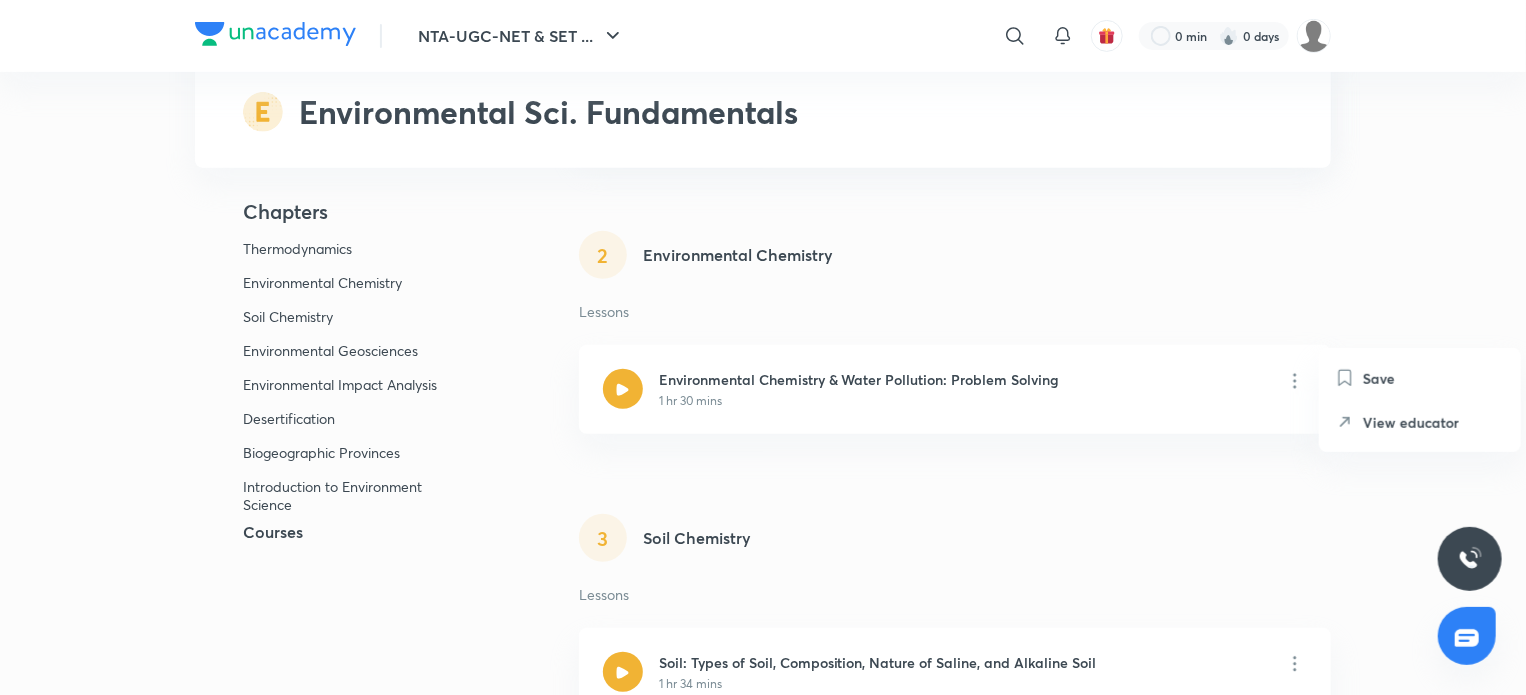 click on "Save" at bounding box center [1379, 378] 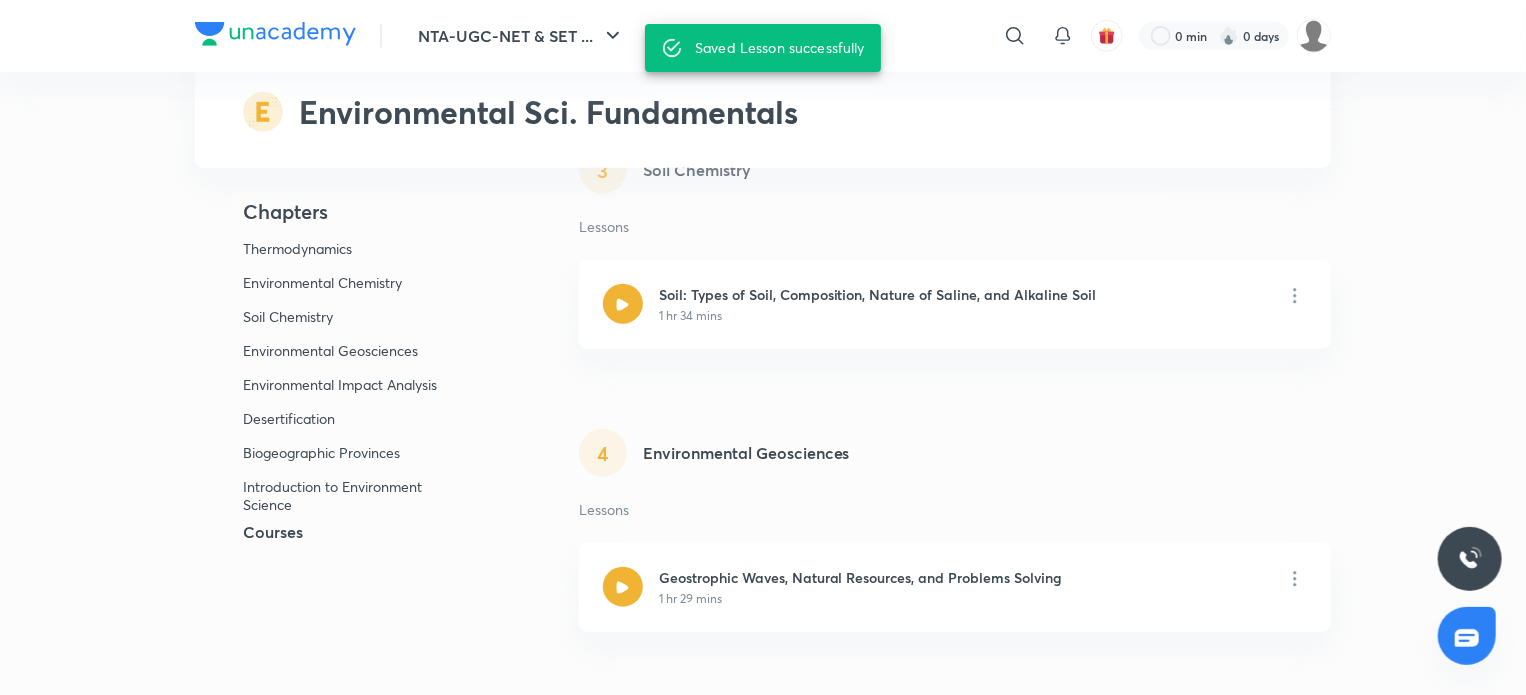 scroll, scrollTop: 763, scrollLeft: 0, axis: vertical 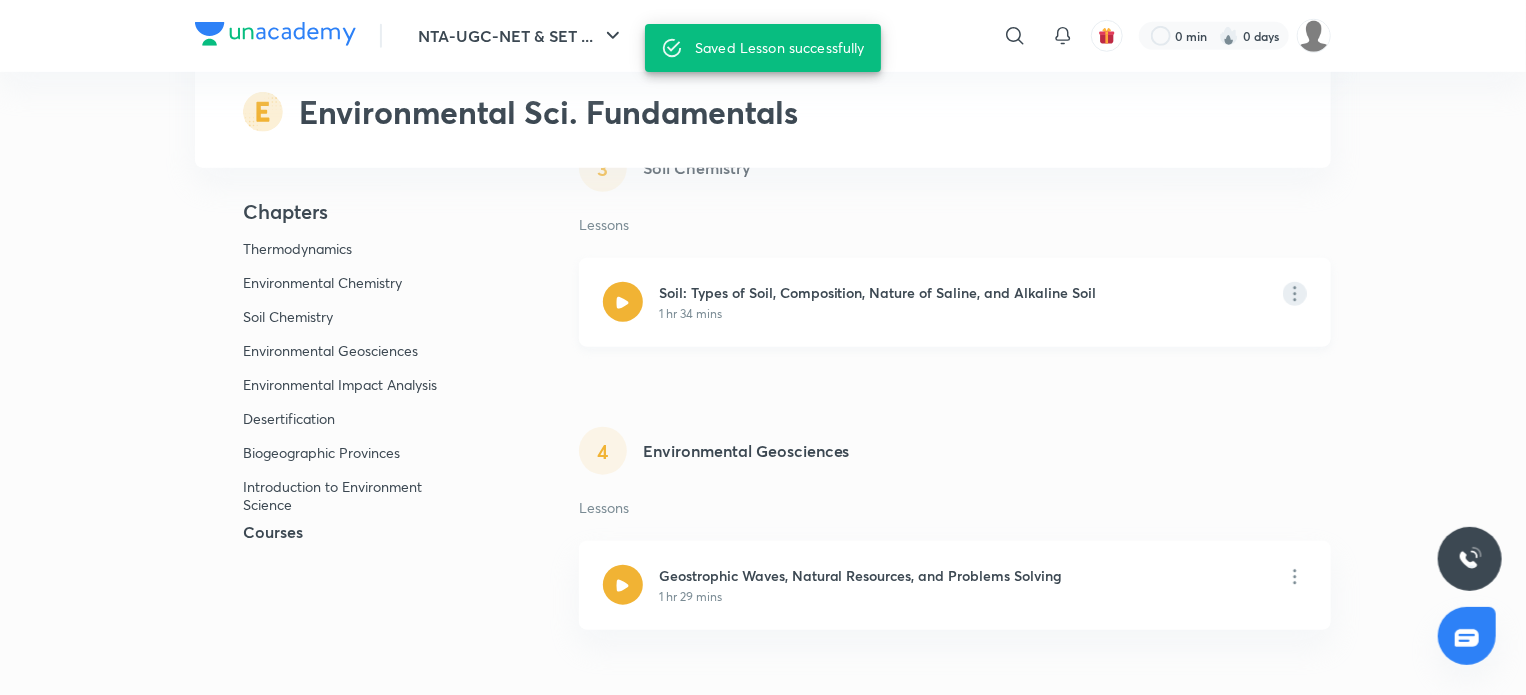 click 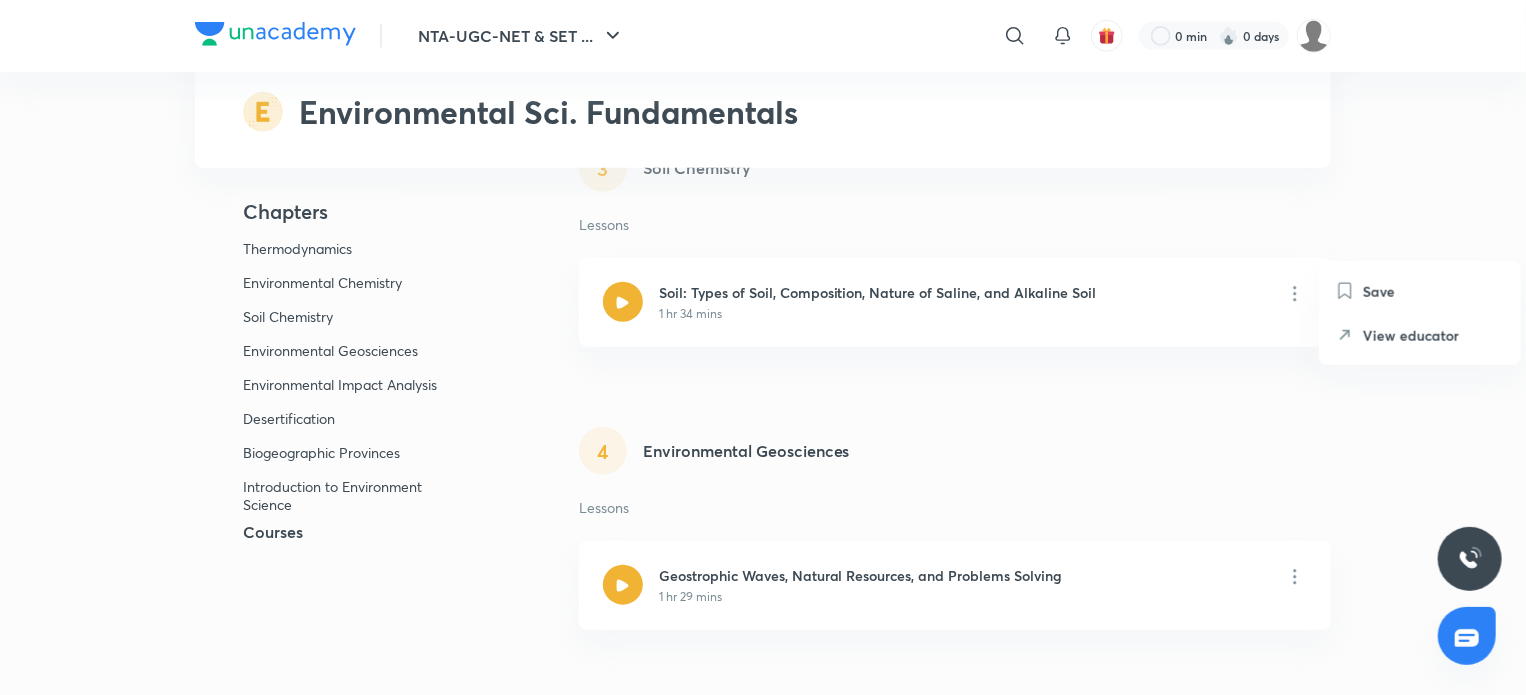 click on "Save" at bounding box center [1379, 291] 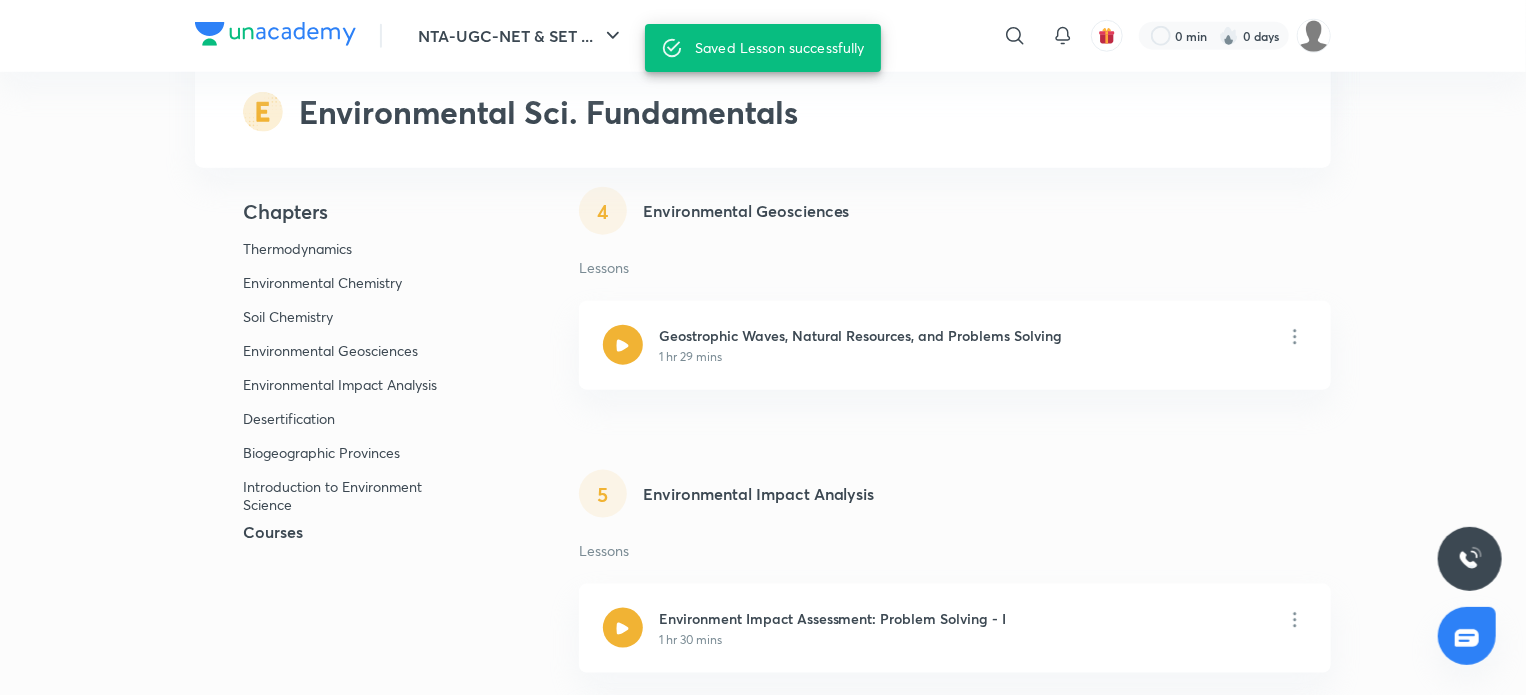 scroll, scrollTop: 996, scrollLeft: 0, axis: vertical 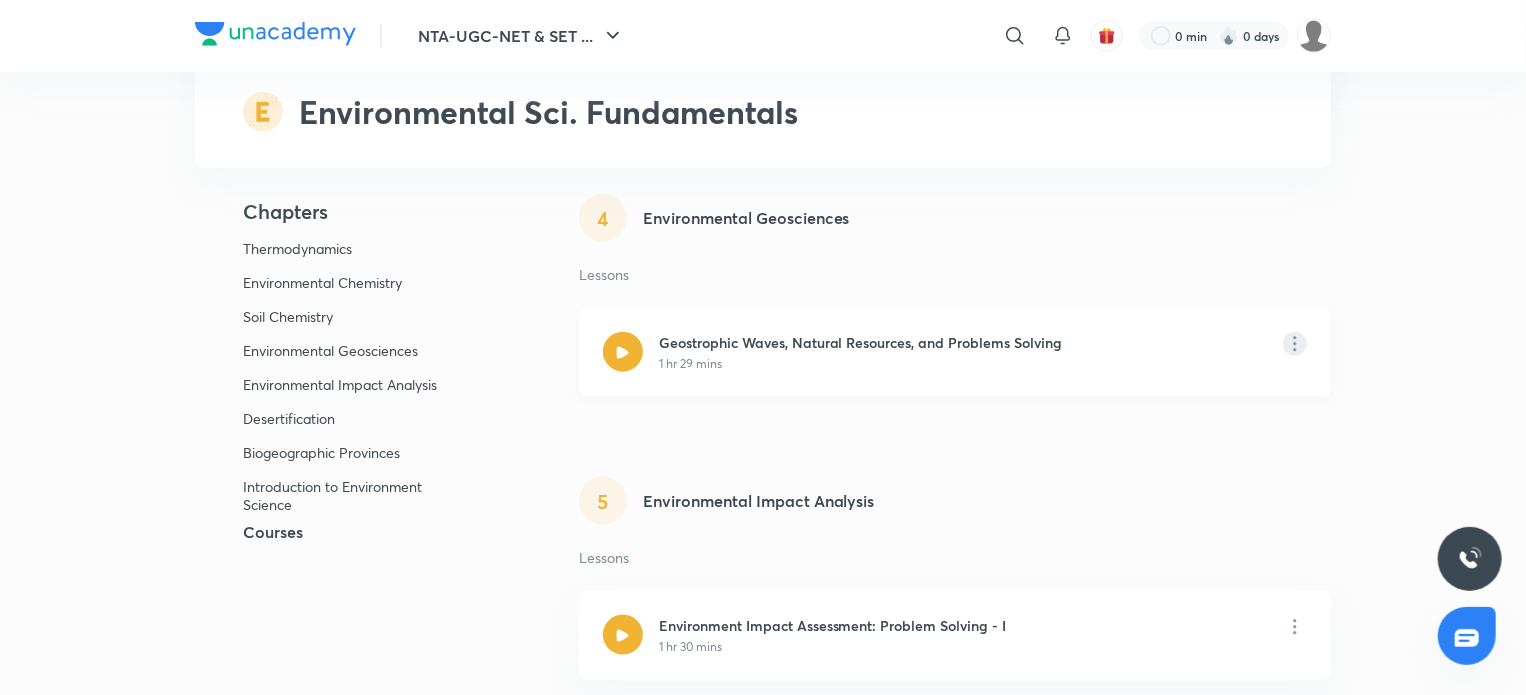 click 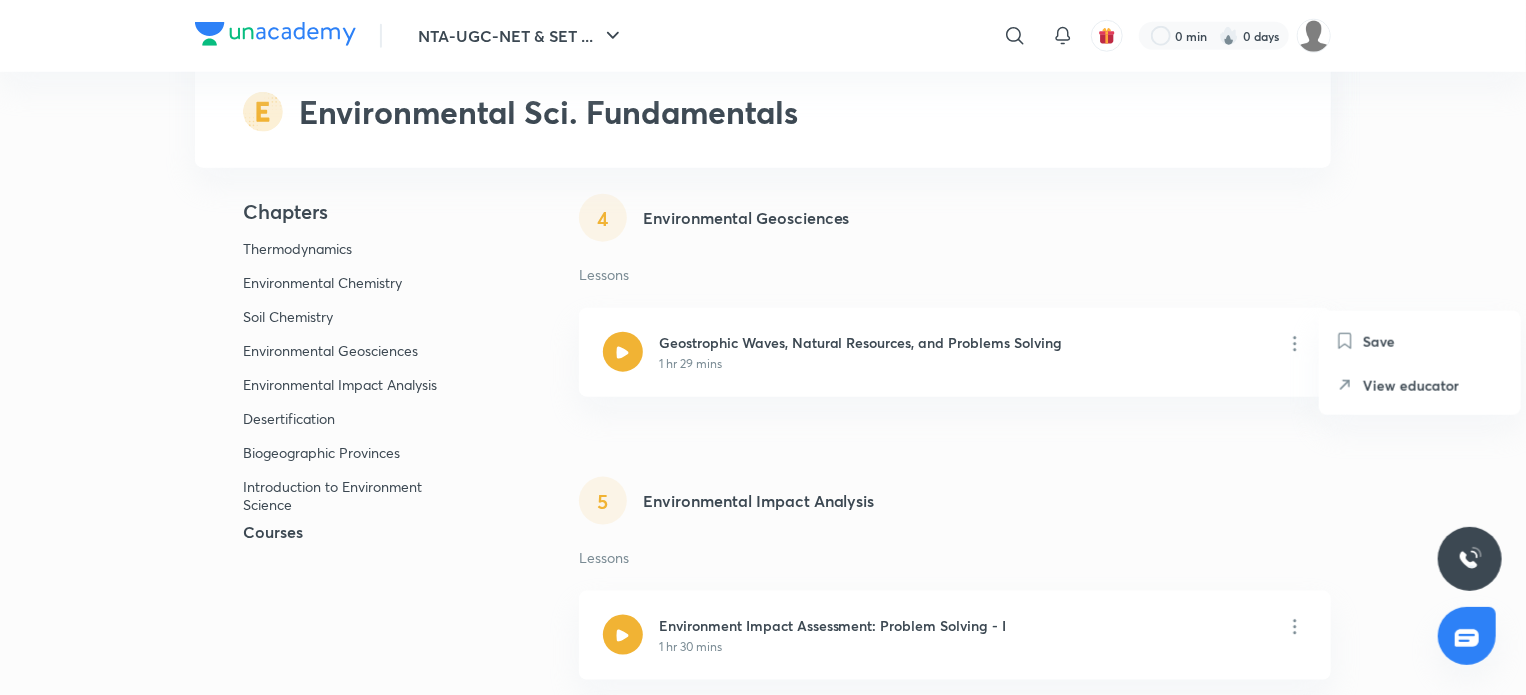 click on "Save" at bounding box center [1379, 341] 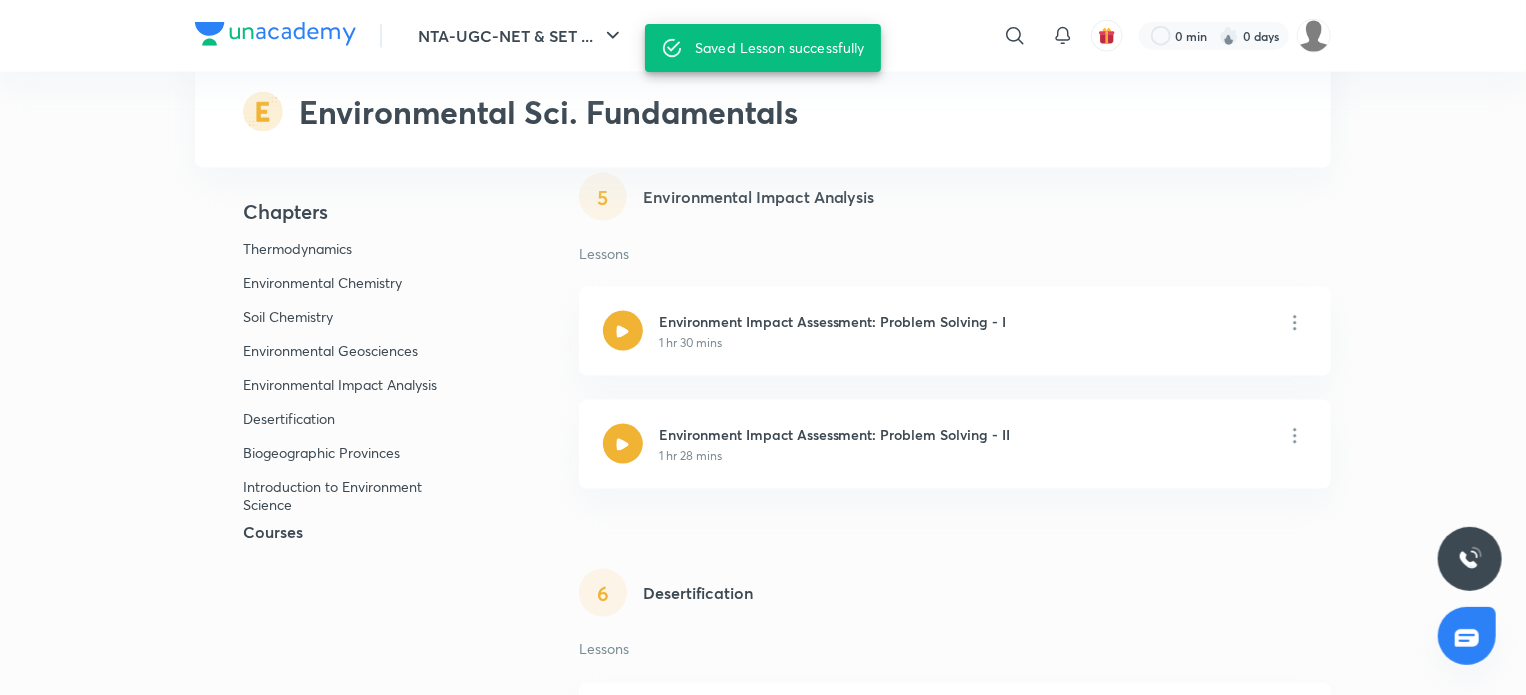 scroll, scrollTop: 1348, scrollLeft: 0, axis: vertical 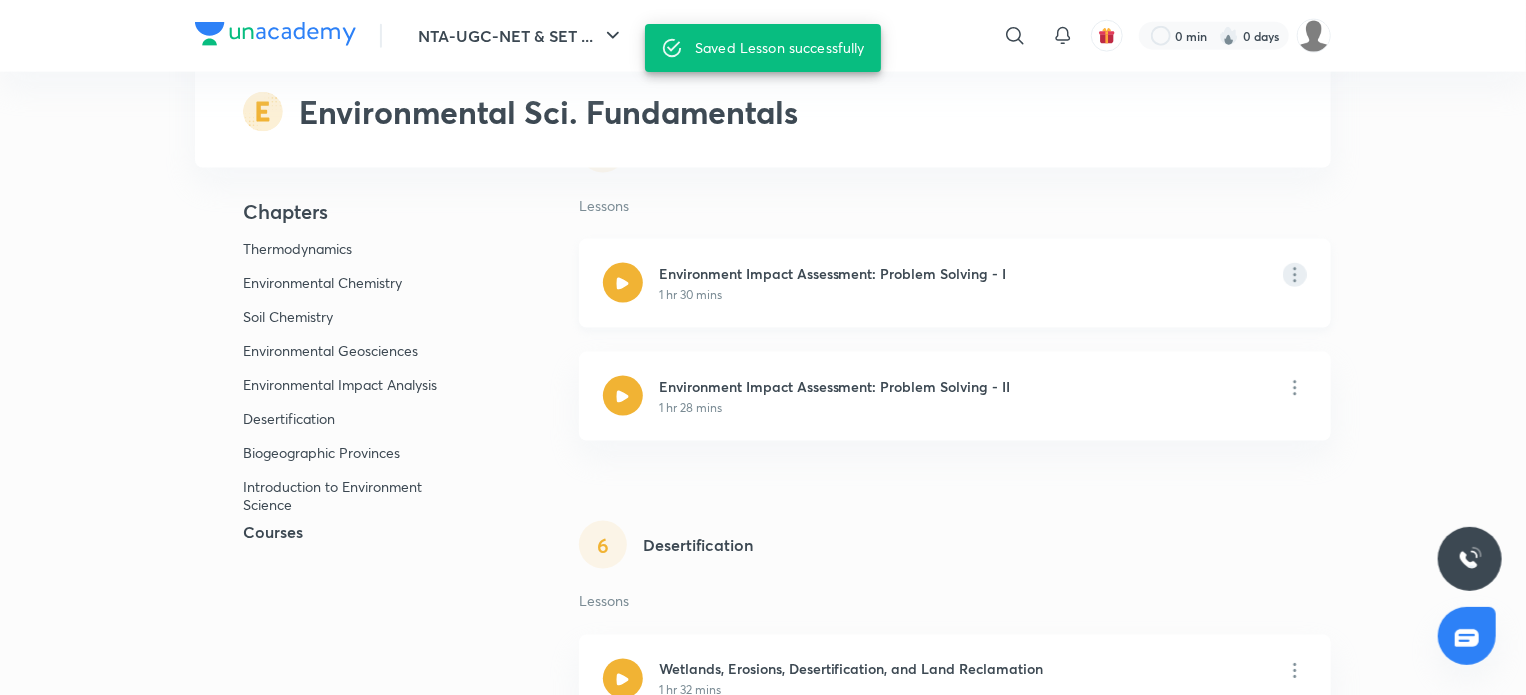 click 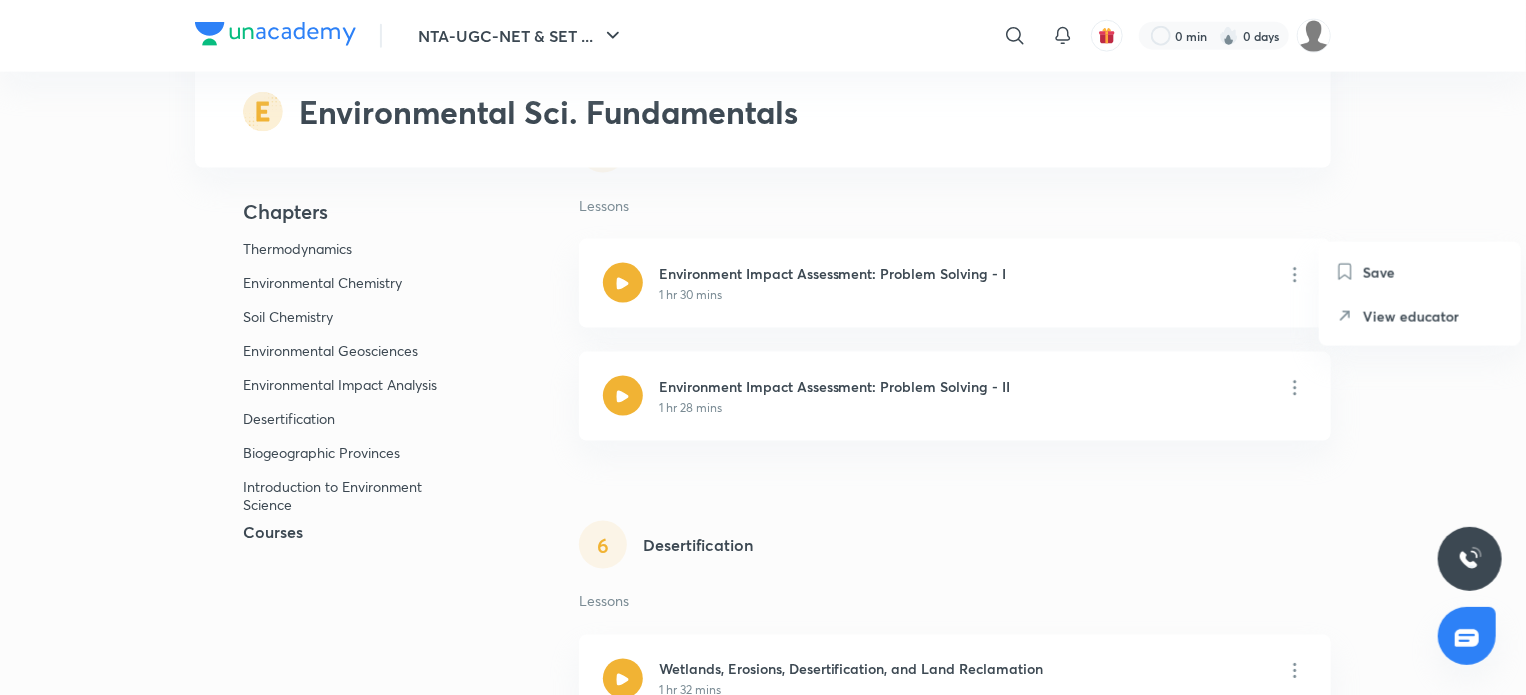 click on "Save" at bounding box center (1379, 272) 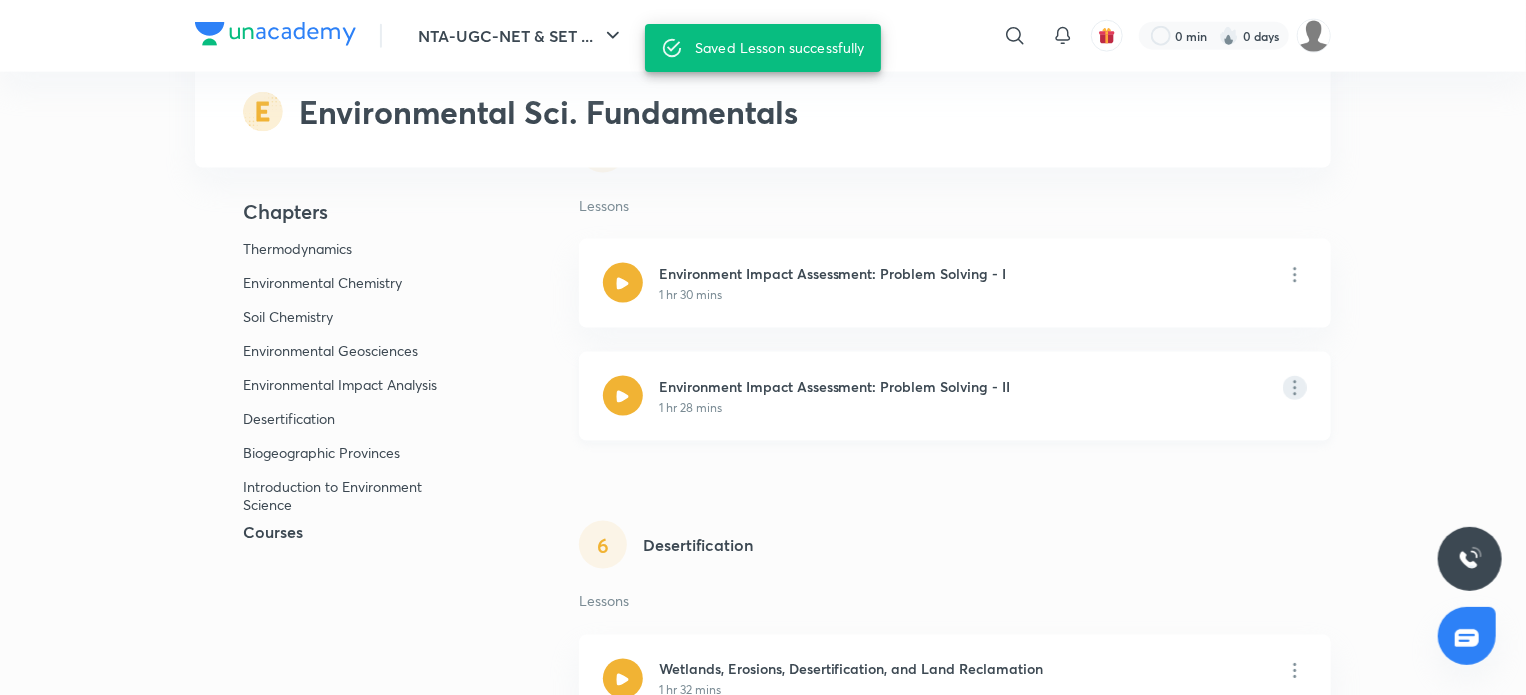 click 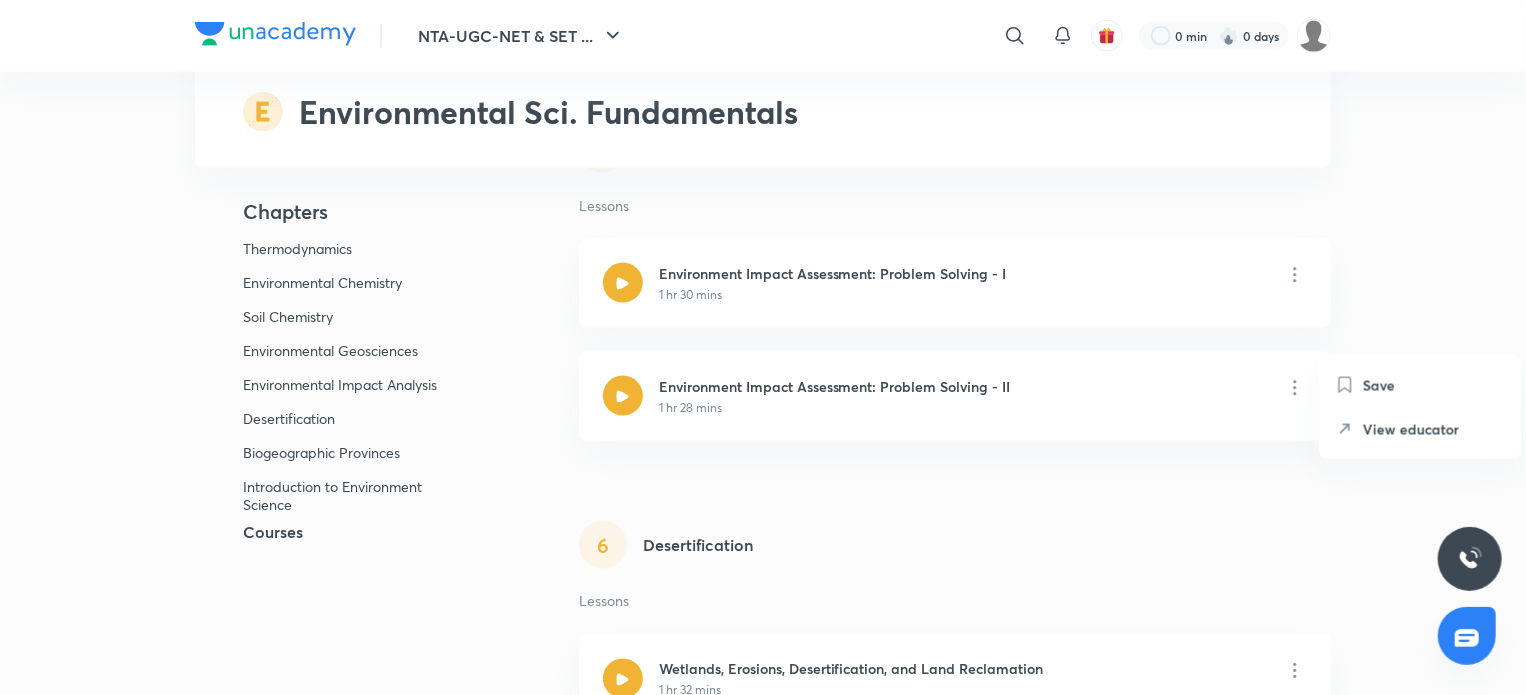 click on "Save" at bounding box center [1379, 385] 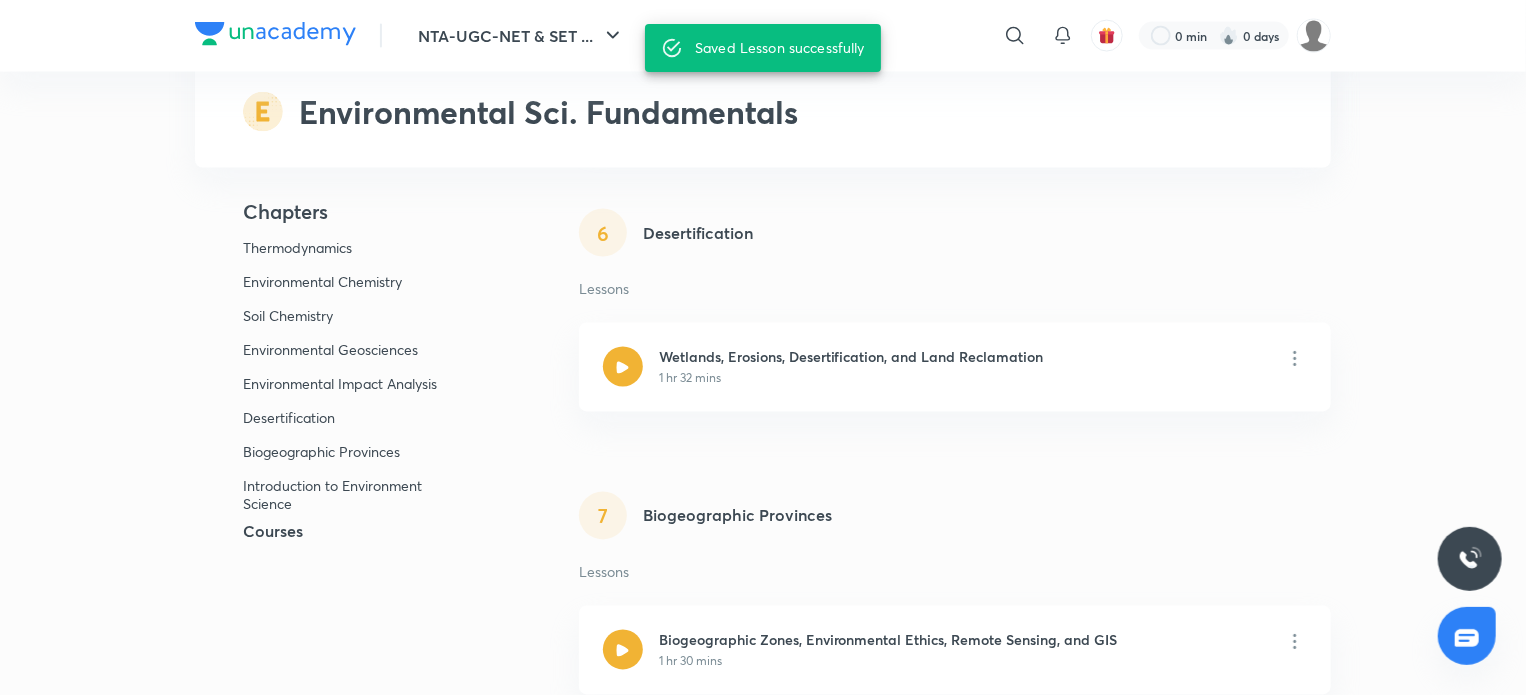 scroll, scrollTop: 1661, scrollLeft: 0, axis: vertical 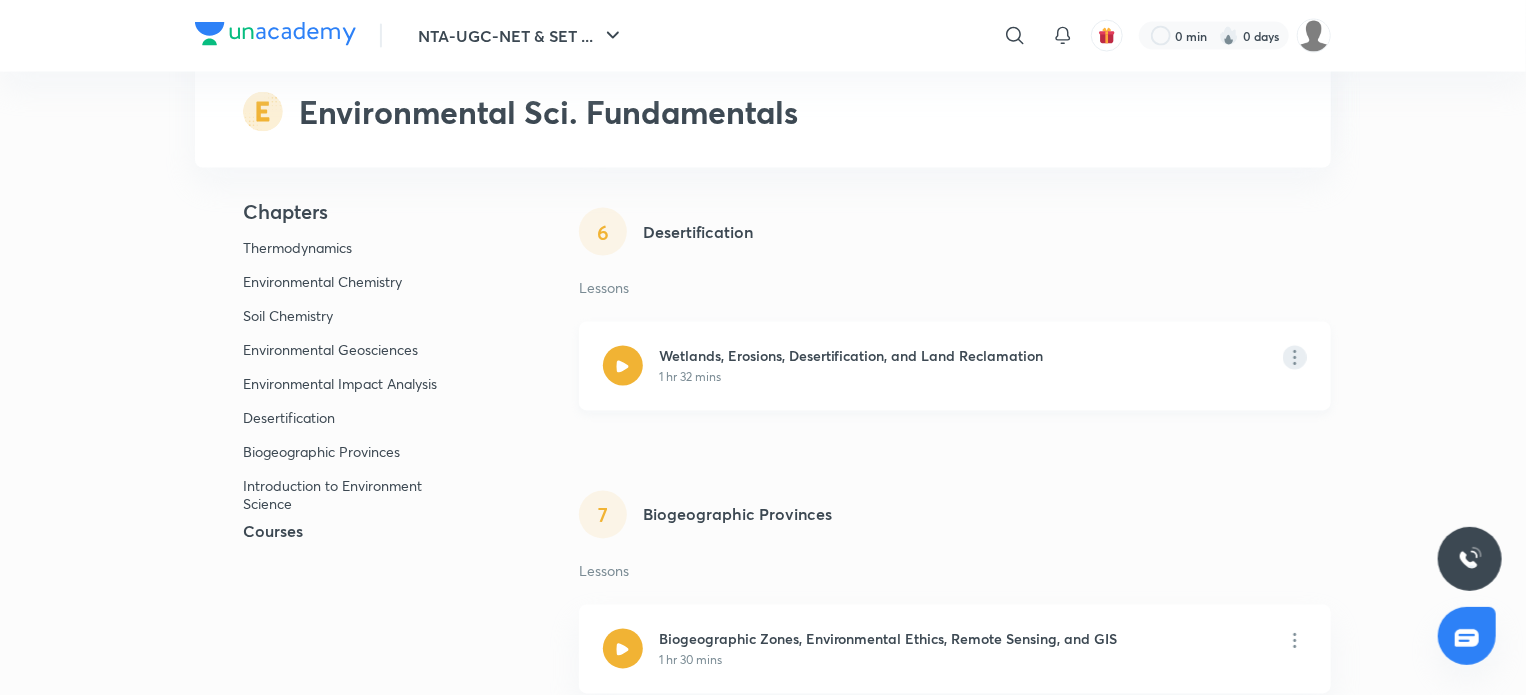 click 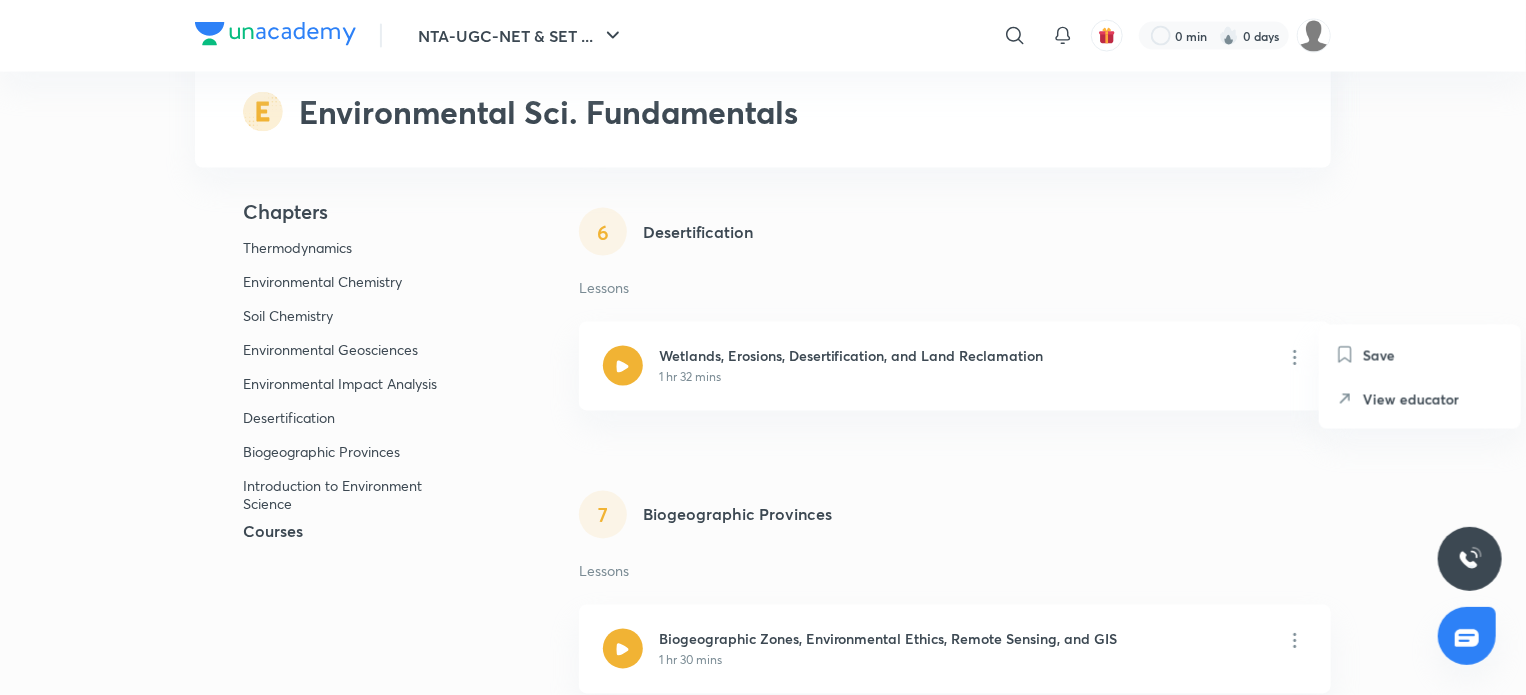 click on "Save" at bounding box center (1379, 355) 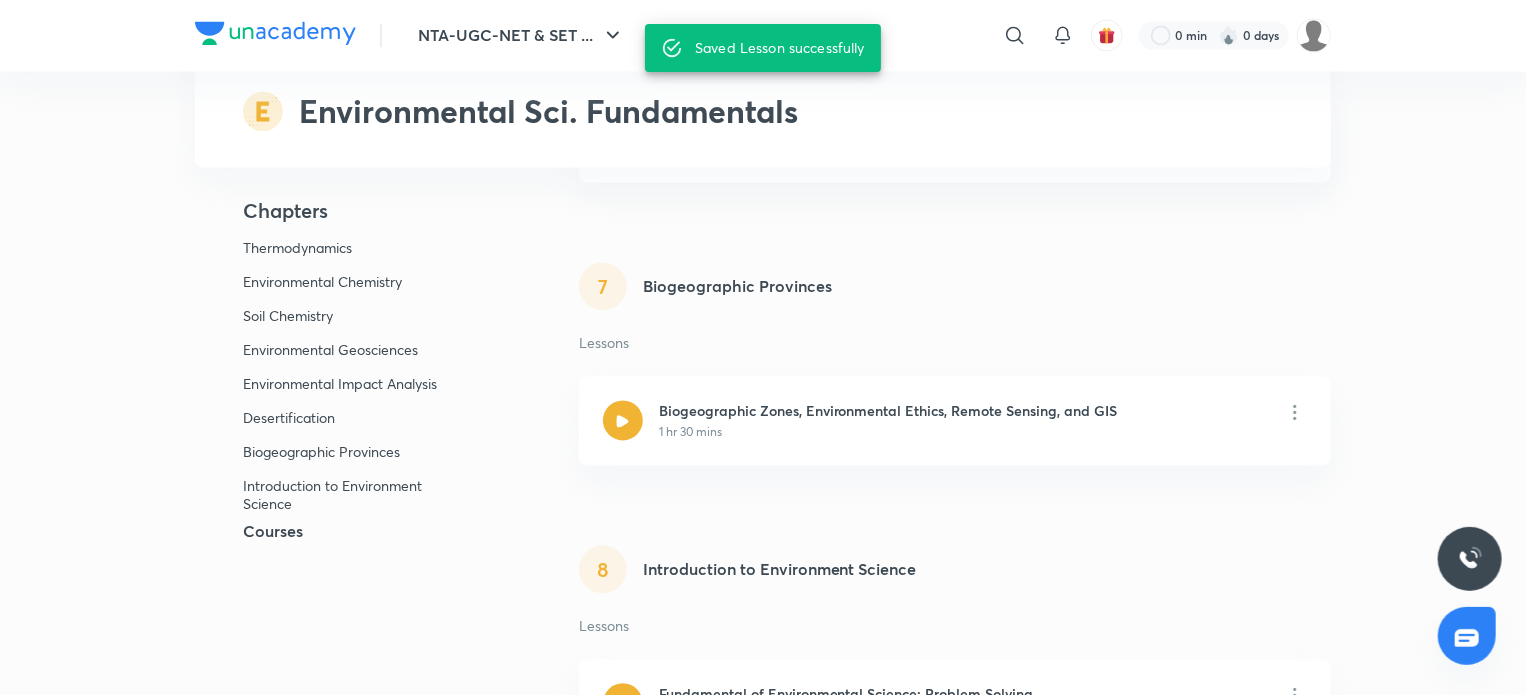 scroll, scrollTop: 2028, scrollLeft: 0, axis: vertical 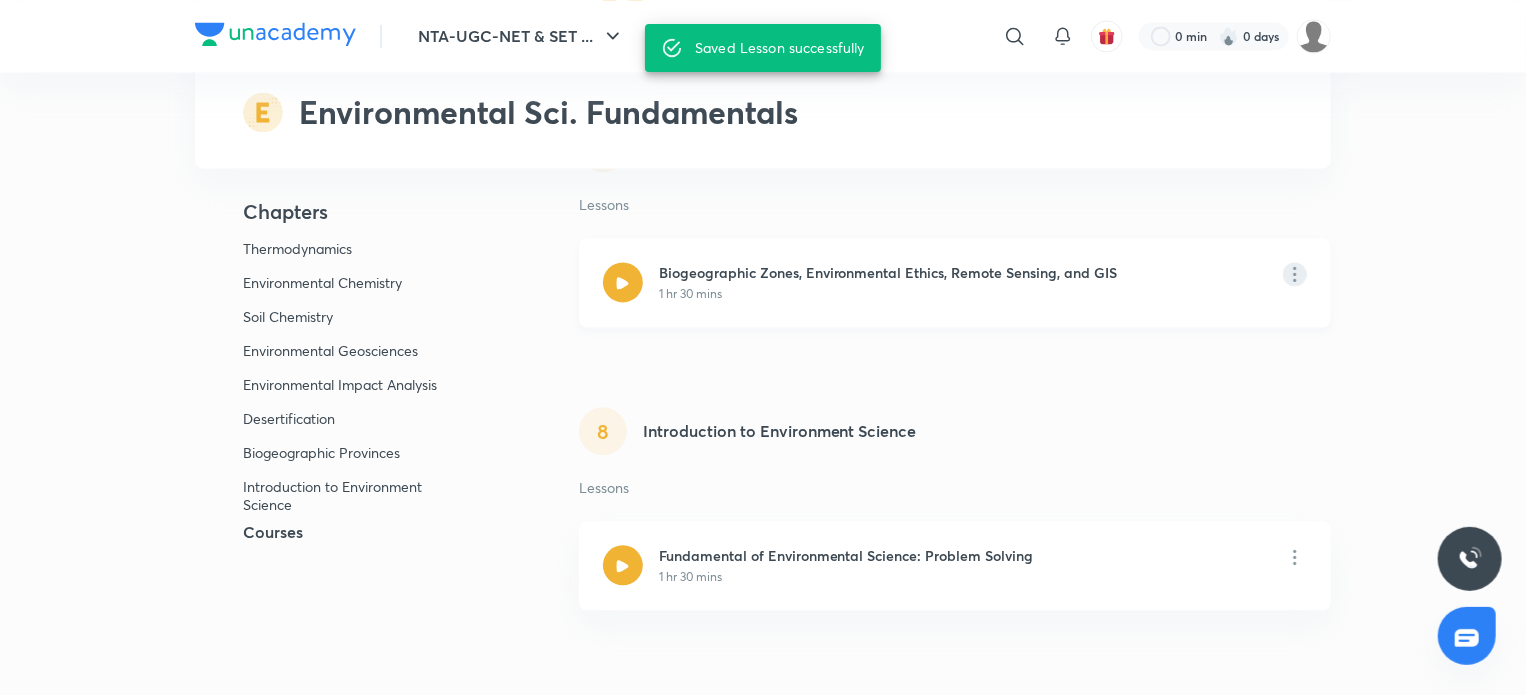 click 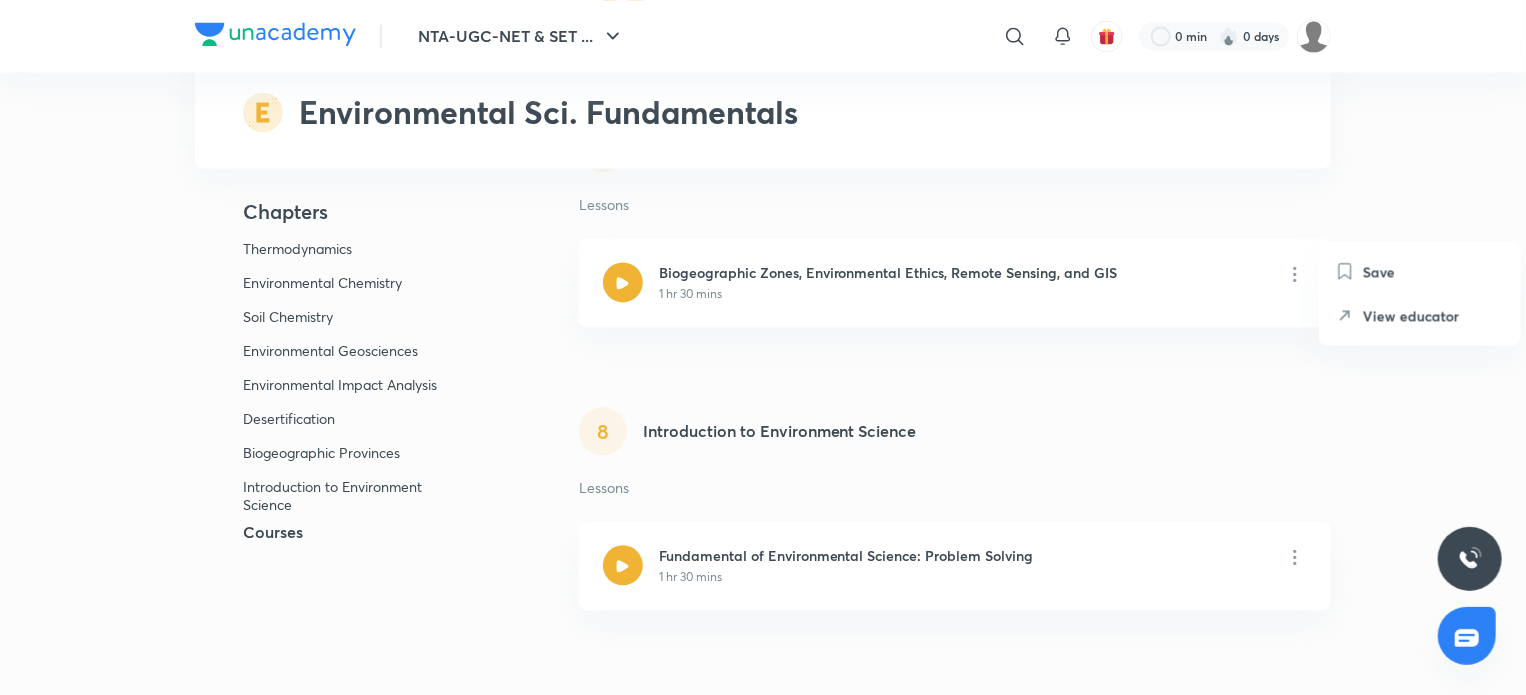 click on "Save" at bounding box center (1379, 271) 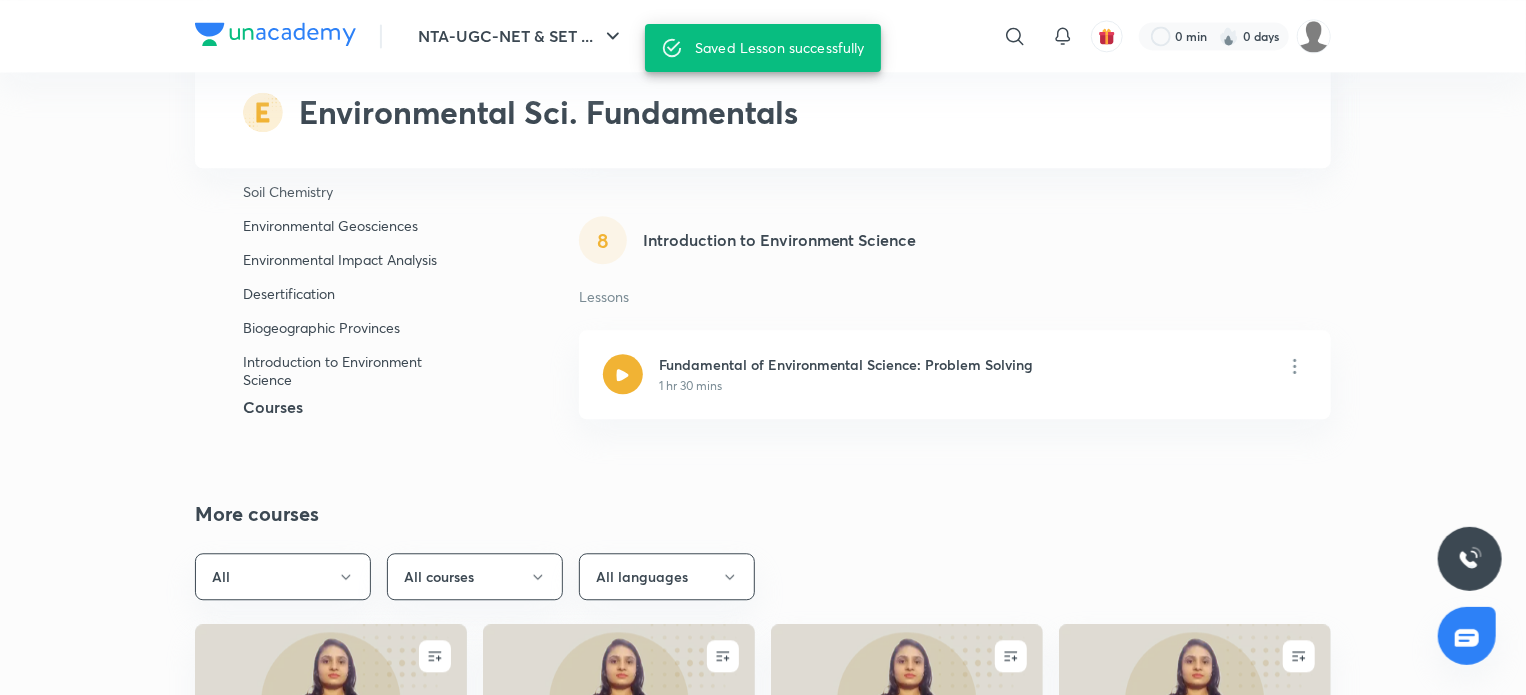 scroll, scrollTop: 2216, scrollLeft: 0, axis: vertical 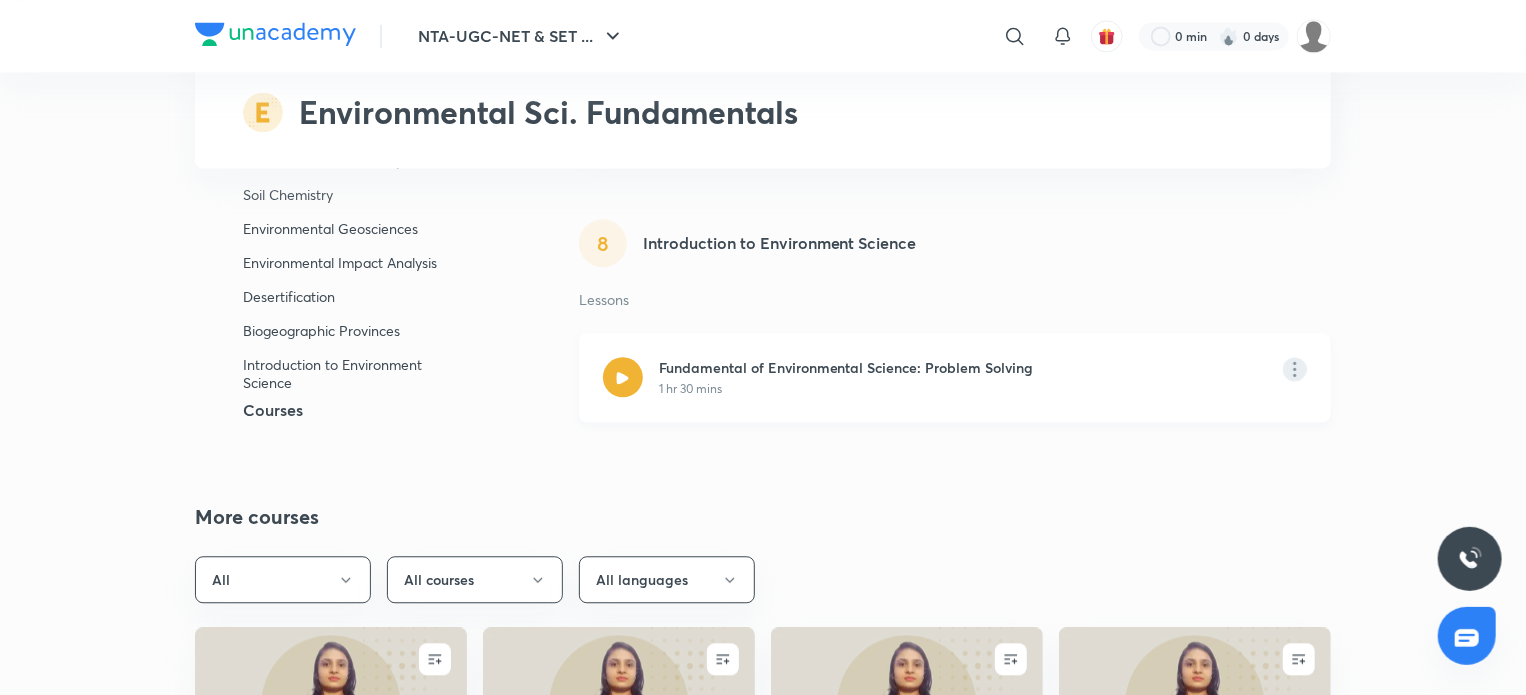click 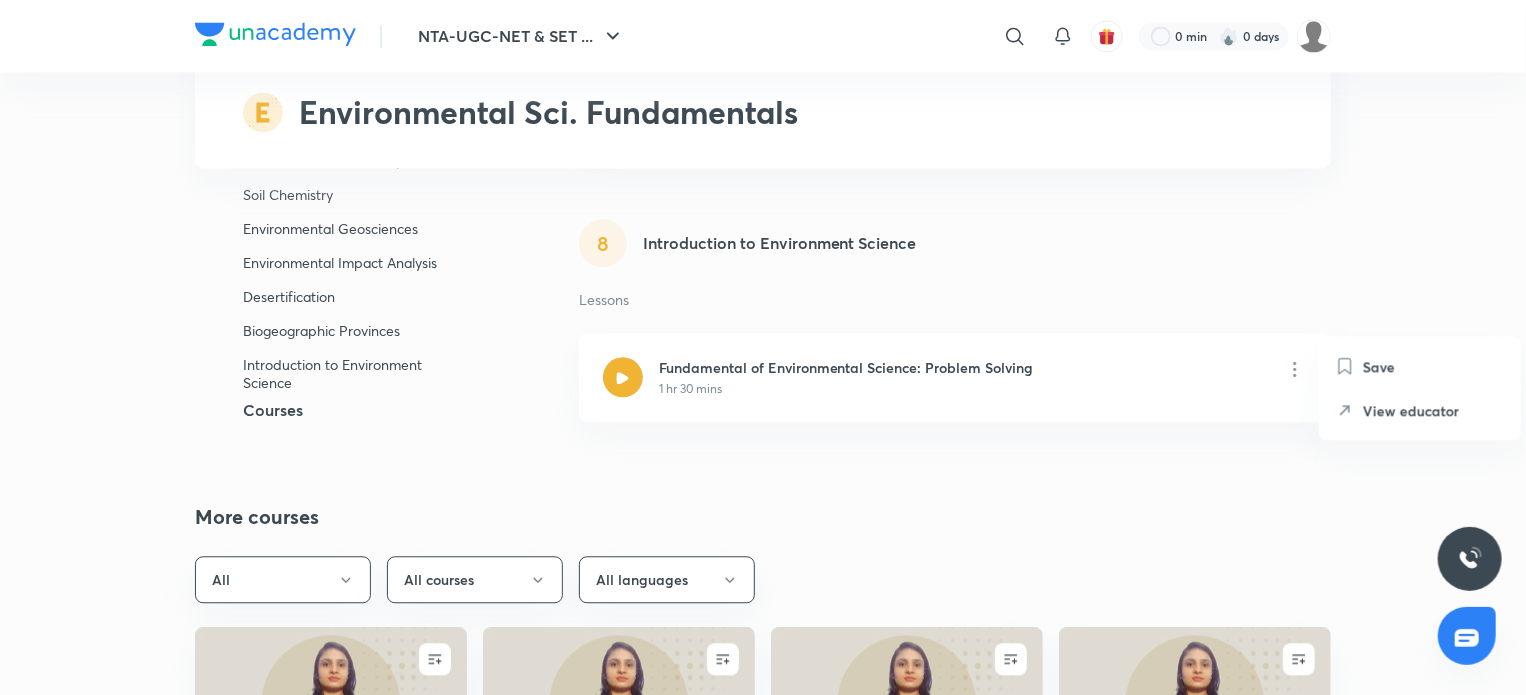 click on "Save" at bounding box center (1379, 366) 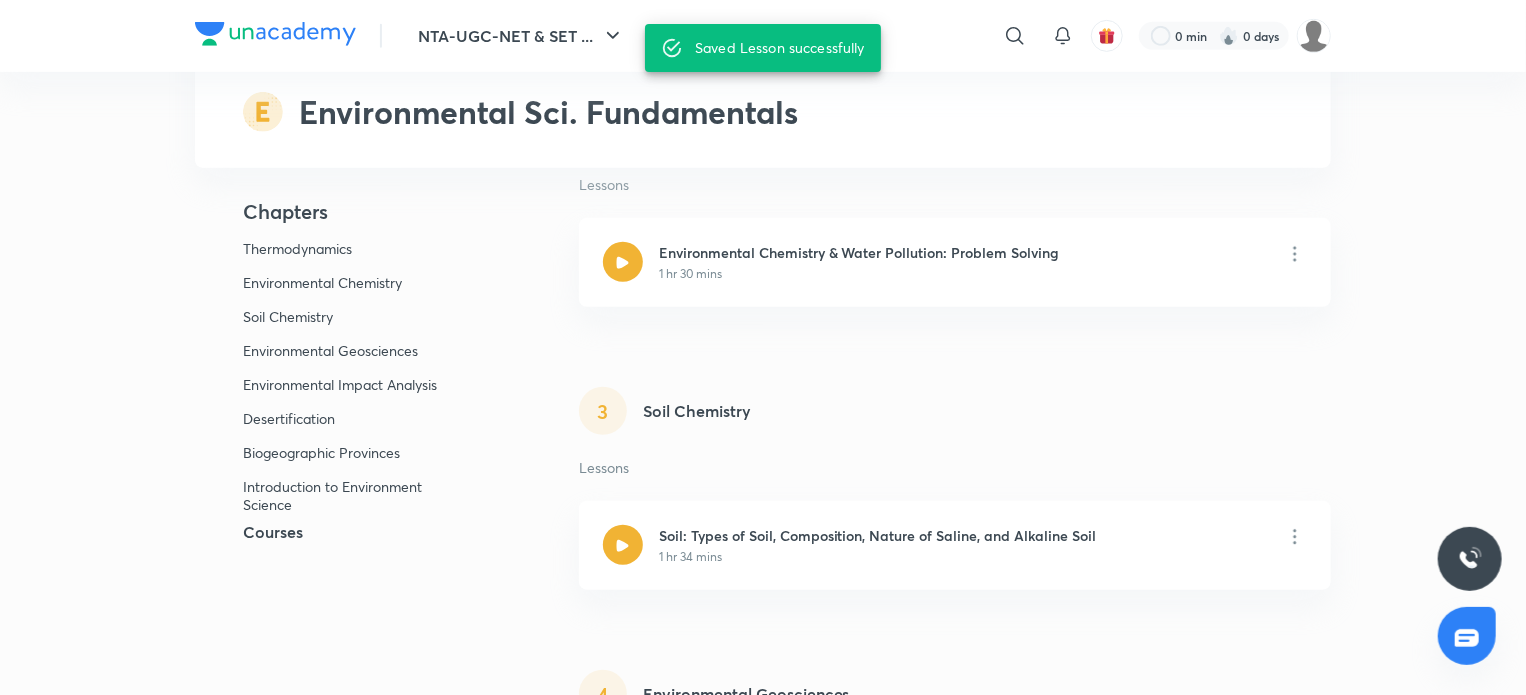 scroll, scrollTop: 0, scrollLeft: 0, axis: both 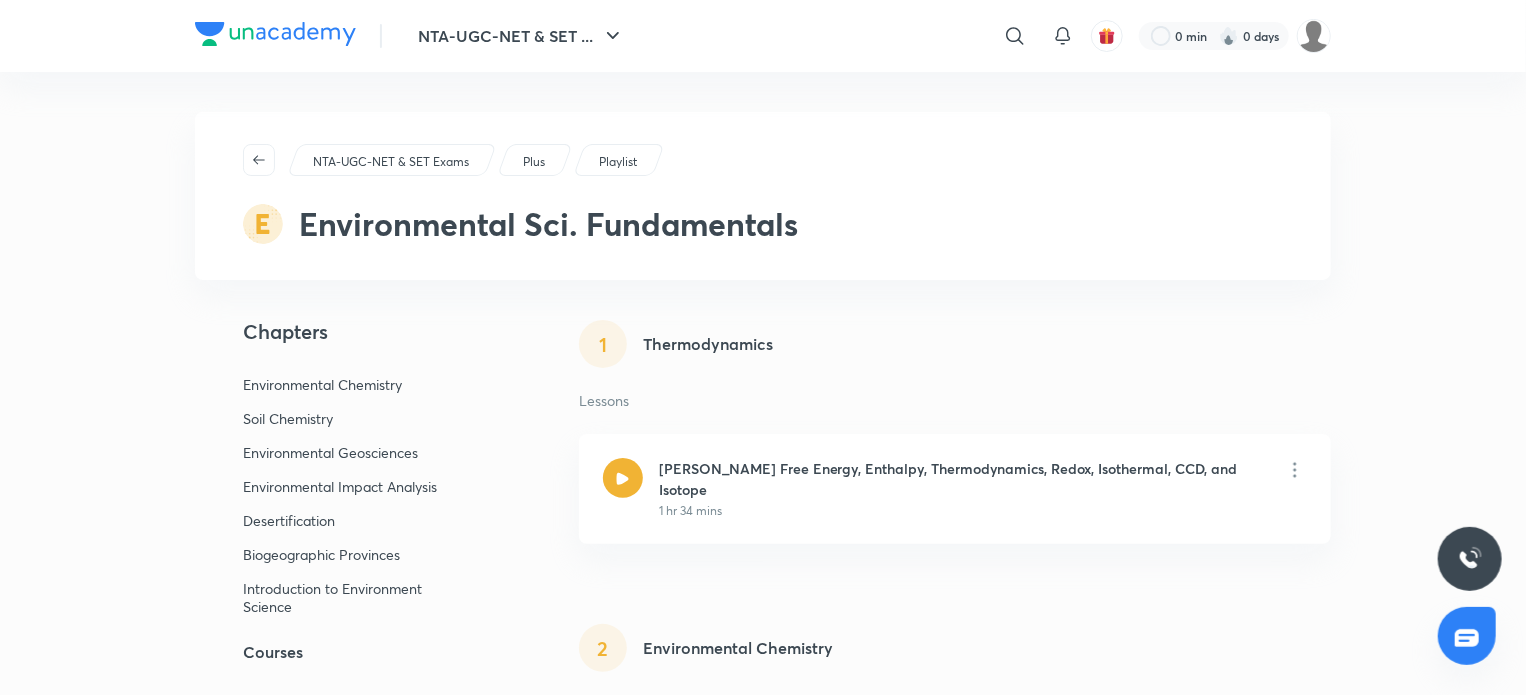 click on "Courses" at bounding box center (355, 652) 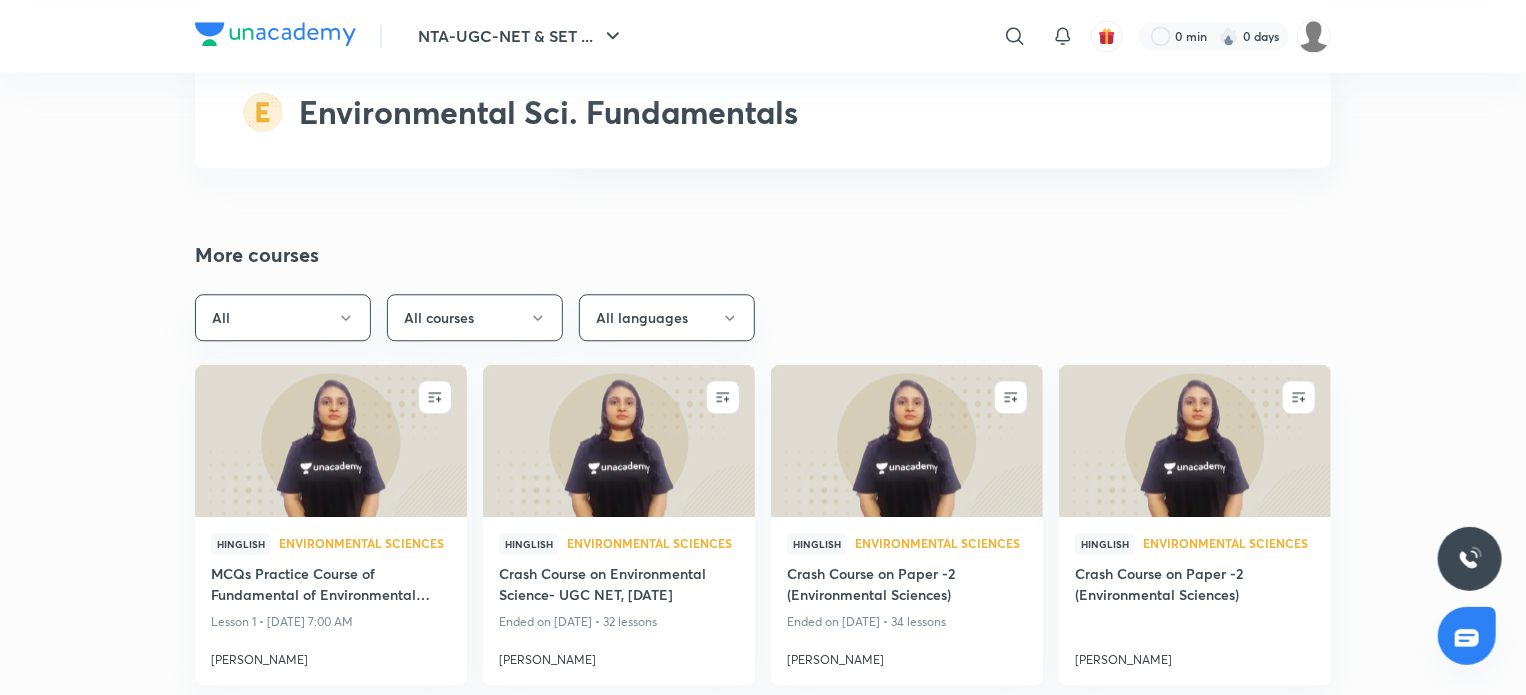 scroll, scrollTop: 2461, scrollLeft: 0, axis: vertical 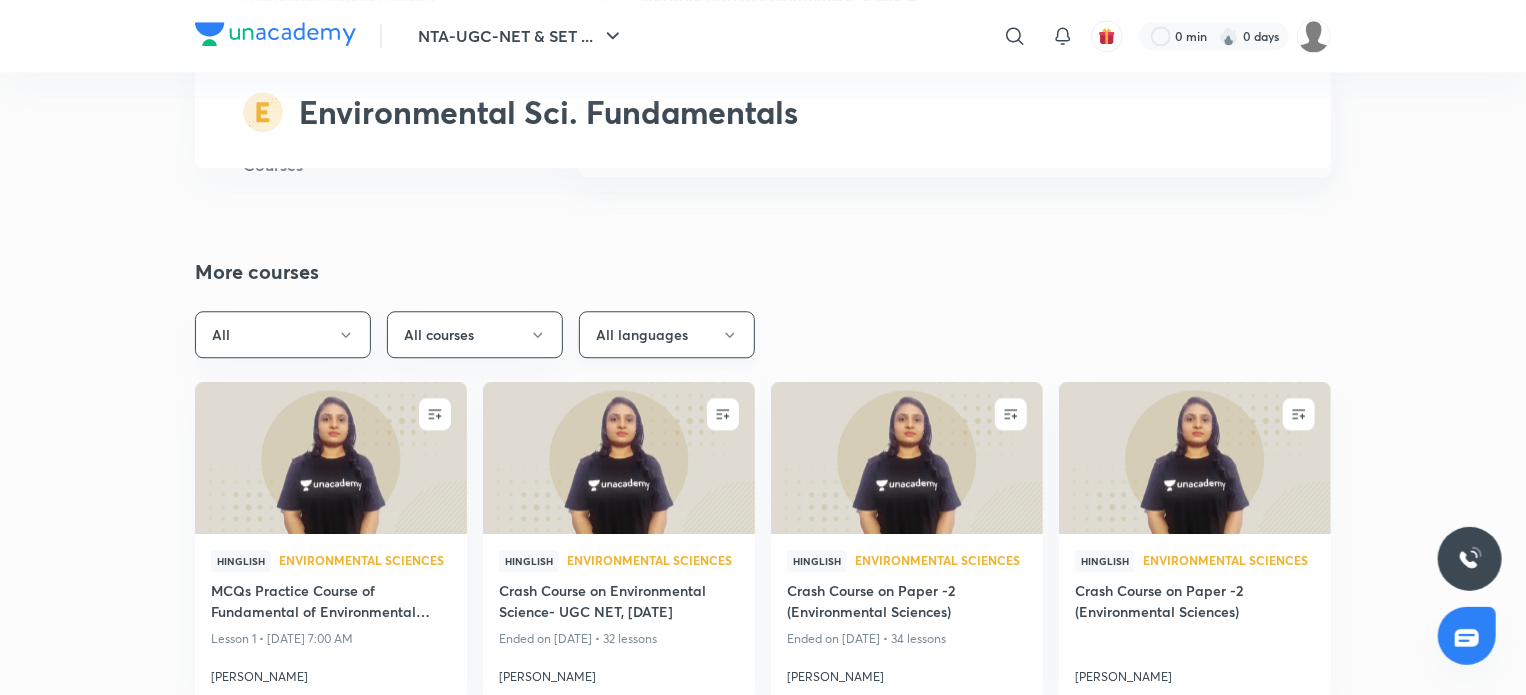 click 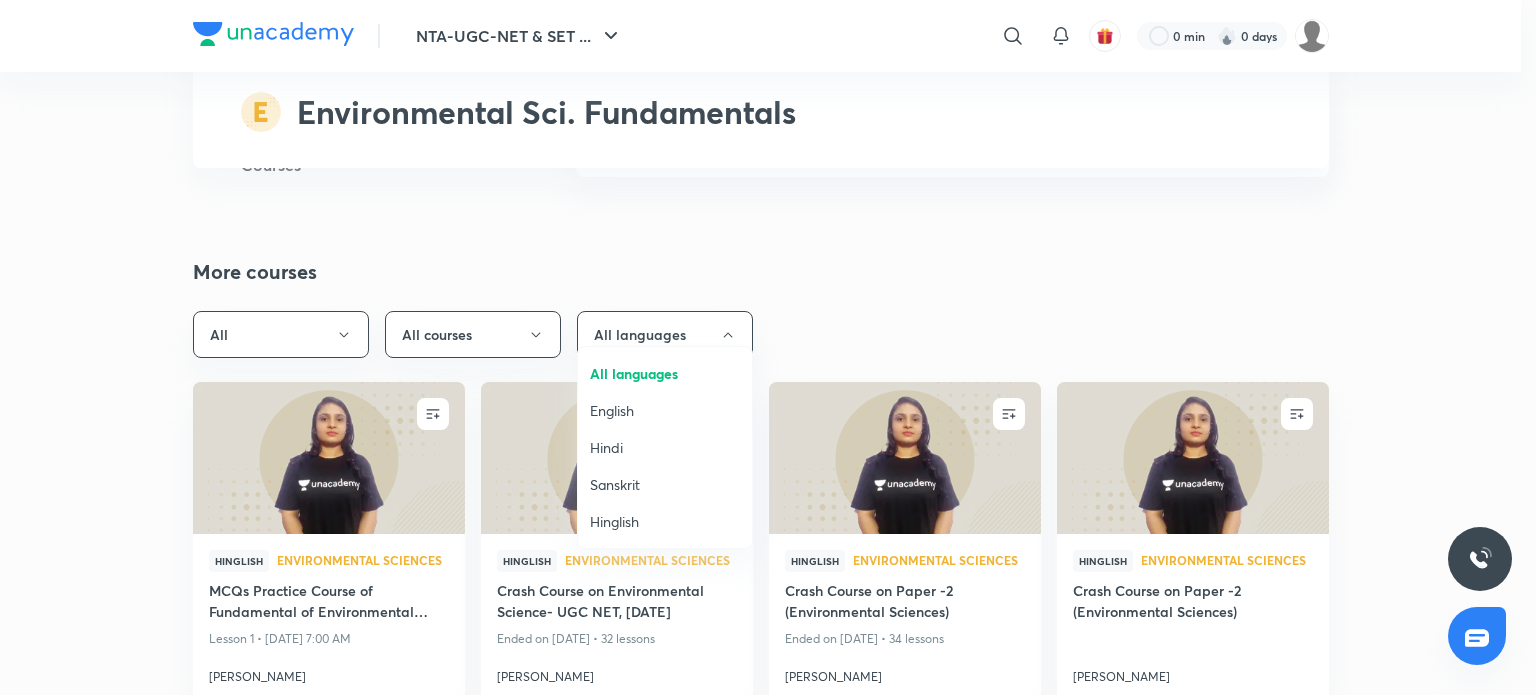 click at bounding box center (768, 347) 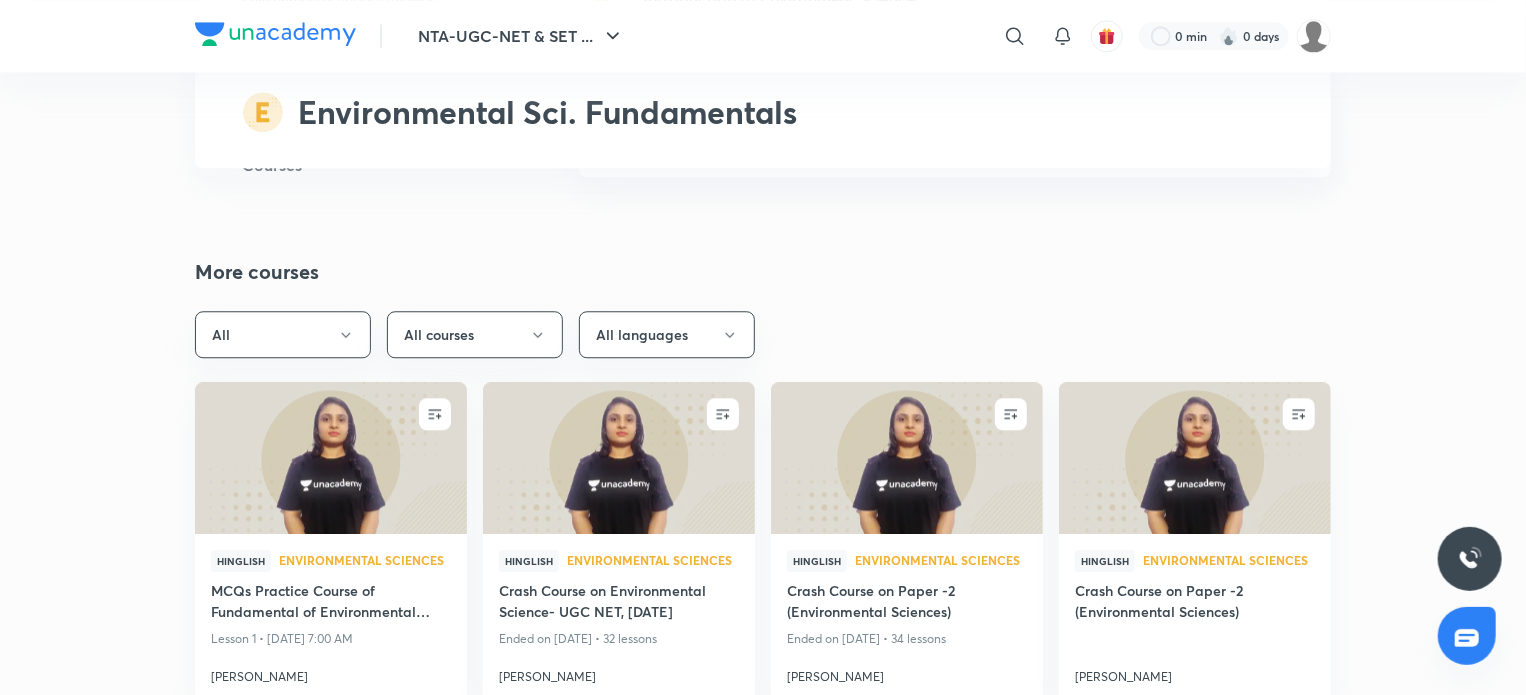 click 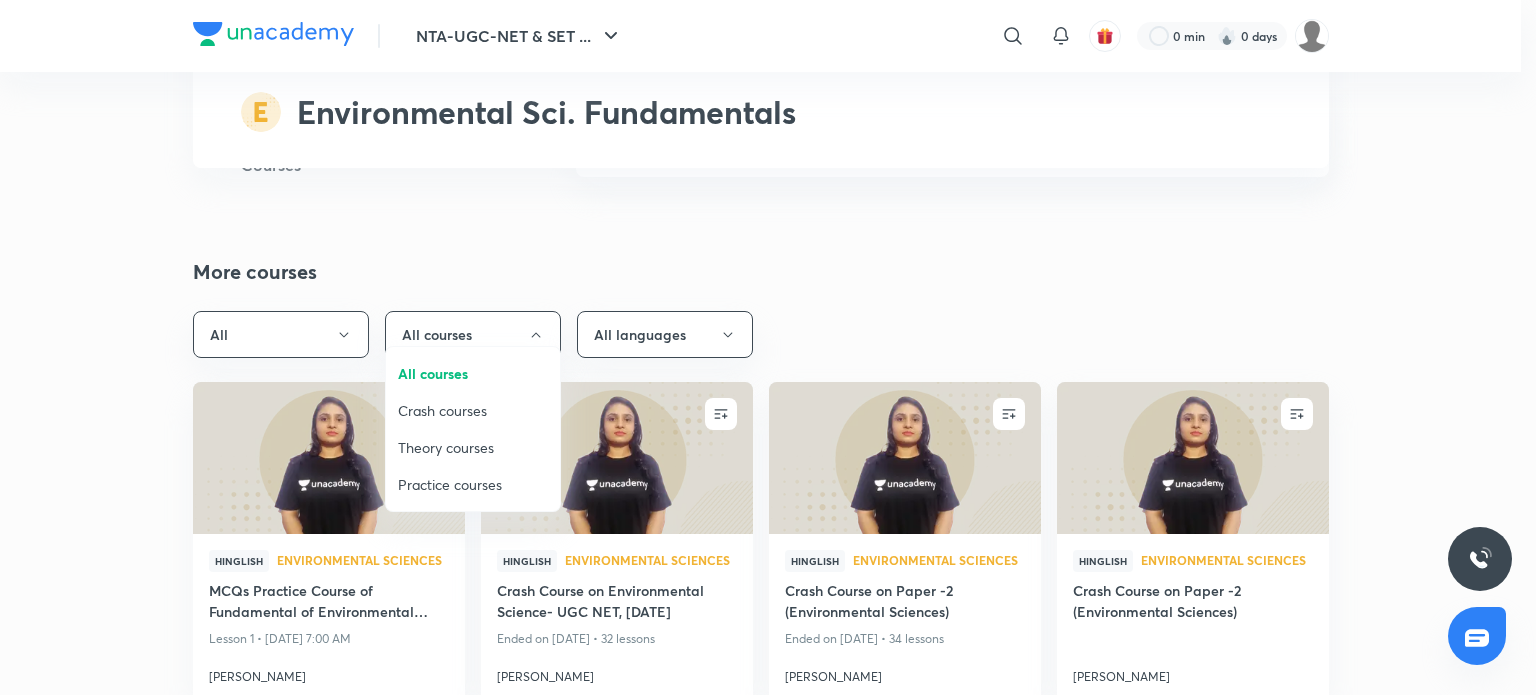 click on "Theory courses" at bounding box center (473, 447) 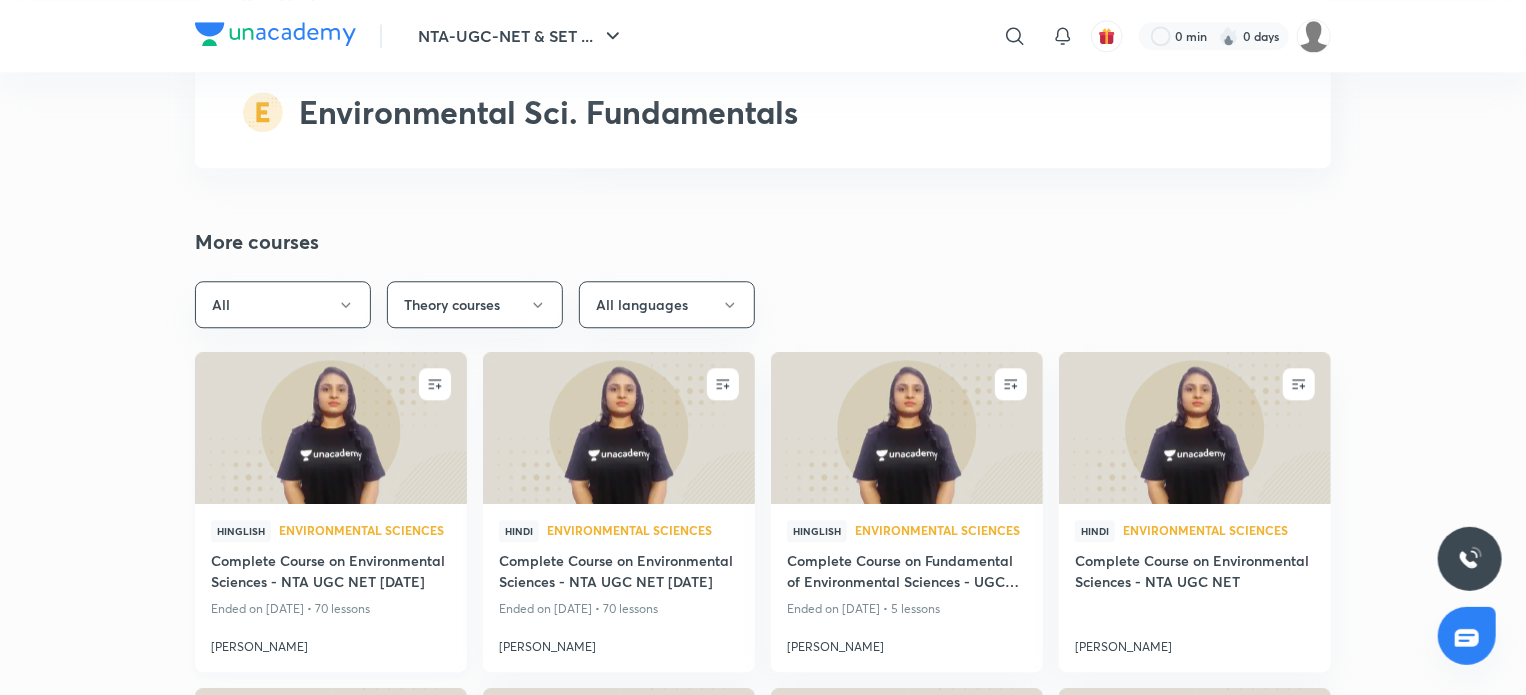 scroll, scrollTop: 2433, scrollLeft: 0, axis: vertical 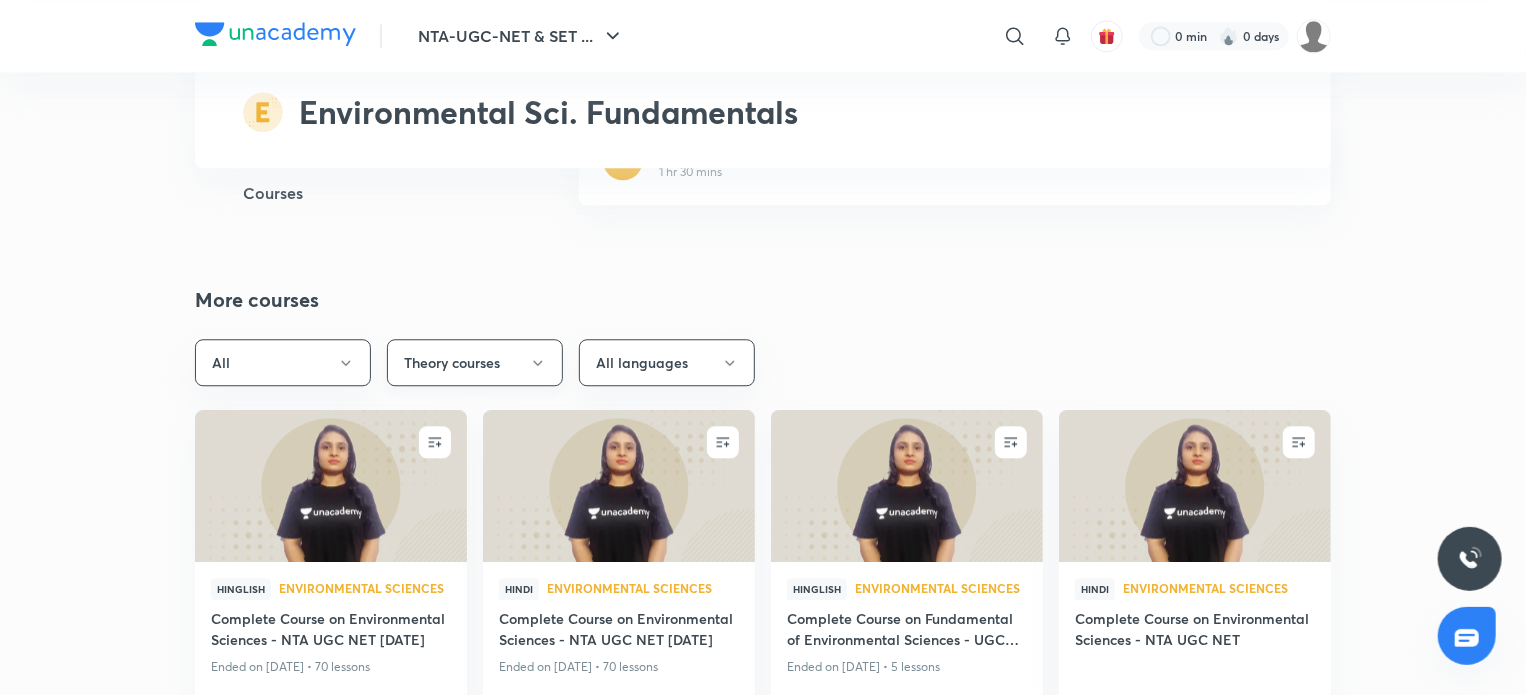 click 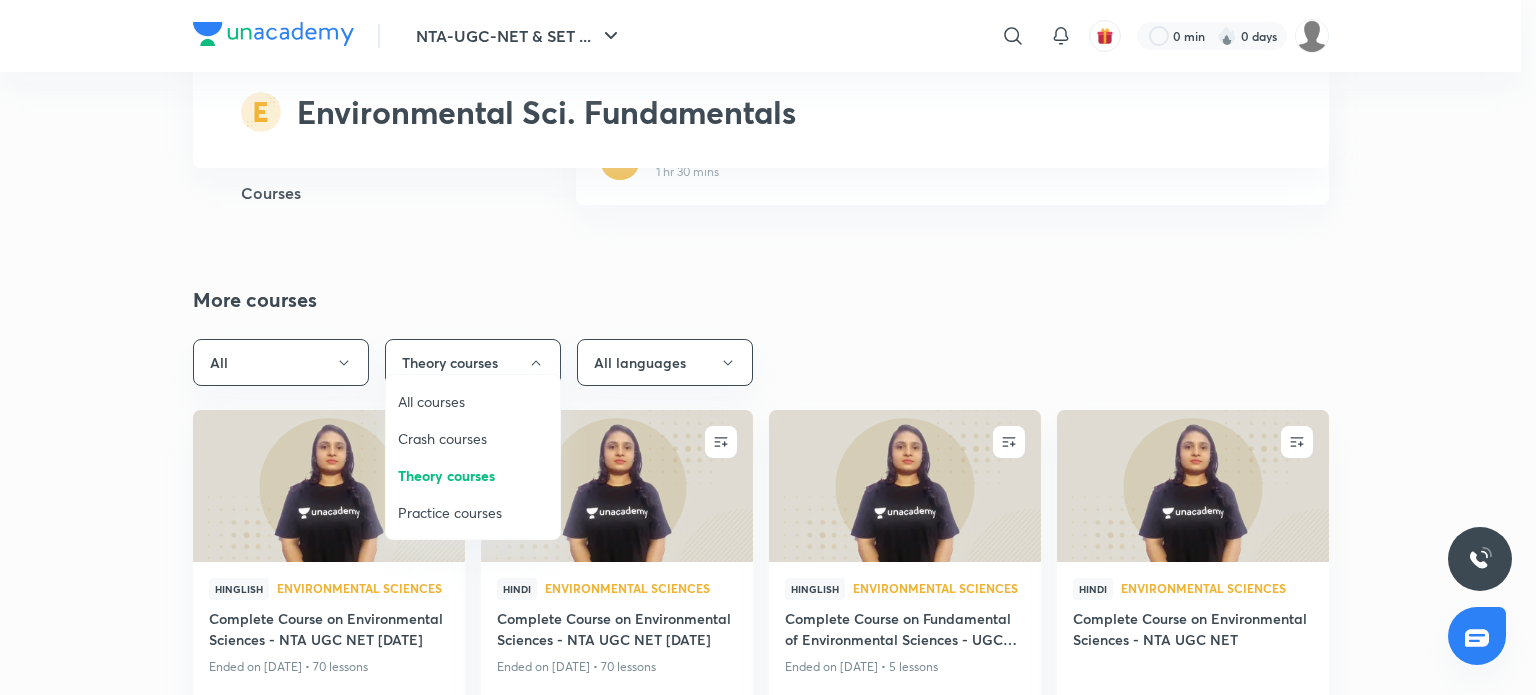 click on "Practice courses" at bounding box center (473, 512) 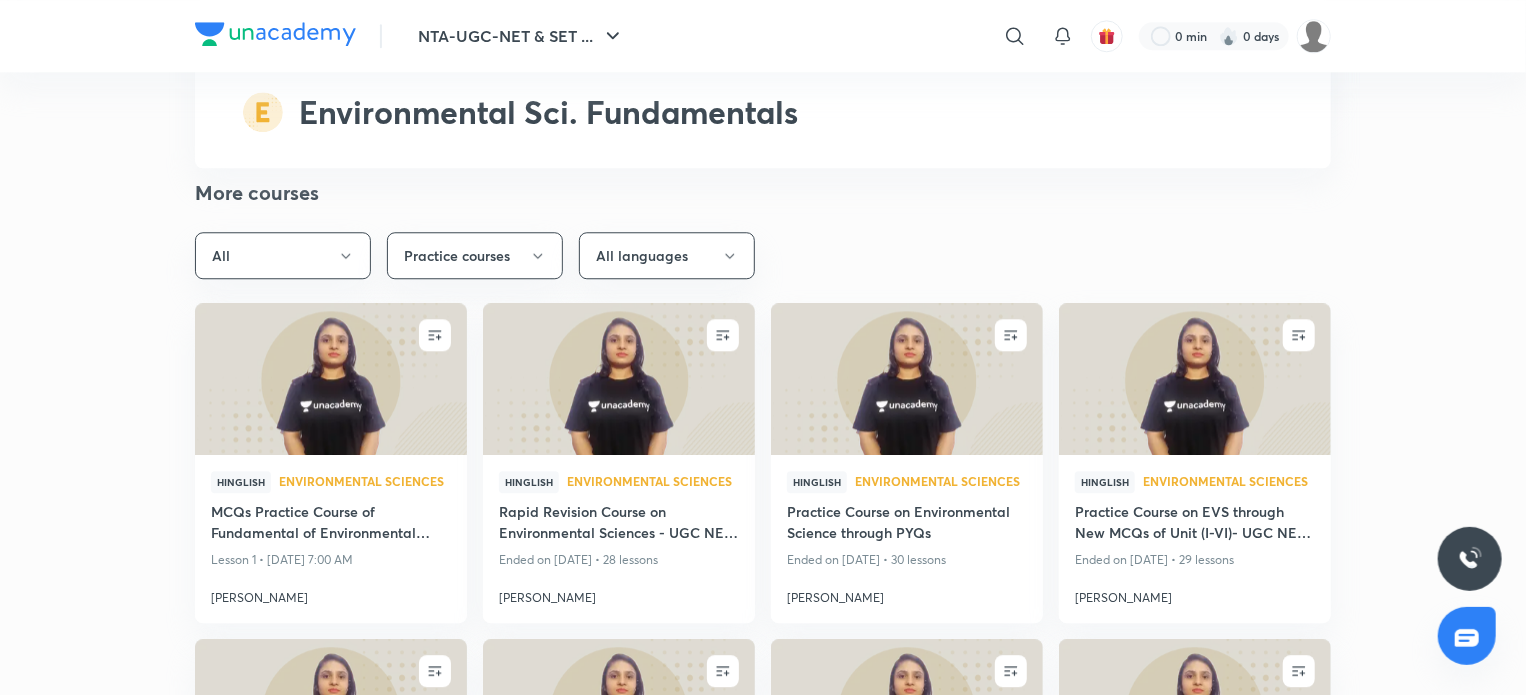 scroll, scrollTop: 2604, scrollLeft: 0, axis: vertical 